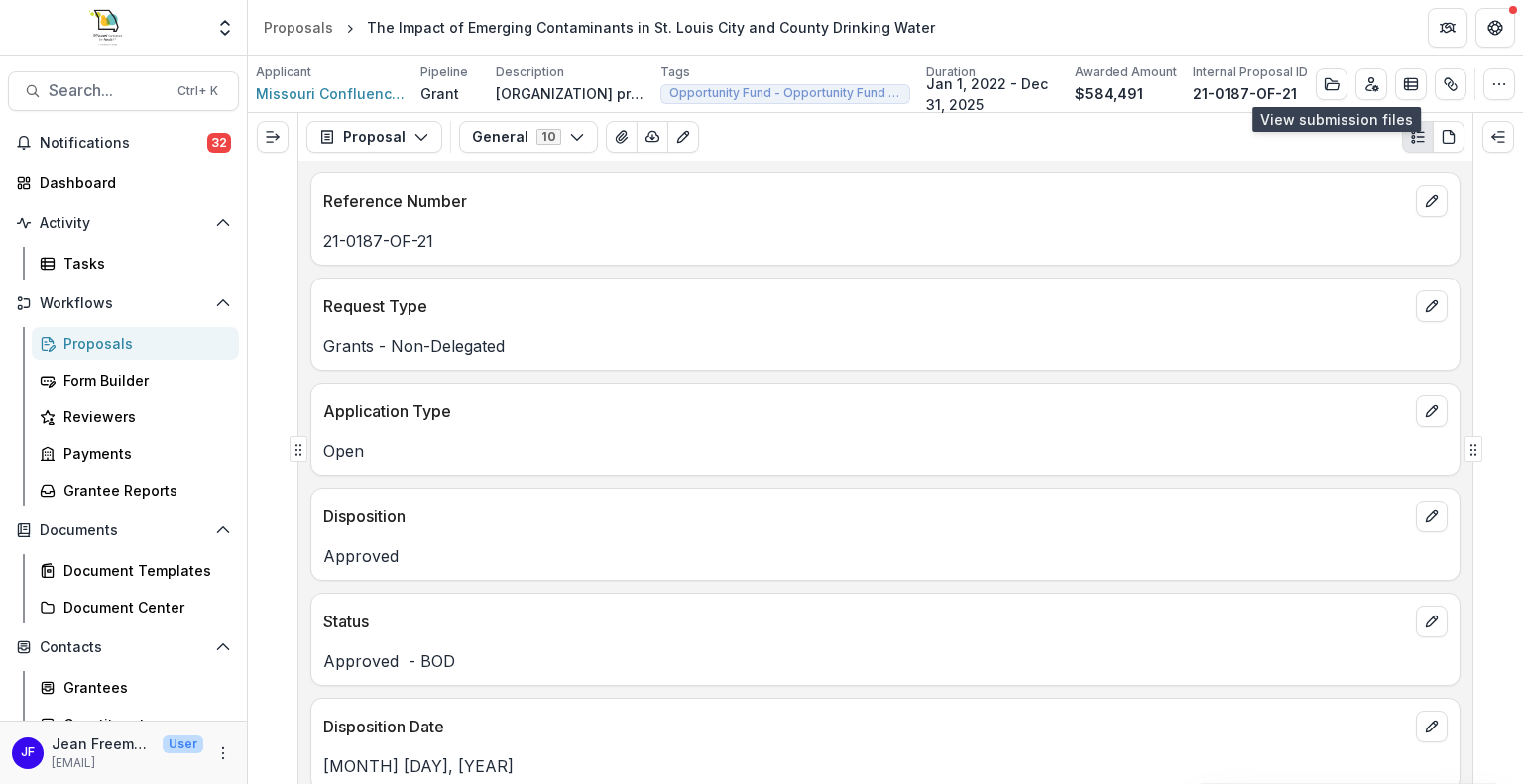 scroll, scrollTop: 0, scrollLeft: 0, axis: both 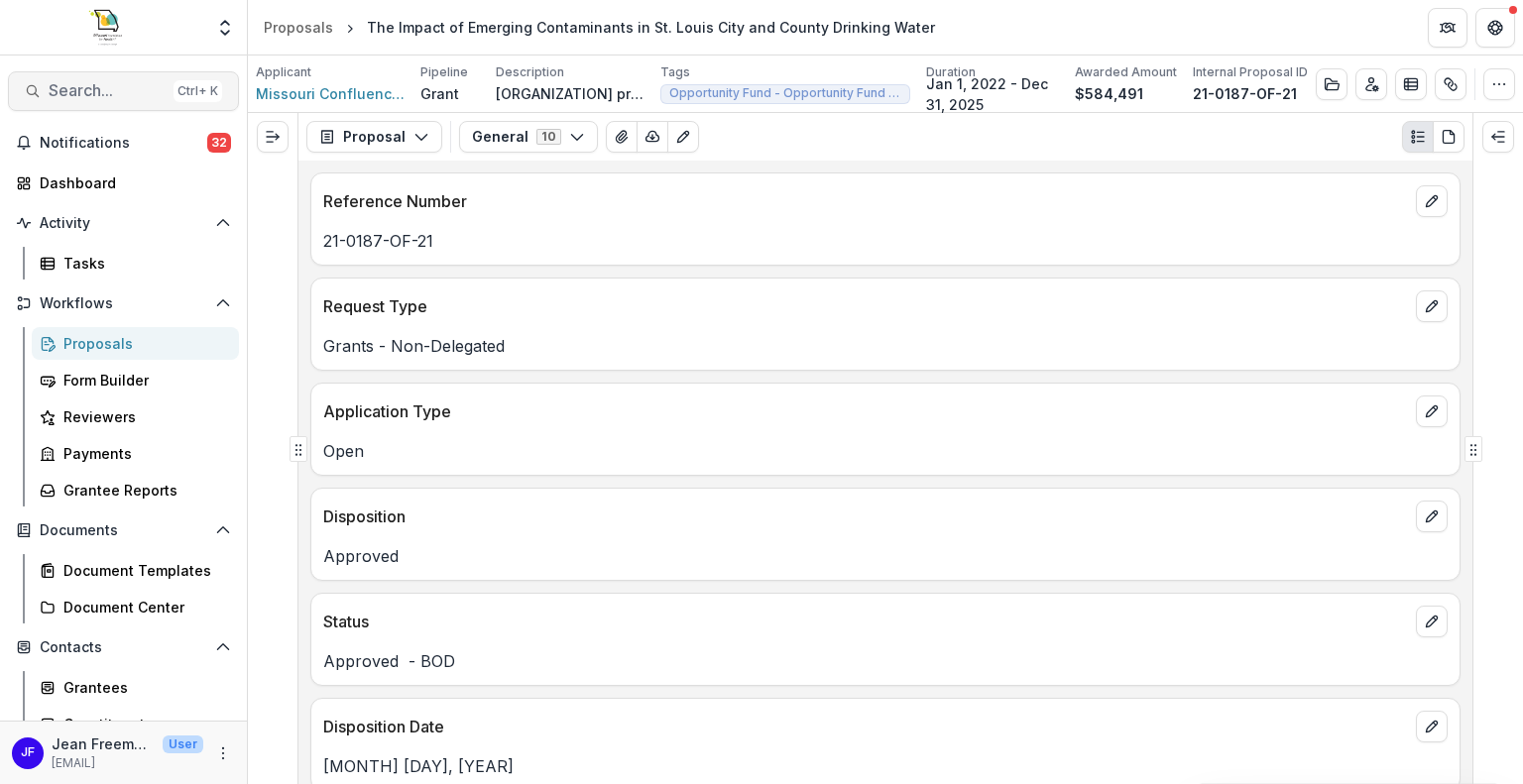 click on "Search..." at bounding box center (107, 90) 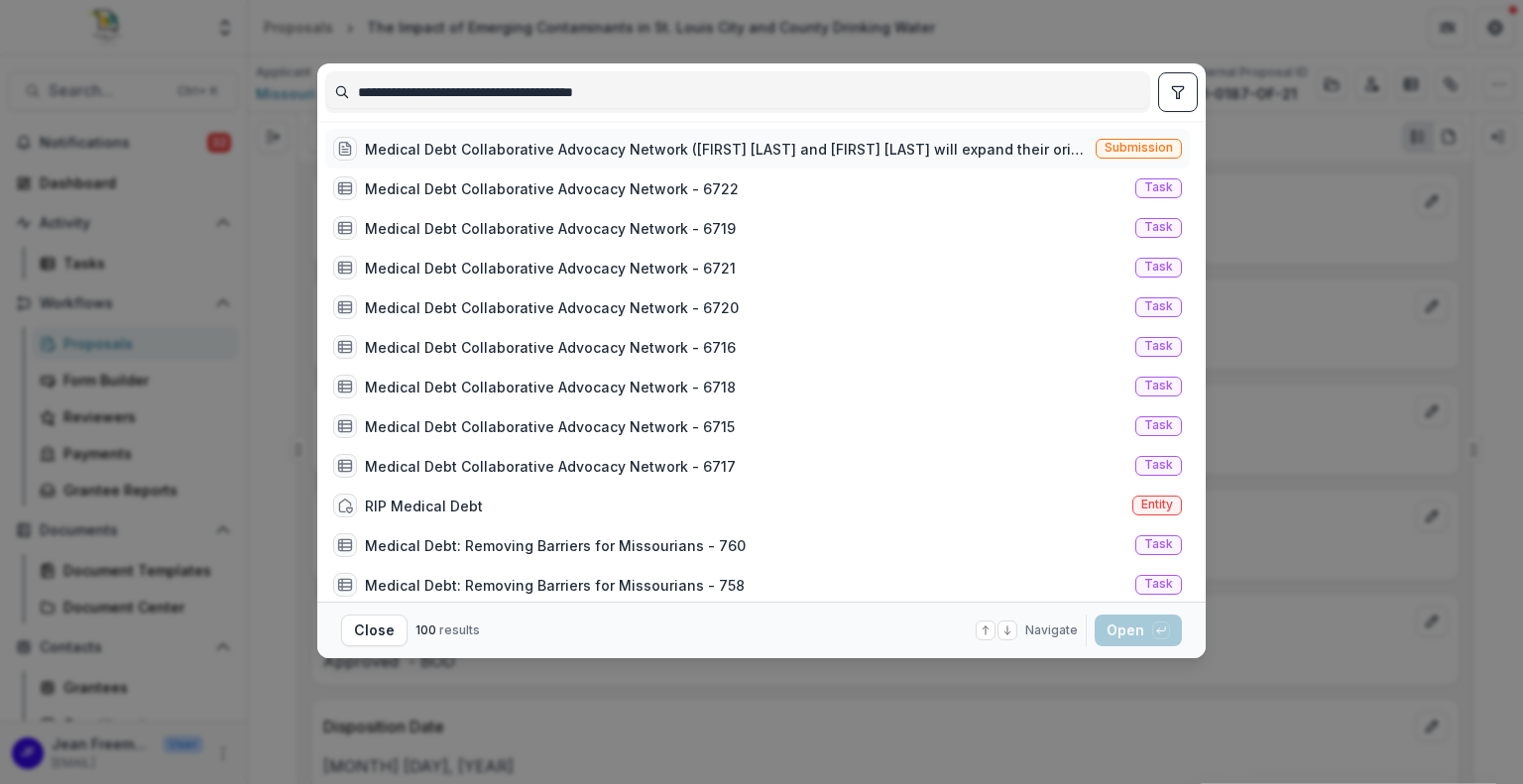type on "**********" 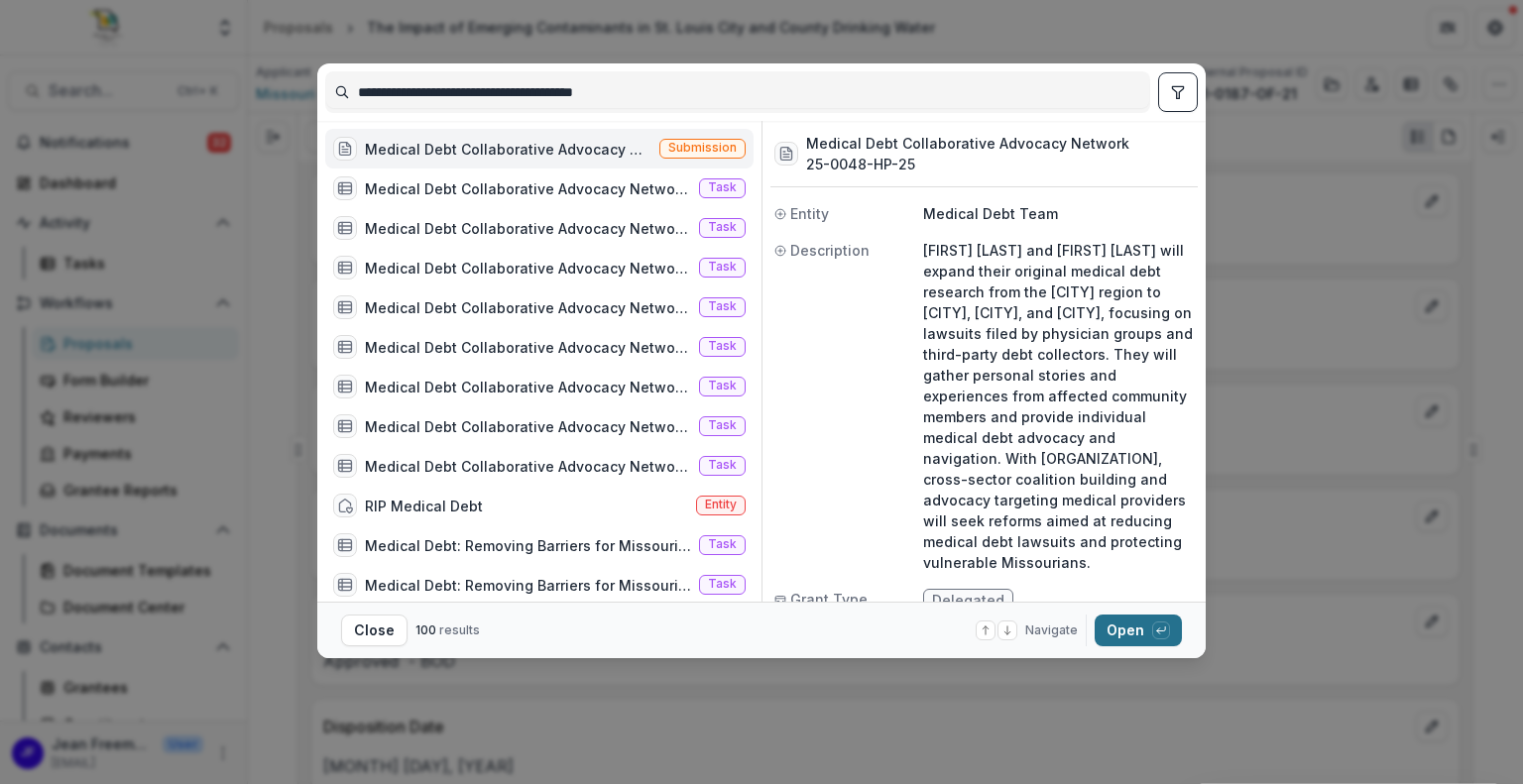 click on "Open with enter key" at bounding box center (1138, 630) 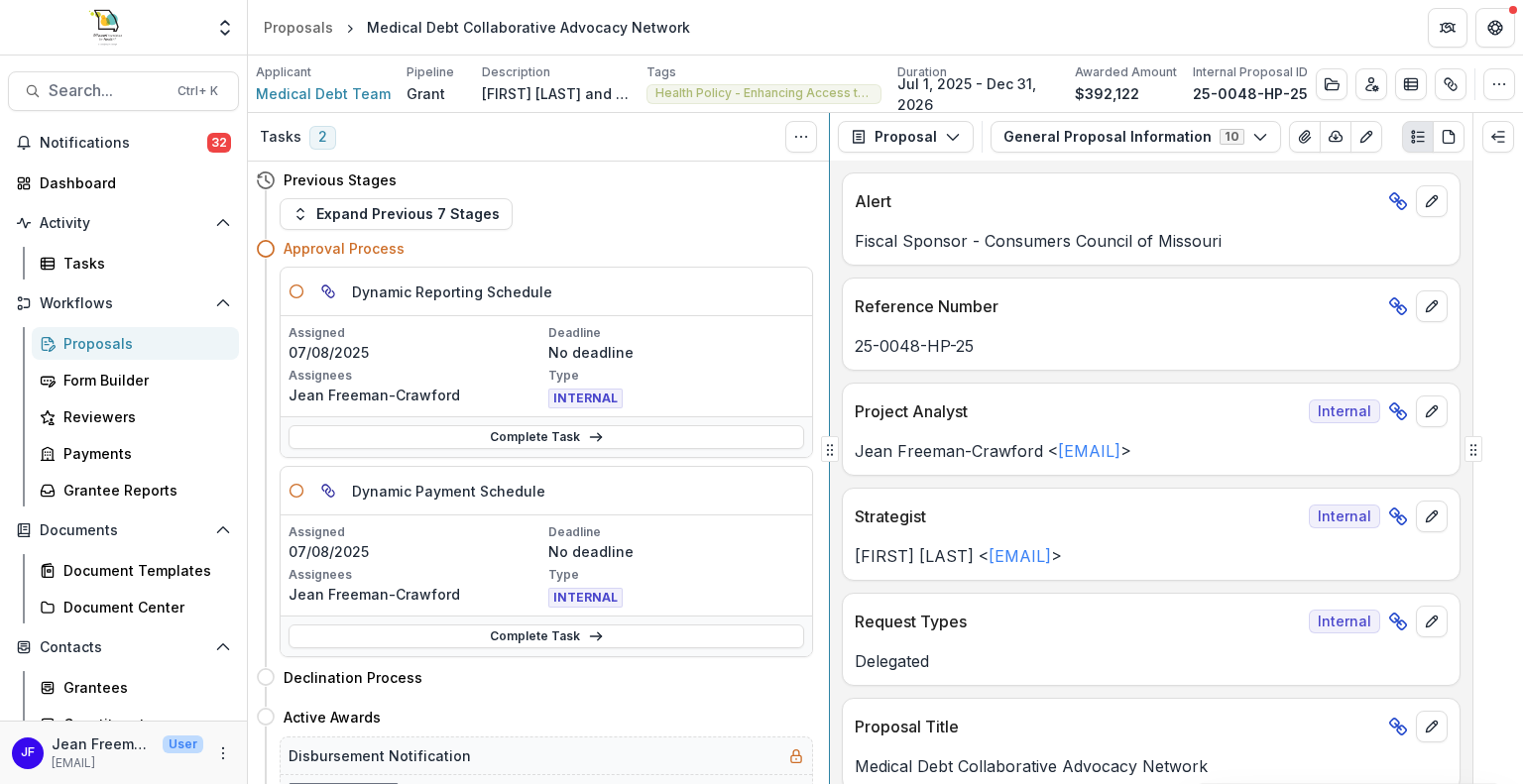 click on "Tasks 2 Show Cancelled Tasks Previous Stages Expand Previous 7 Stages Approval Process Dynamic Reporting Schedule Assigned [DATE] Deadline No deadline Assignees [FIRST] [LAST] Type INTERNAL Complete Task Dynamic Payment Schedule Assigned [DATE] Deadline No deadline Assignees [FIRST] [LAST] Type INTERNAL Complete Task Declination Process Move here Active Awards Move here Disbursement Notification Incomplete Disbursement Request Grants Incomplete Closed Awards Move here Declined Move here Declination Communication Incomplete Proposal Proposal Payments Reports Grant Agreements Board Summaries Bank Details General Proposal Information 10 Forms (10) Amendments Internal Application Approval Information Internal Fiscal Sponsor Internal PA Review Internal Final Budget Review Internal Fiscal Sponsor Internal Non Recommend Notes Internal PA Review Internal Proposal Intake Internal Proposal Contact Information Internal Acct Final Budget Review - Grants Internal Recommendation Internal Internal >>" at bounding box center (885, 448) 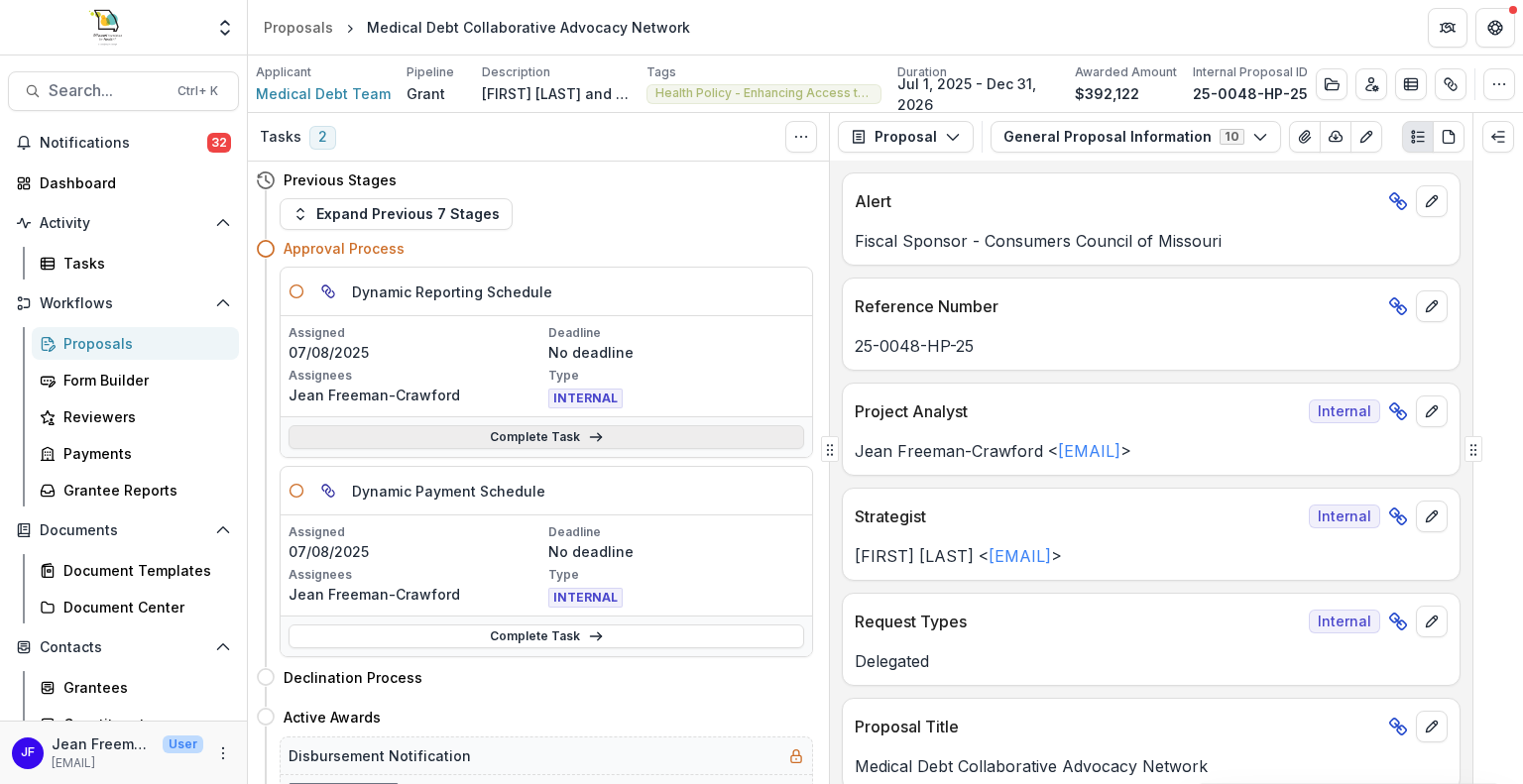 click on "Complete Task" at bounding box center (546, 437) 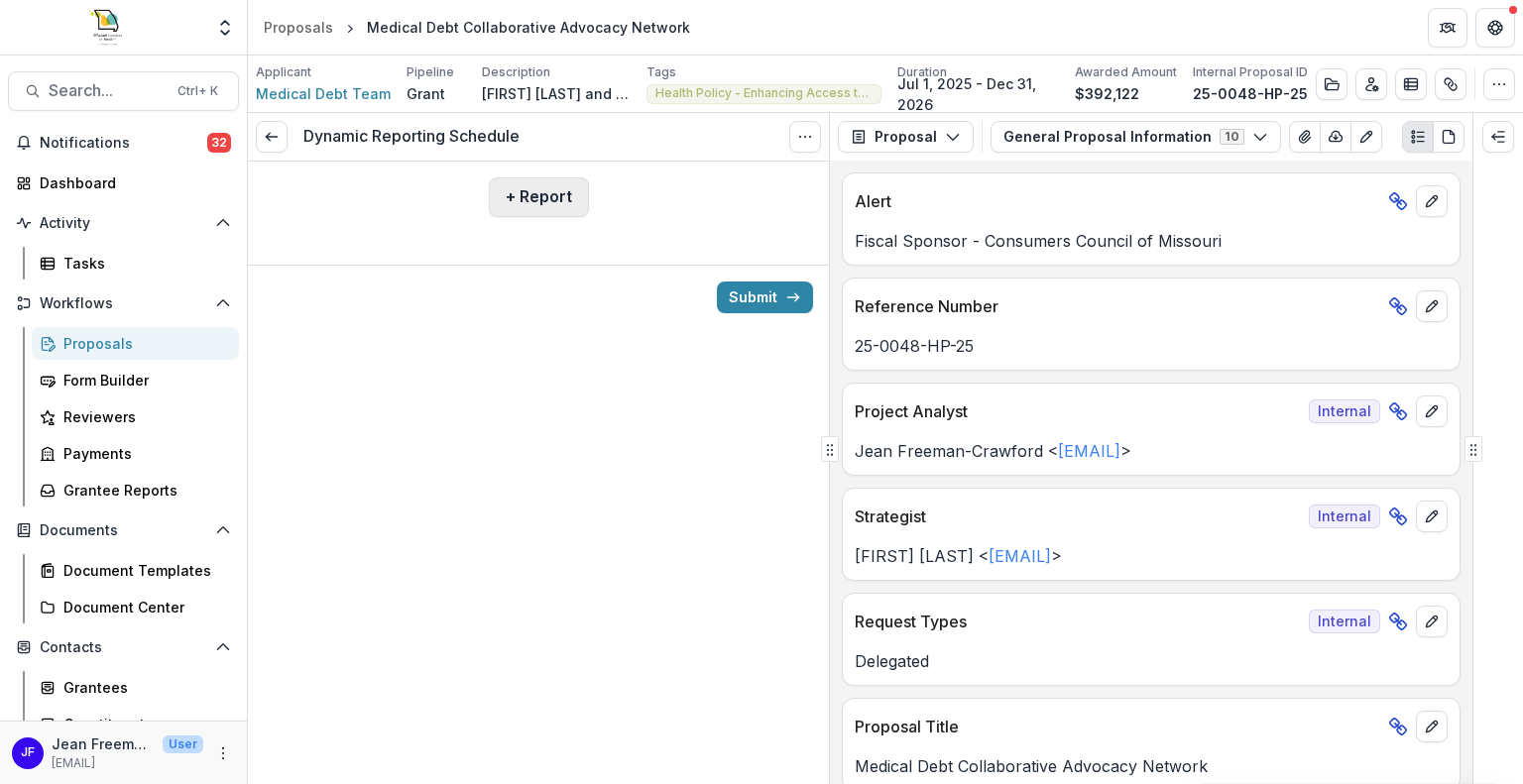 click on "+ Report" at bounding box center (538, 197) 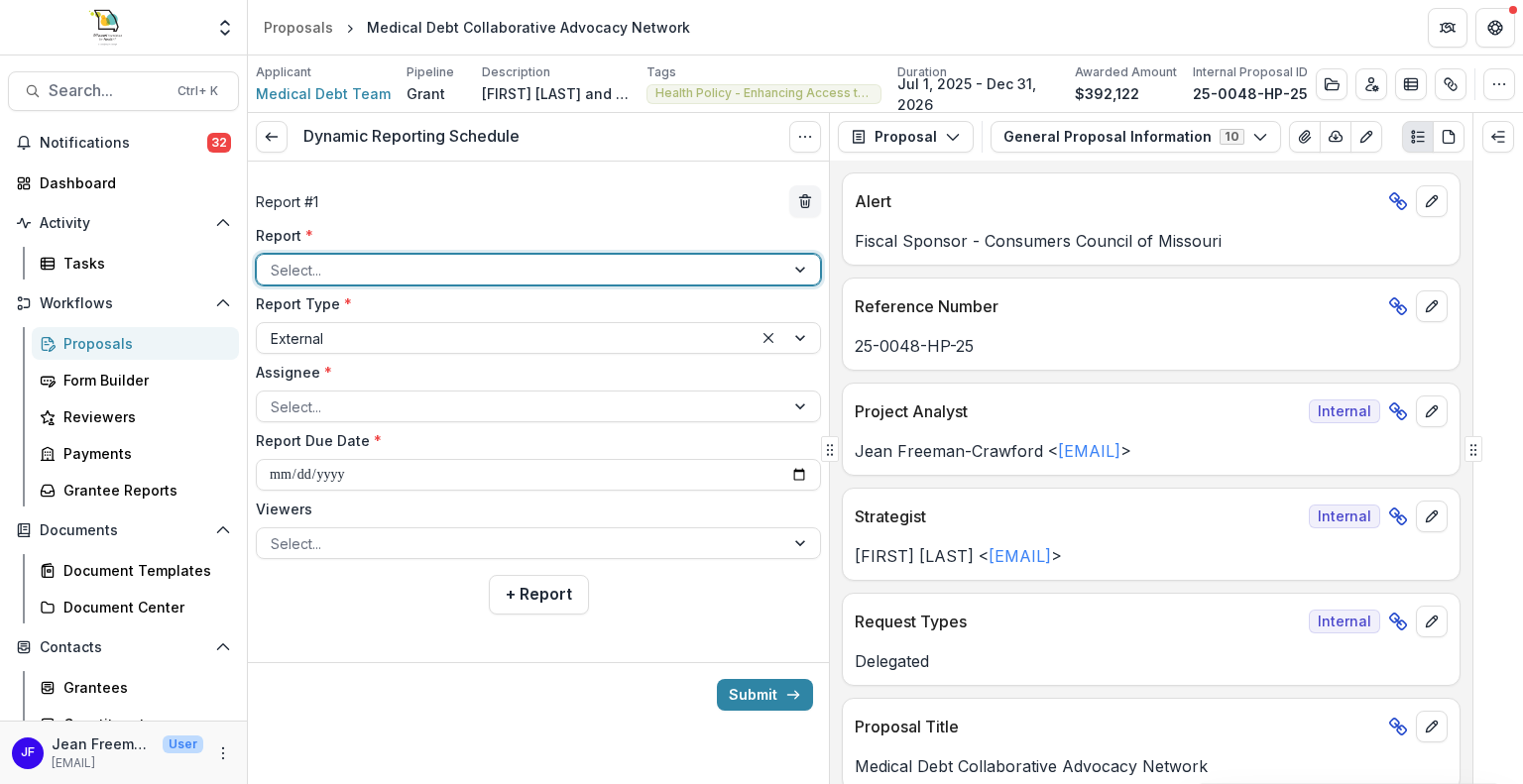 click at bounding box center (802, 270) 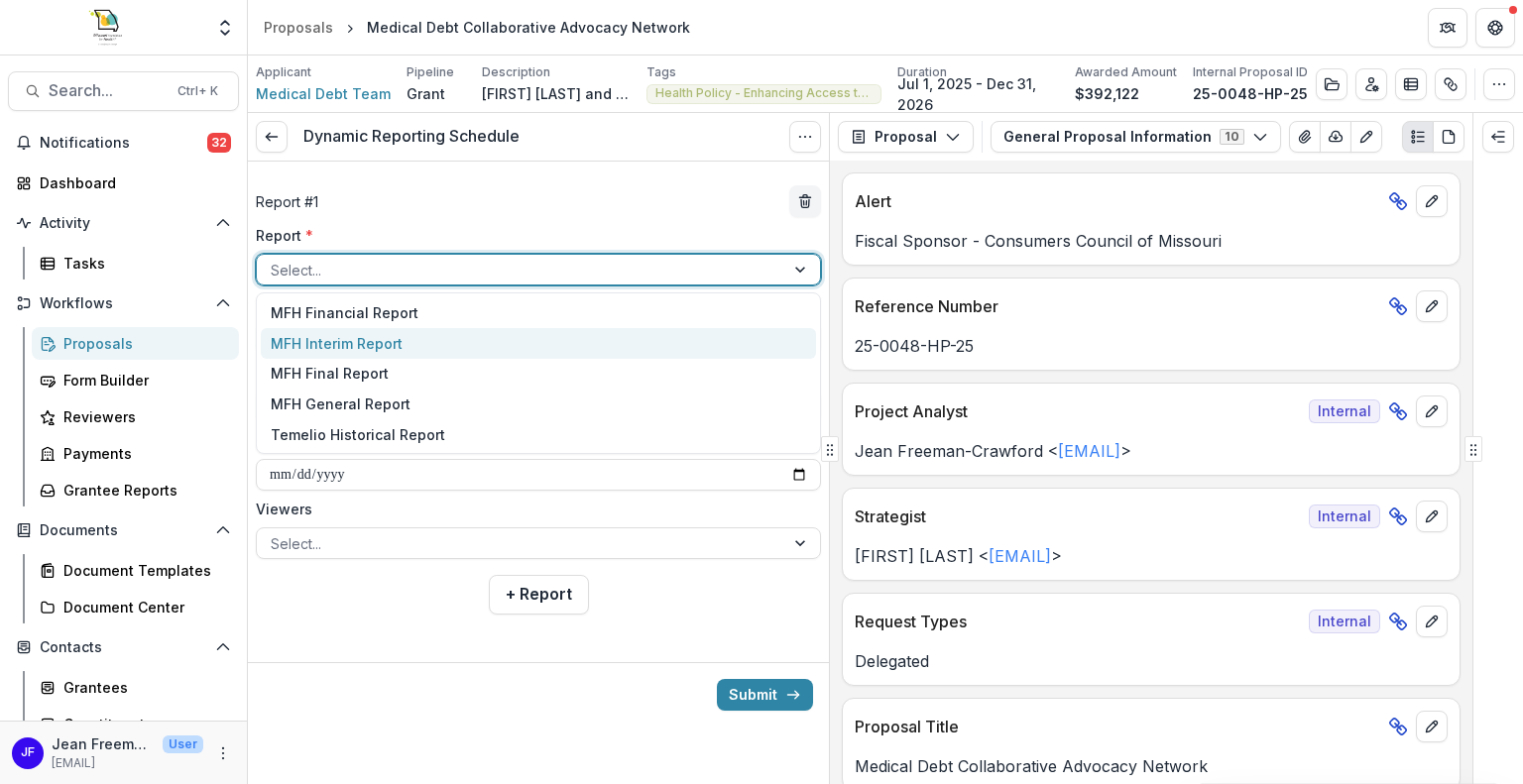 click on "MFH Interim Report" at bounding box center [538, 343] 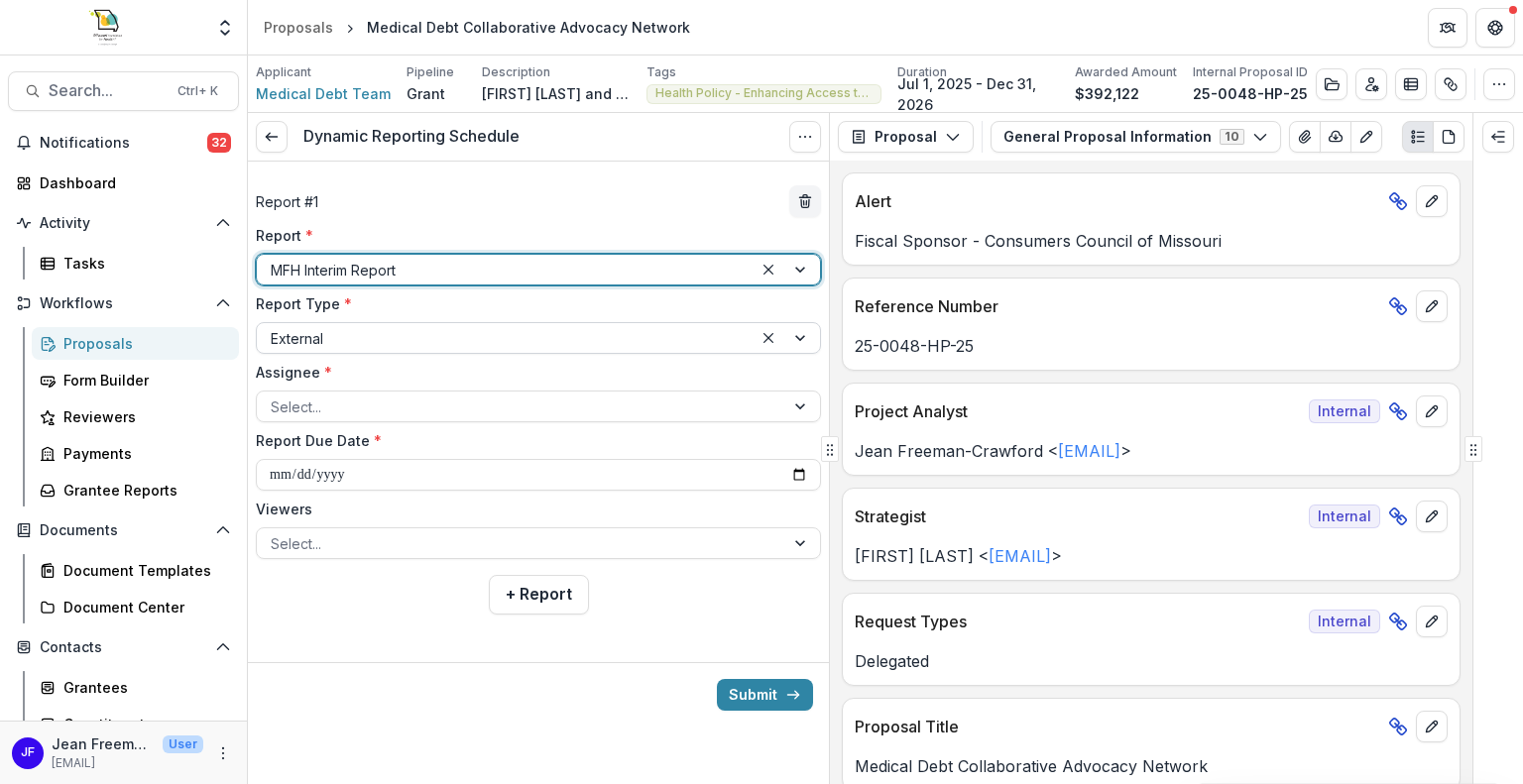 click at bounding box center (786, 338) 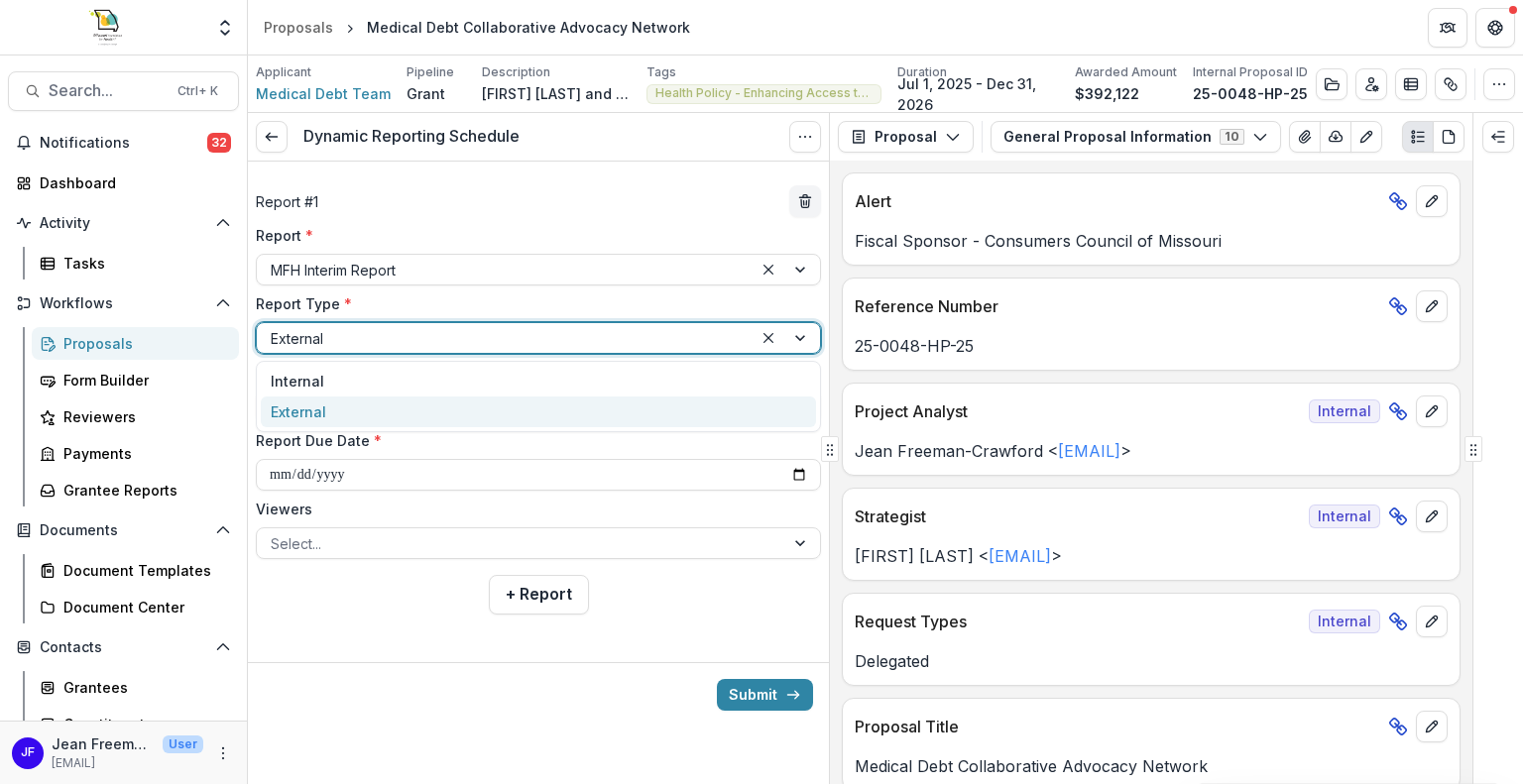 click at bounding box center [786, 338] 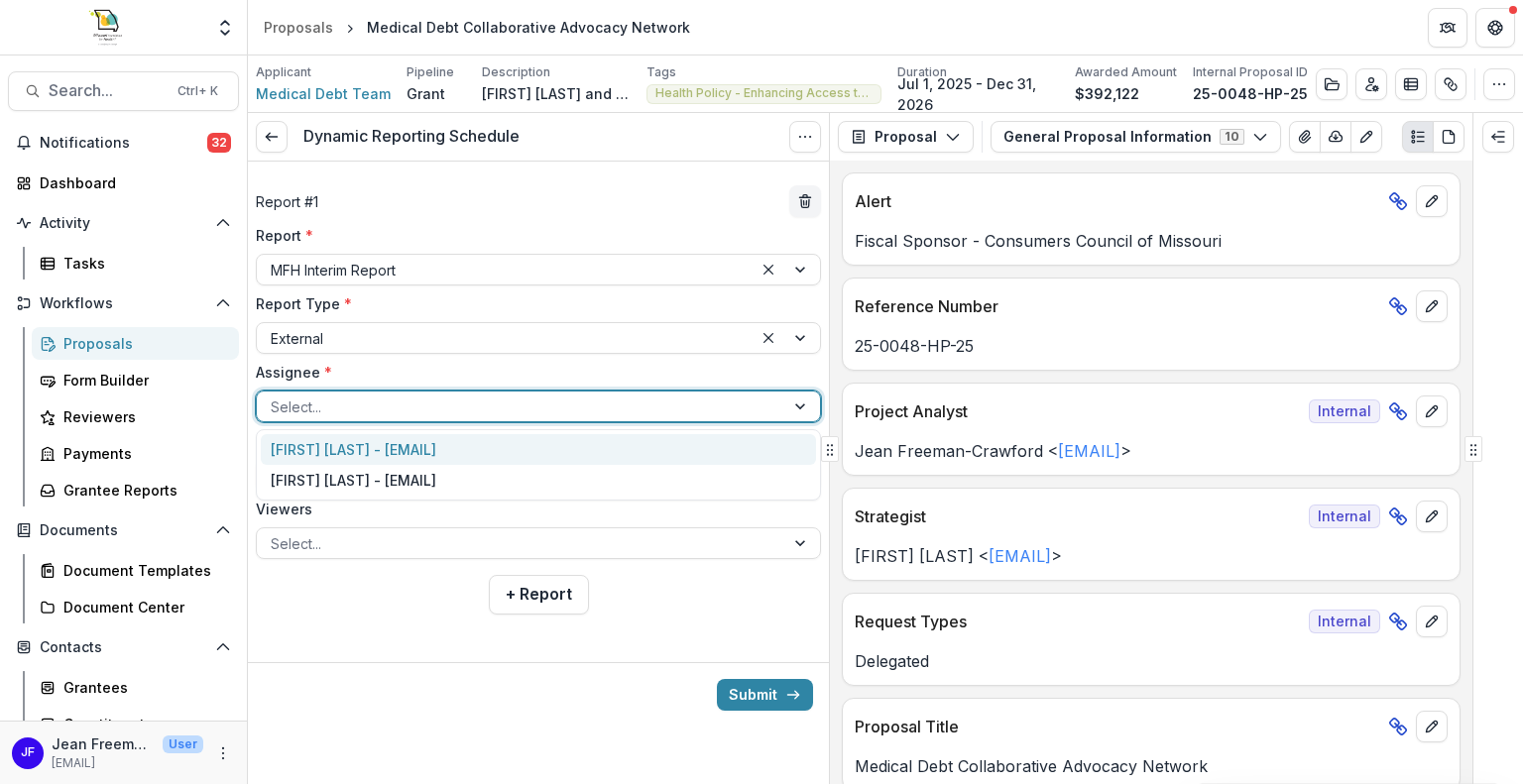 click at bounding box center [802, 406] 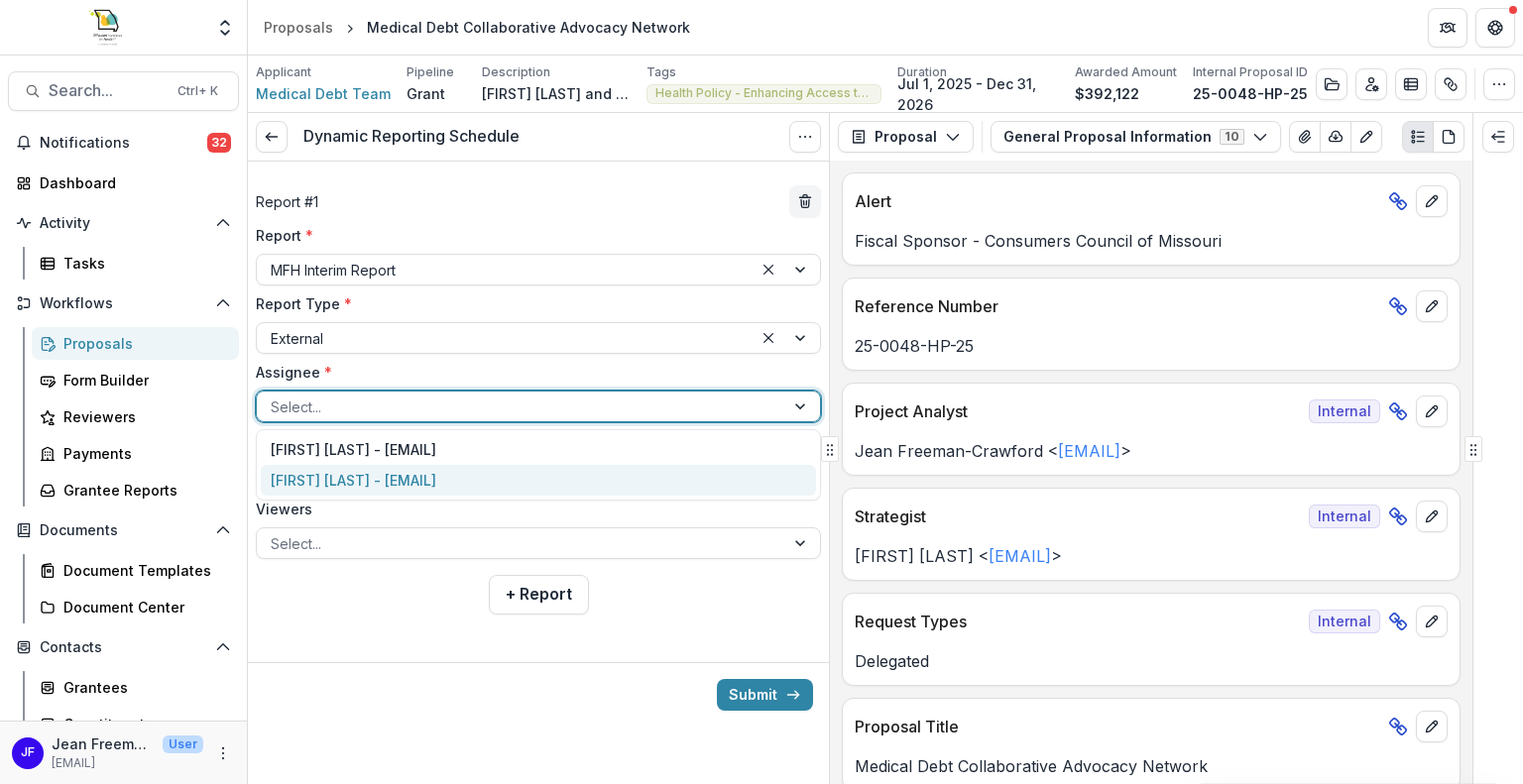 click on "[FIRST] [LAST] - [EMAIL]" at bounding box center (538, 480) 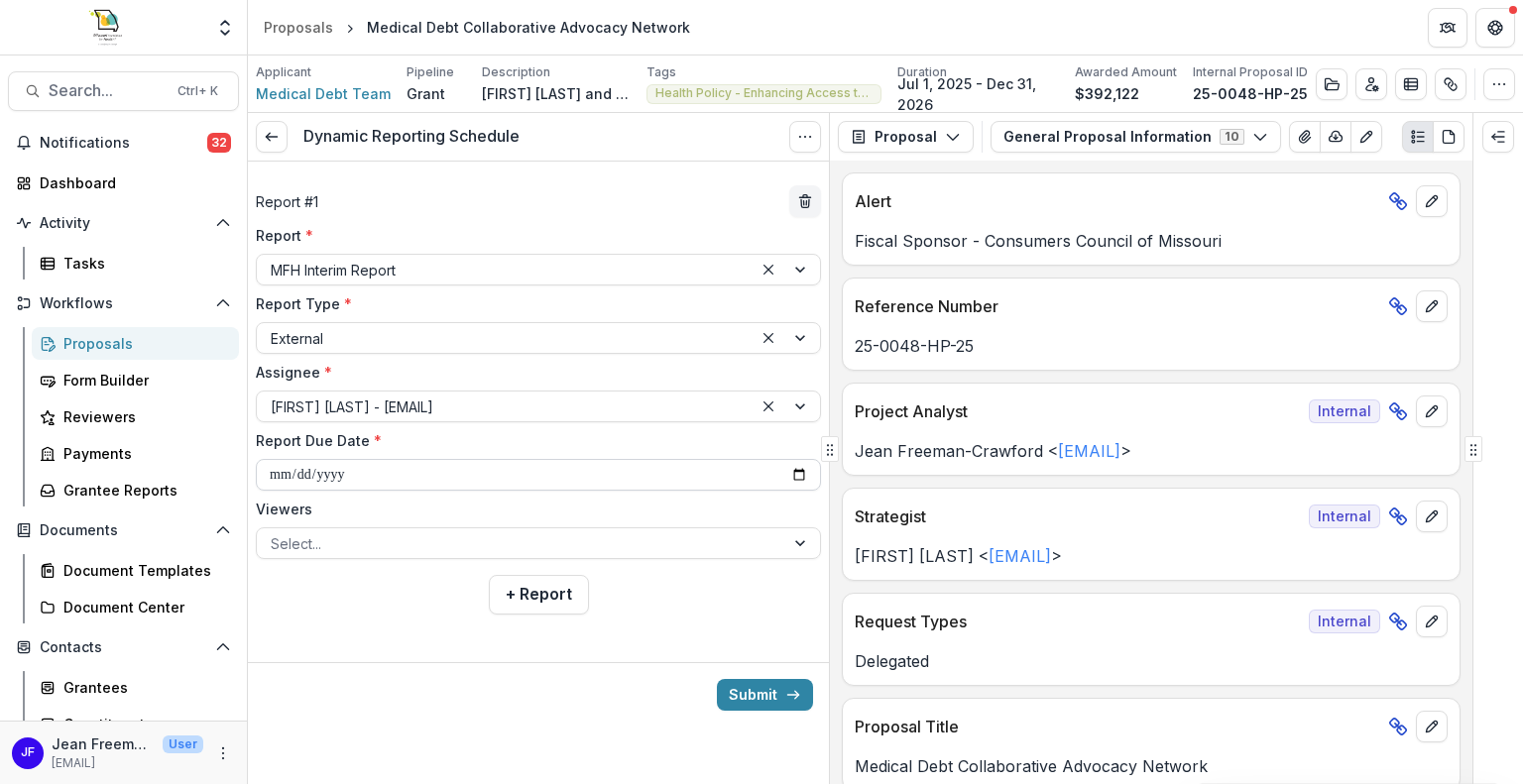click on "**********" at bounding box center (538, 475) 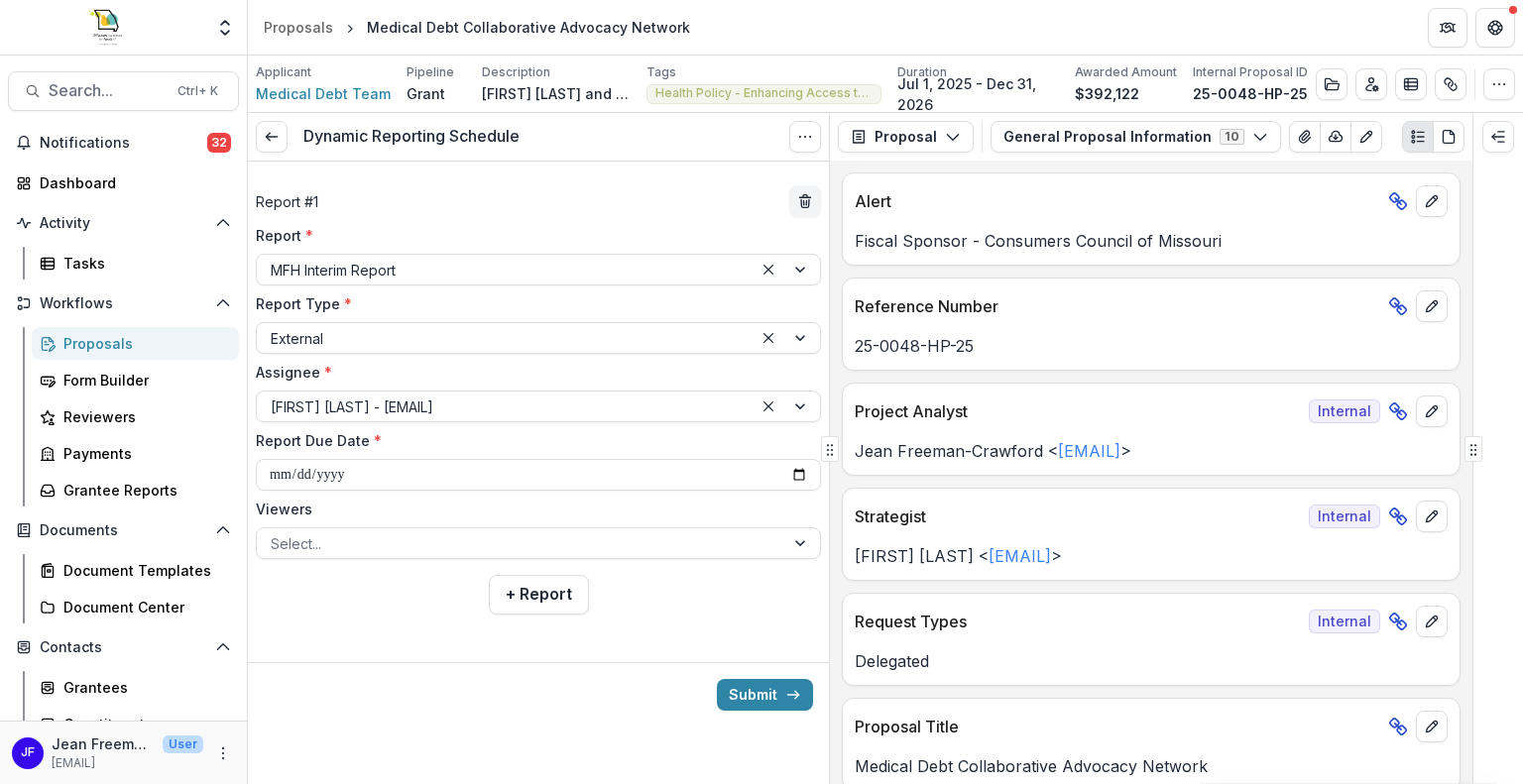 type on "**********" 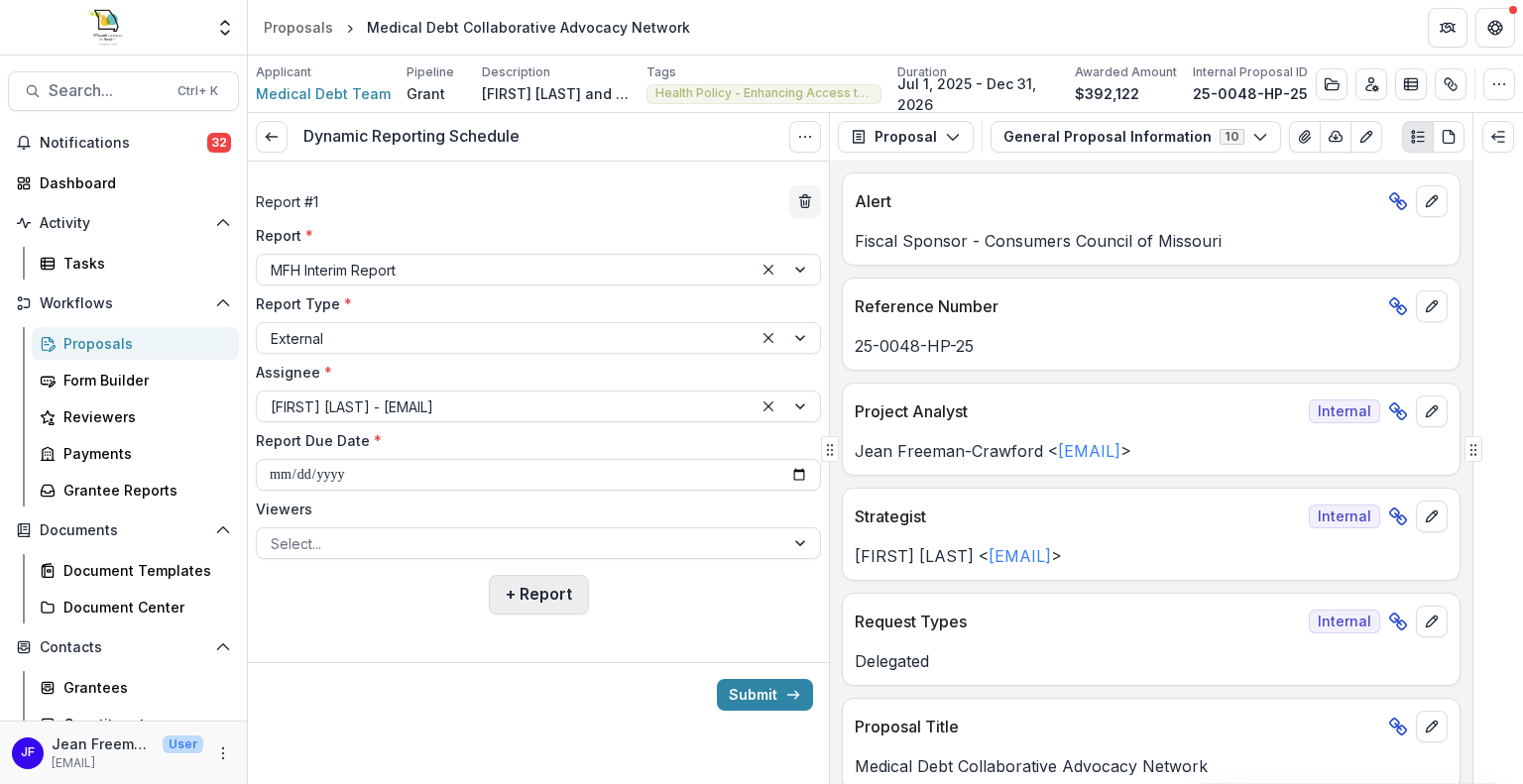 click on "+ Report" at bounding box center [538, 595] 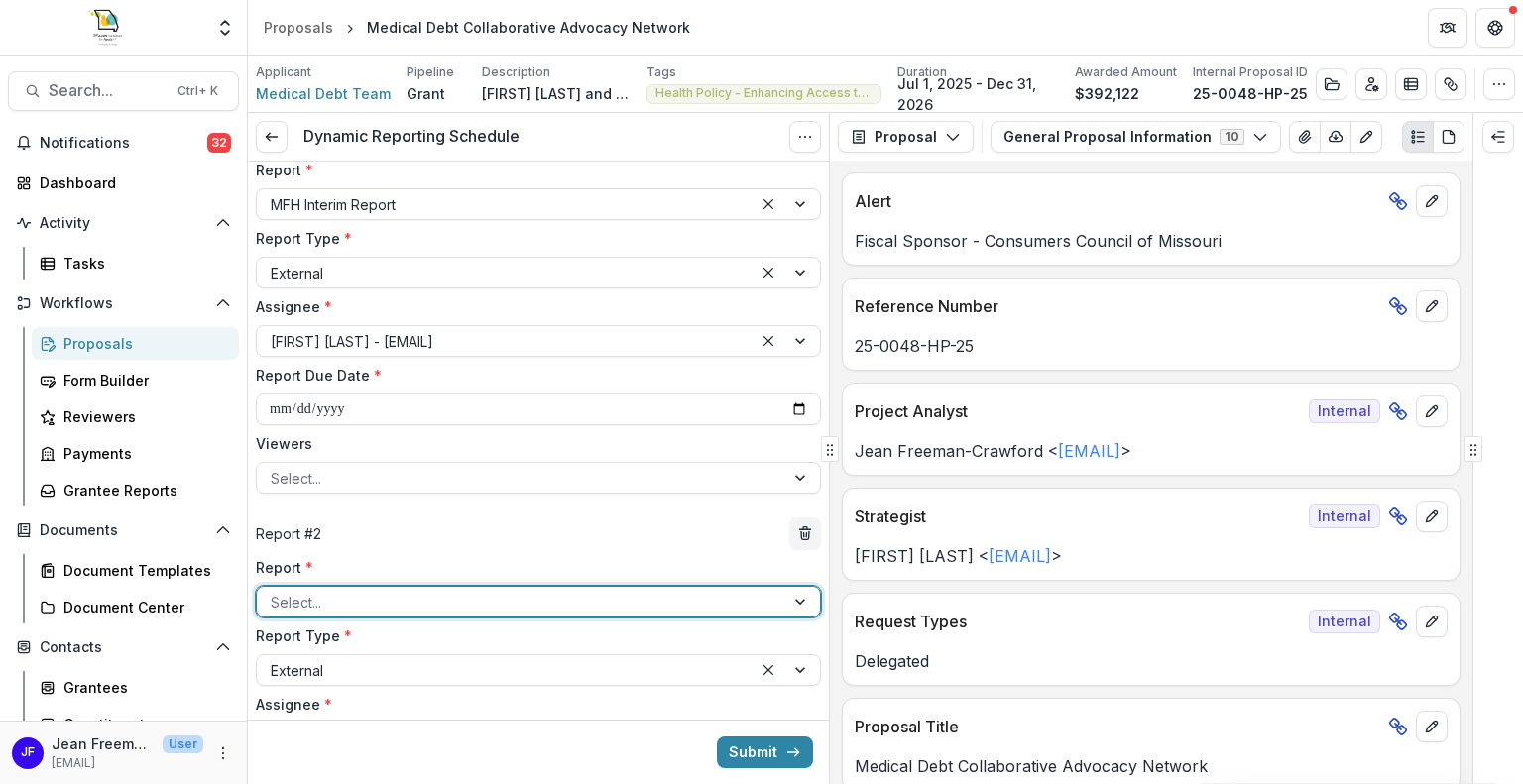 scroll, scrollTop: 99, scrollLeft: 0, axis: vertical 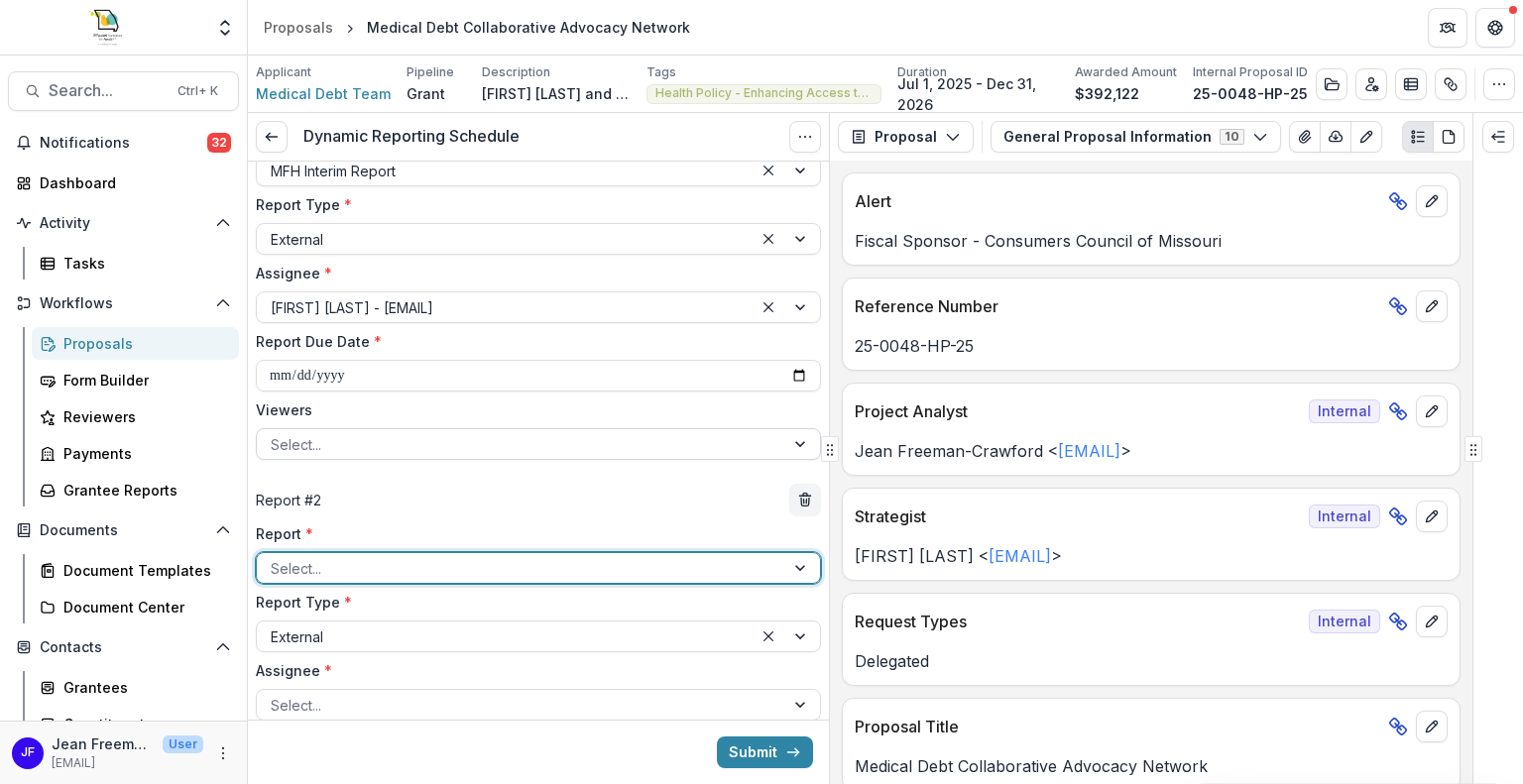 click at bounding box center (802, 444) 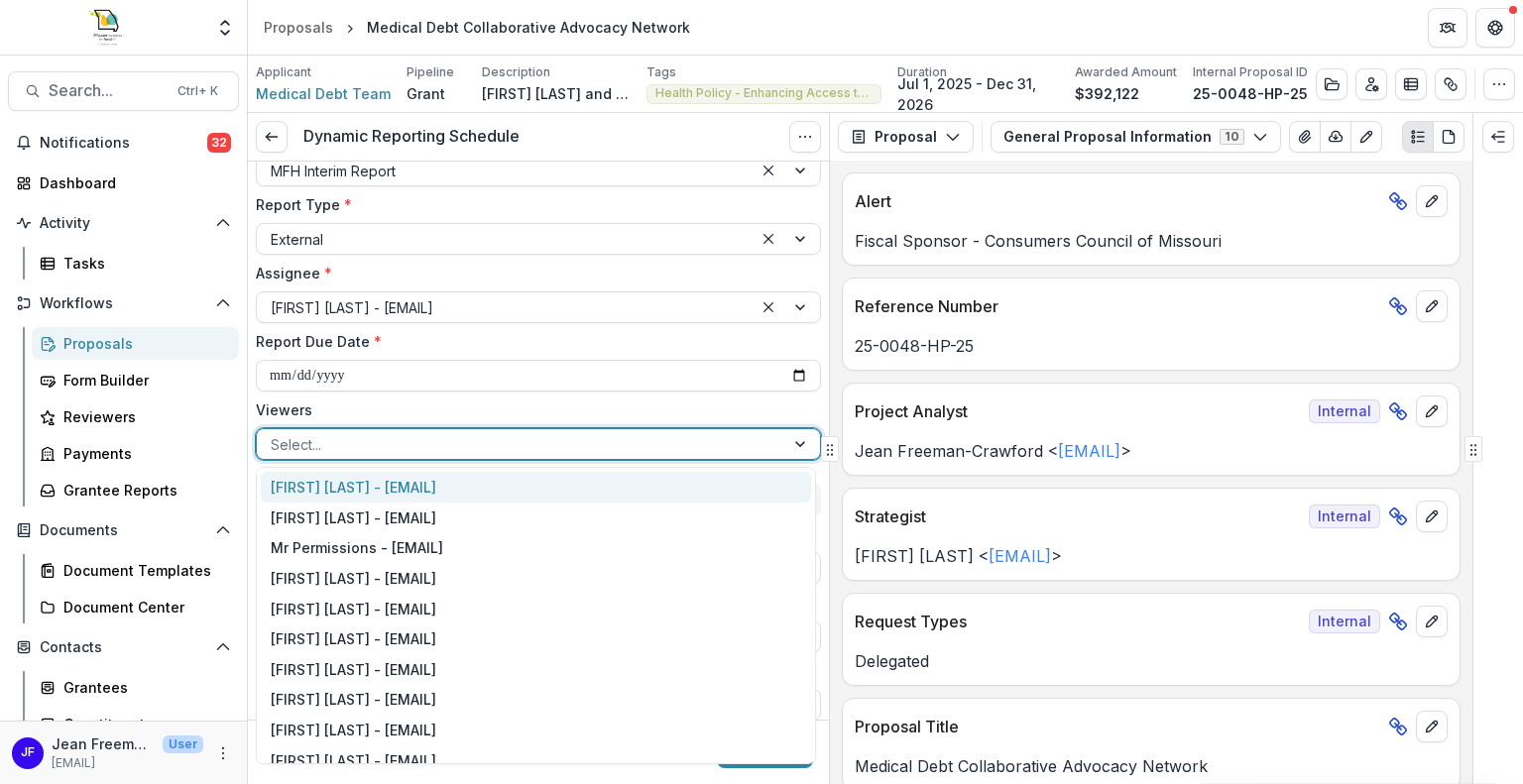 click at bounding box center (802, 444) 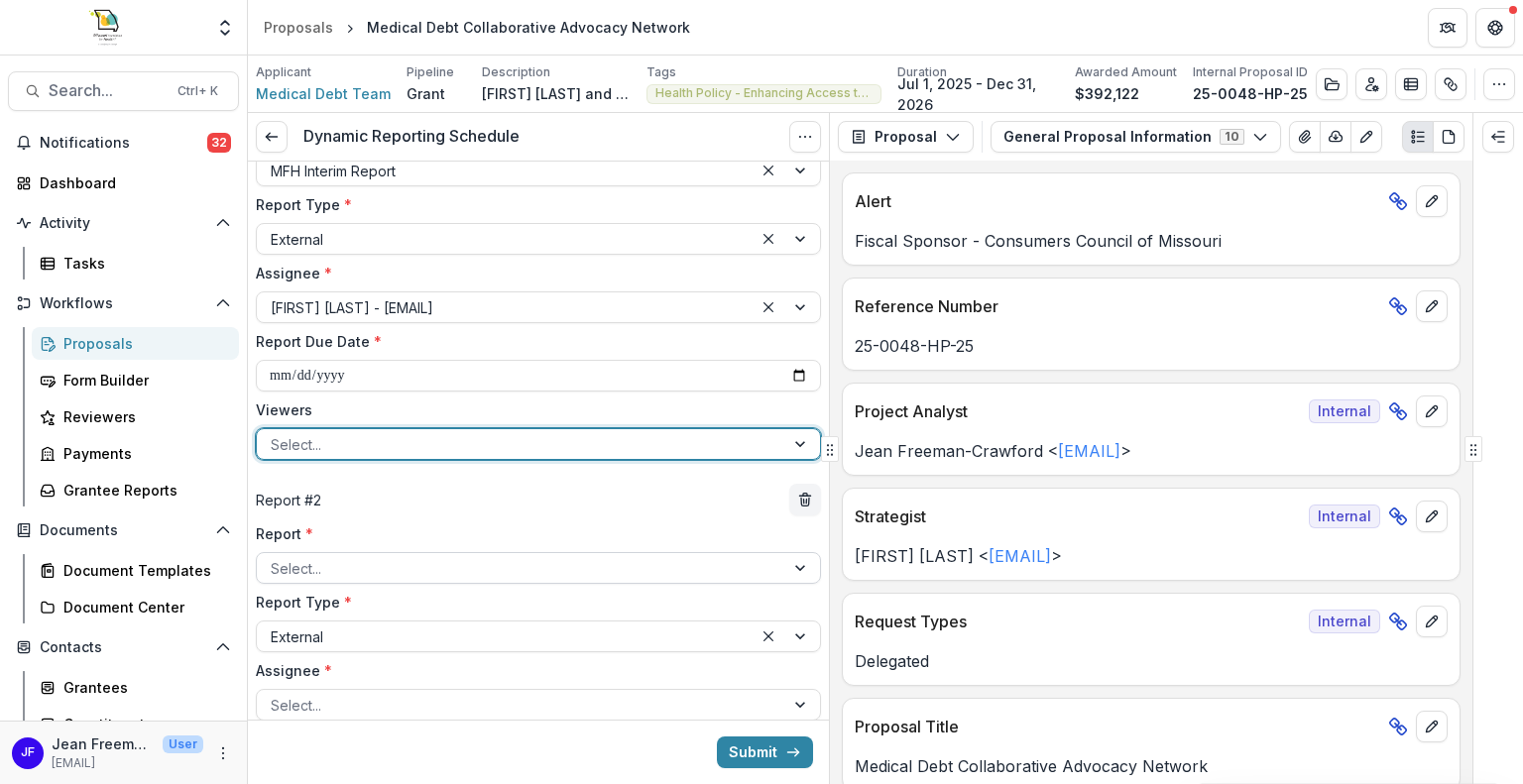 scroll, scrollTop: 198, scrollLeft: 0, axis: vertical 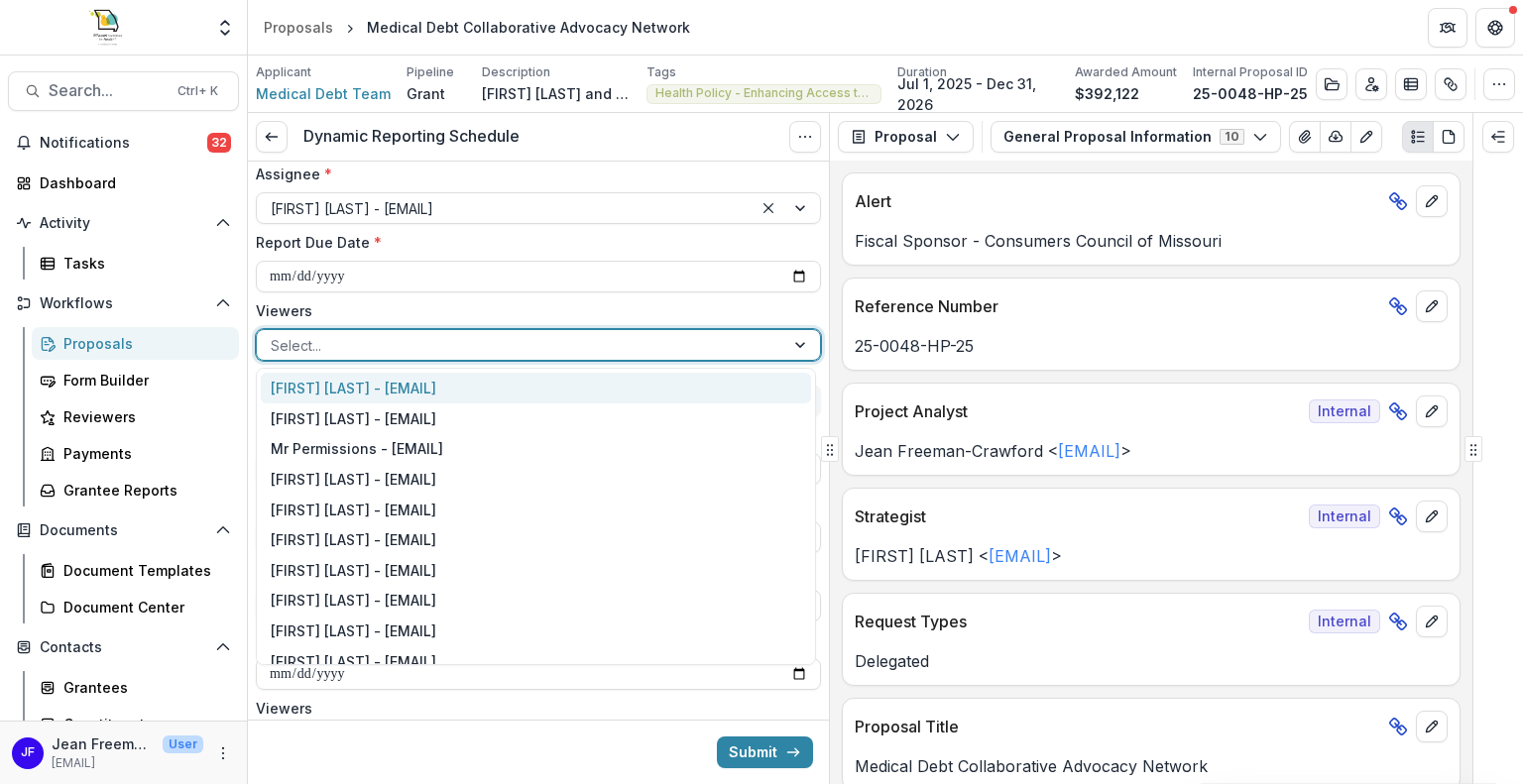 click at bounding box center (802, 345) 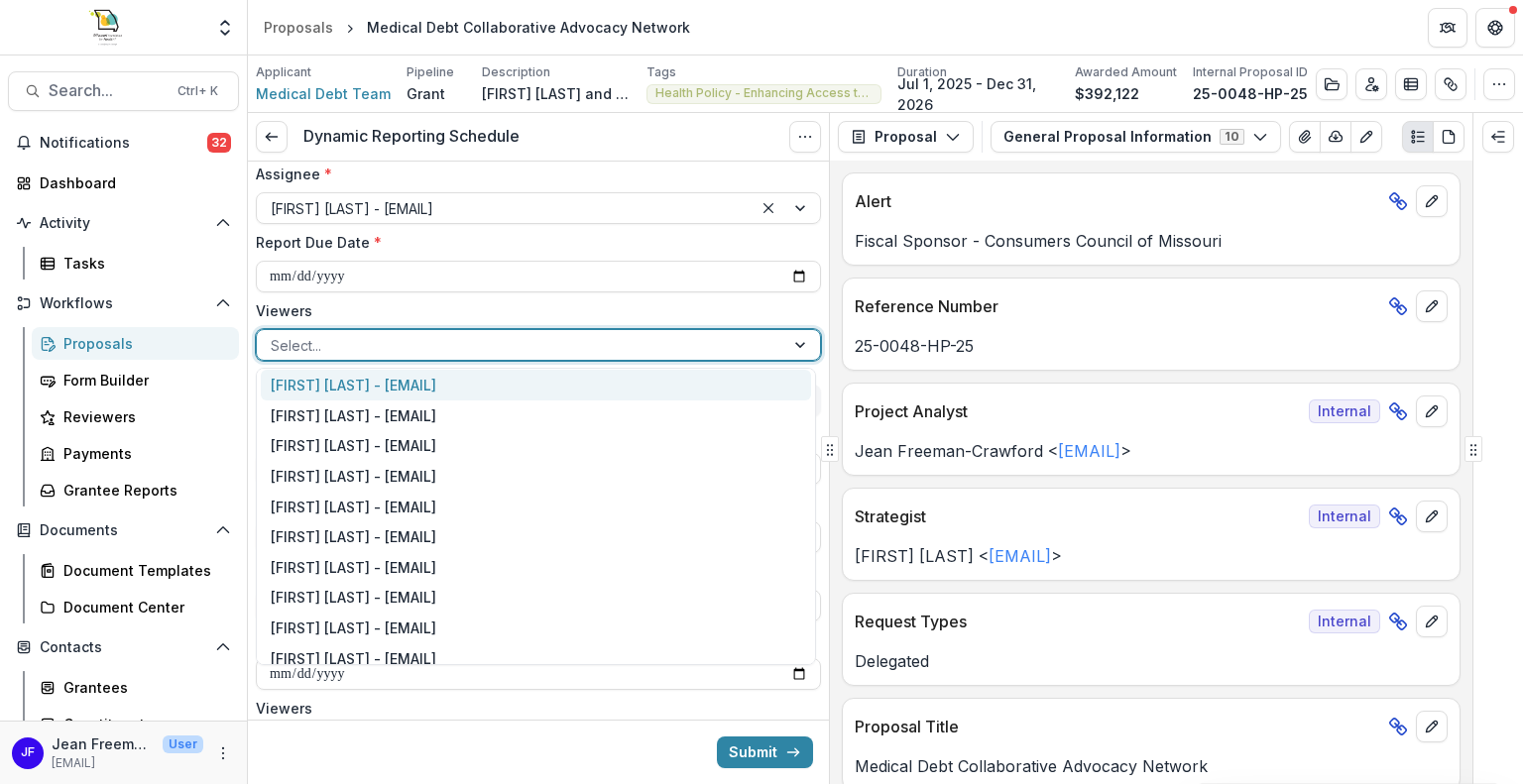 scroll, scrollTop: 198, scrollLeft: 0, axis: vertical 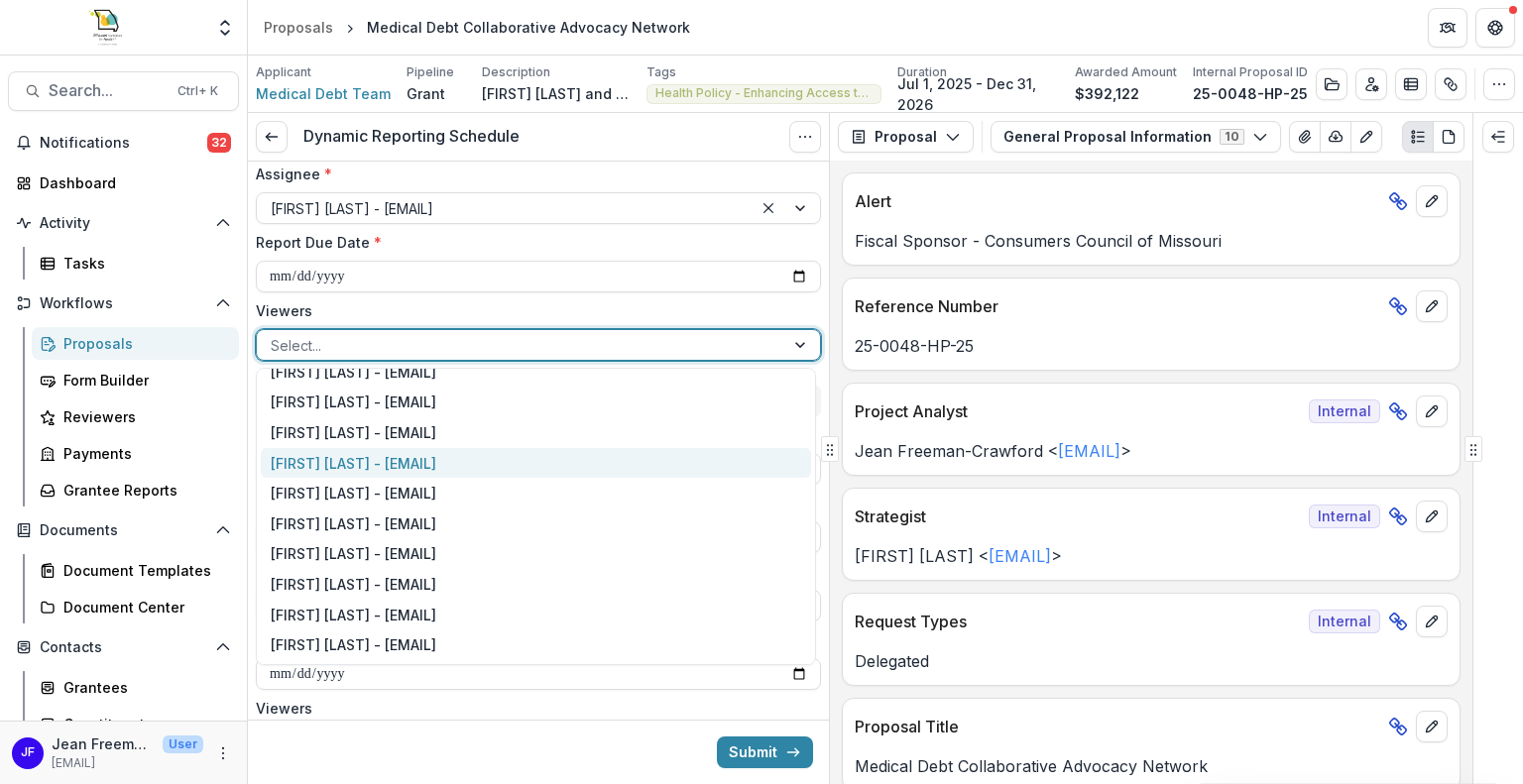 click on "[FIRST] [LAST] - [EMAIL]" at bounding box center (535, 463) 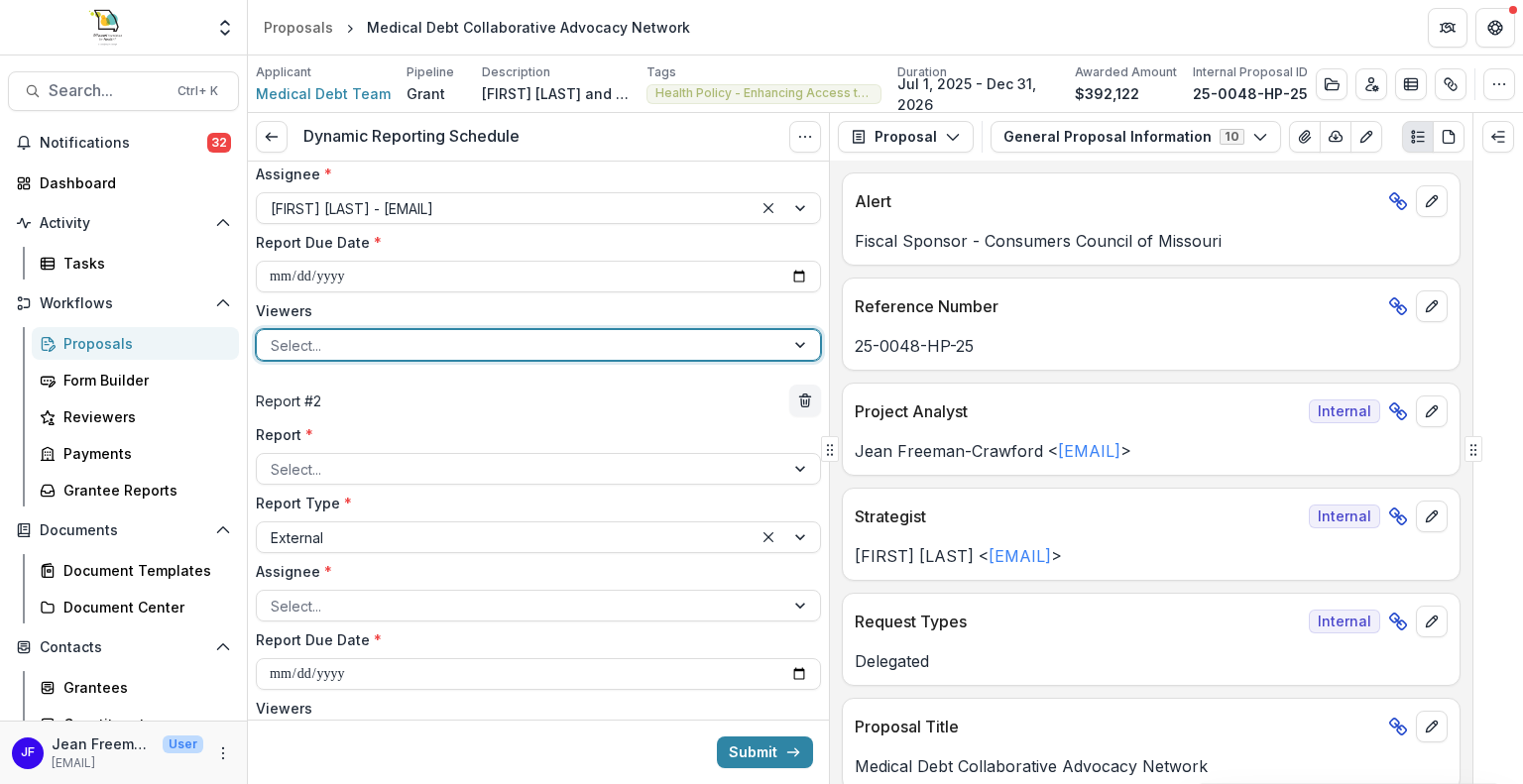 click at bounding box center (802, 345) 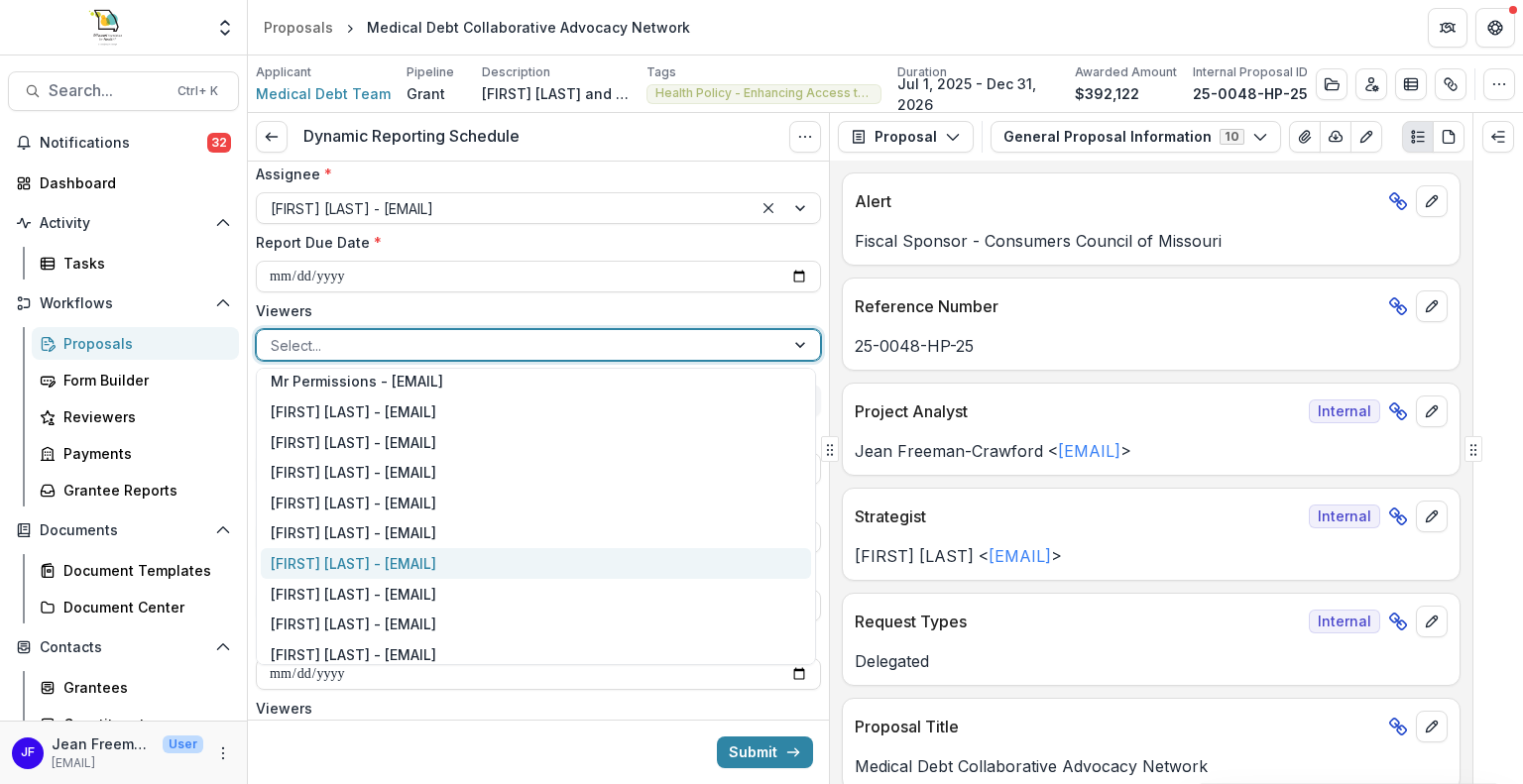 scroll, scrollTop: 99, scrollLeft: 0, axis: vertical 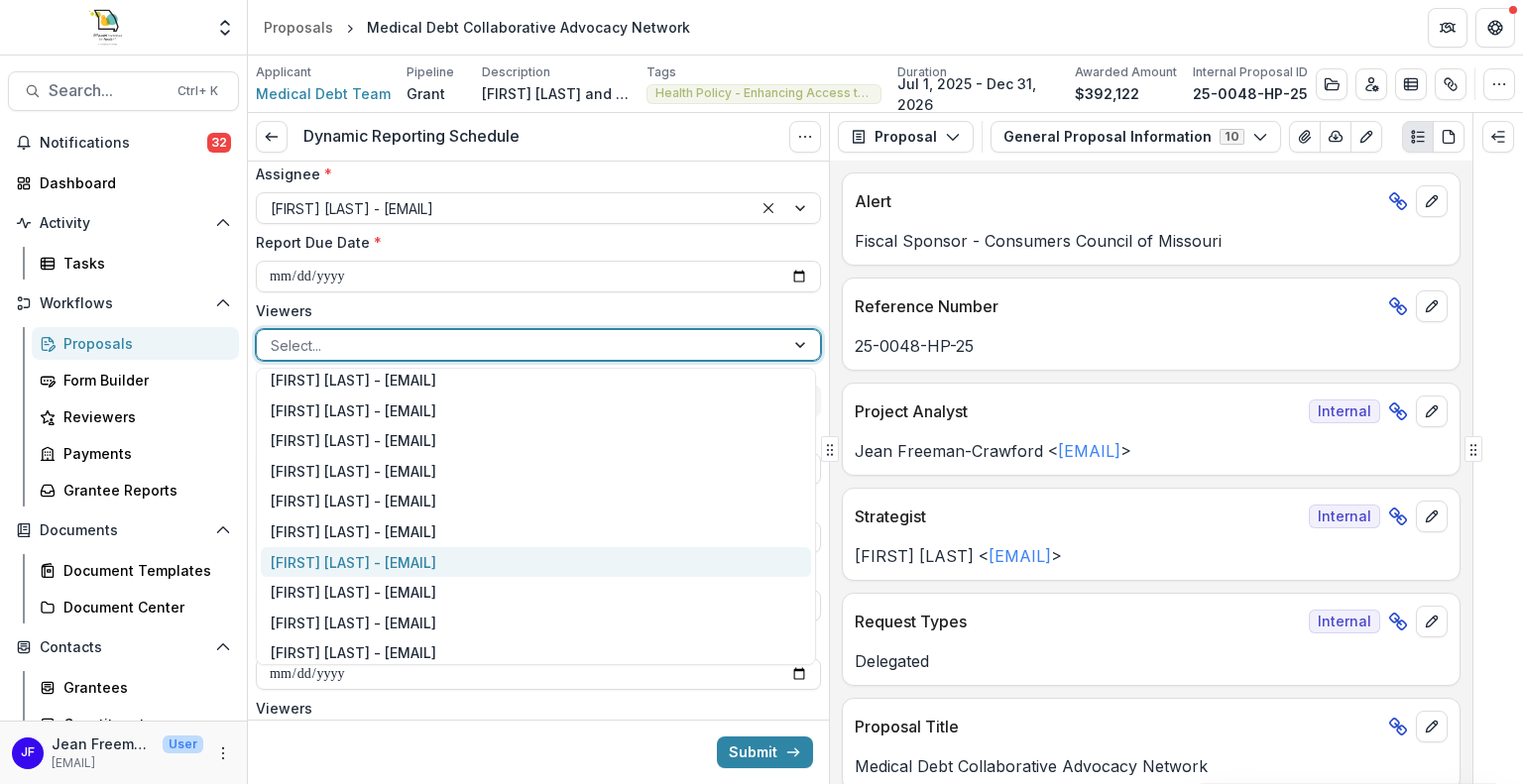 click on "[FIRST] [LAST] - [EMAIL]" at bounding box center (535, 562) 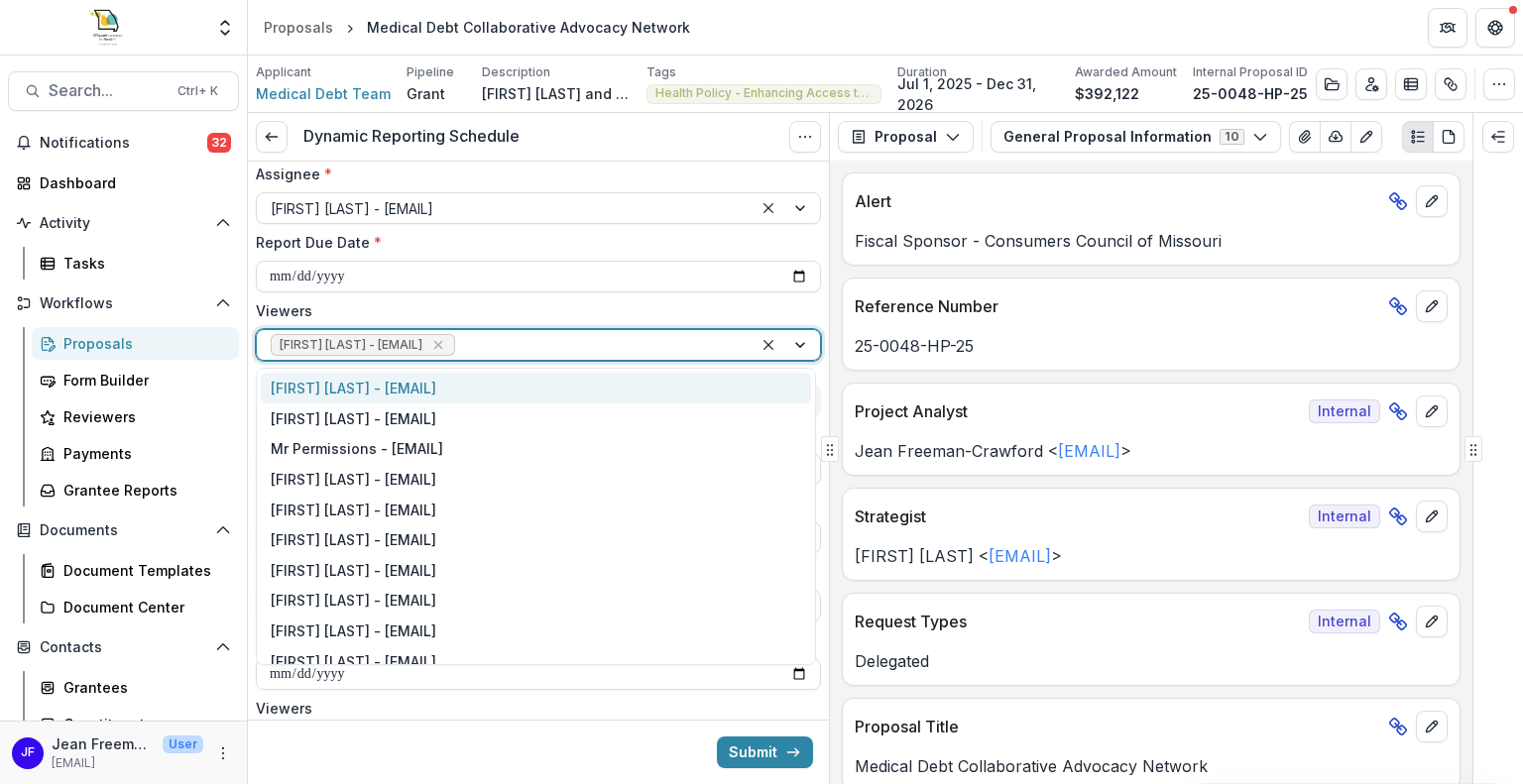 click at bounding box center [786, 345] 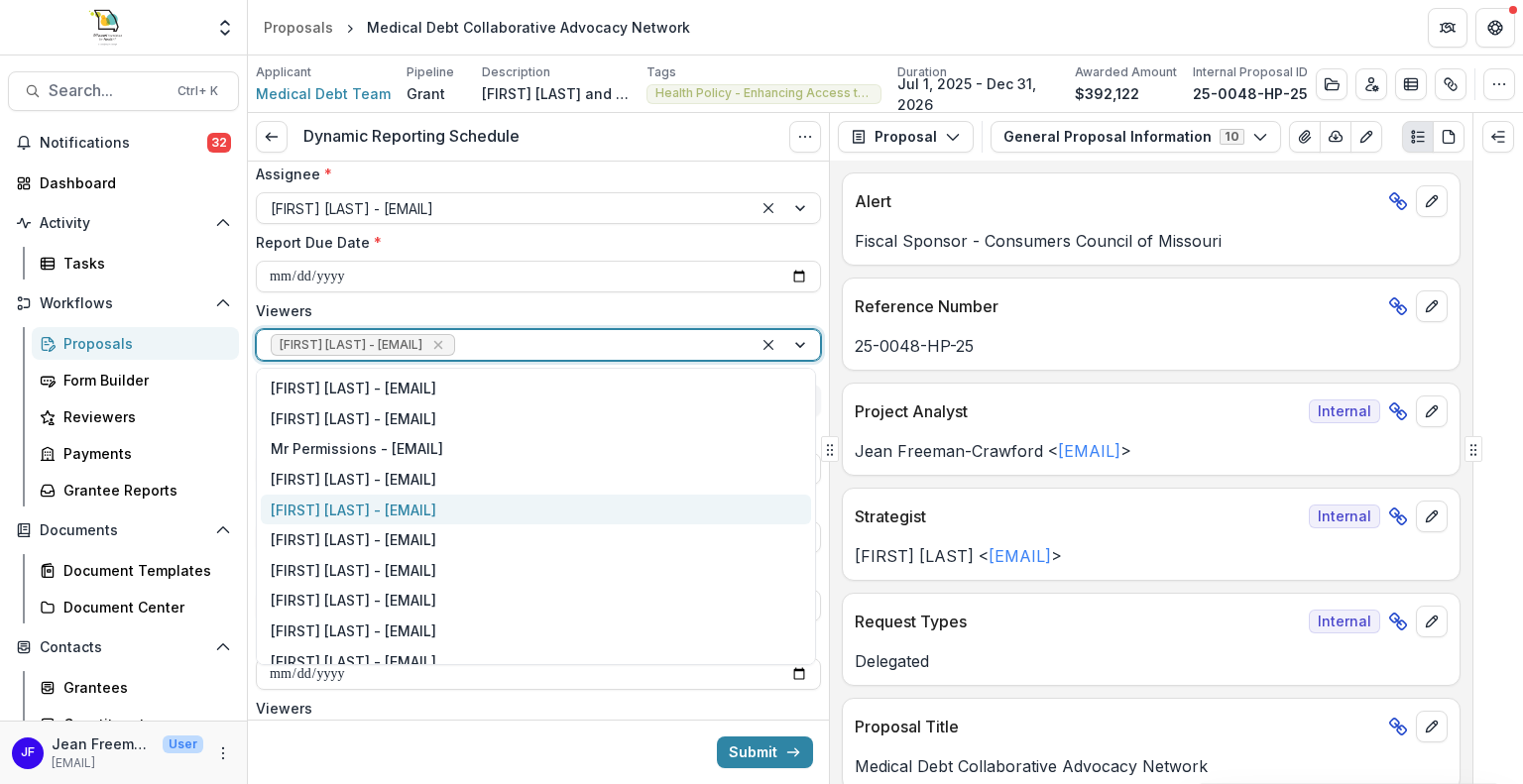click on "[FIRST] [LAST] - [EMAIL]" at bounding box center [535, 509] 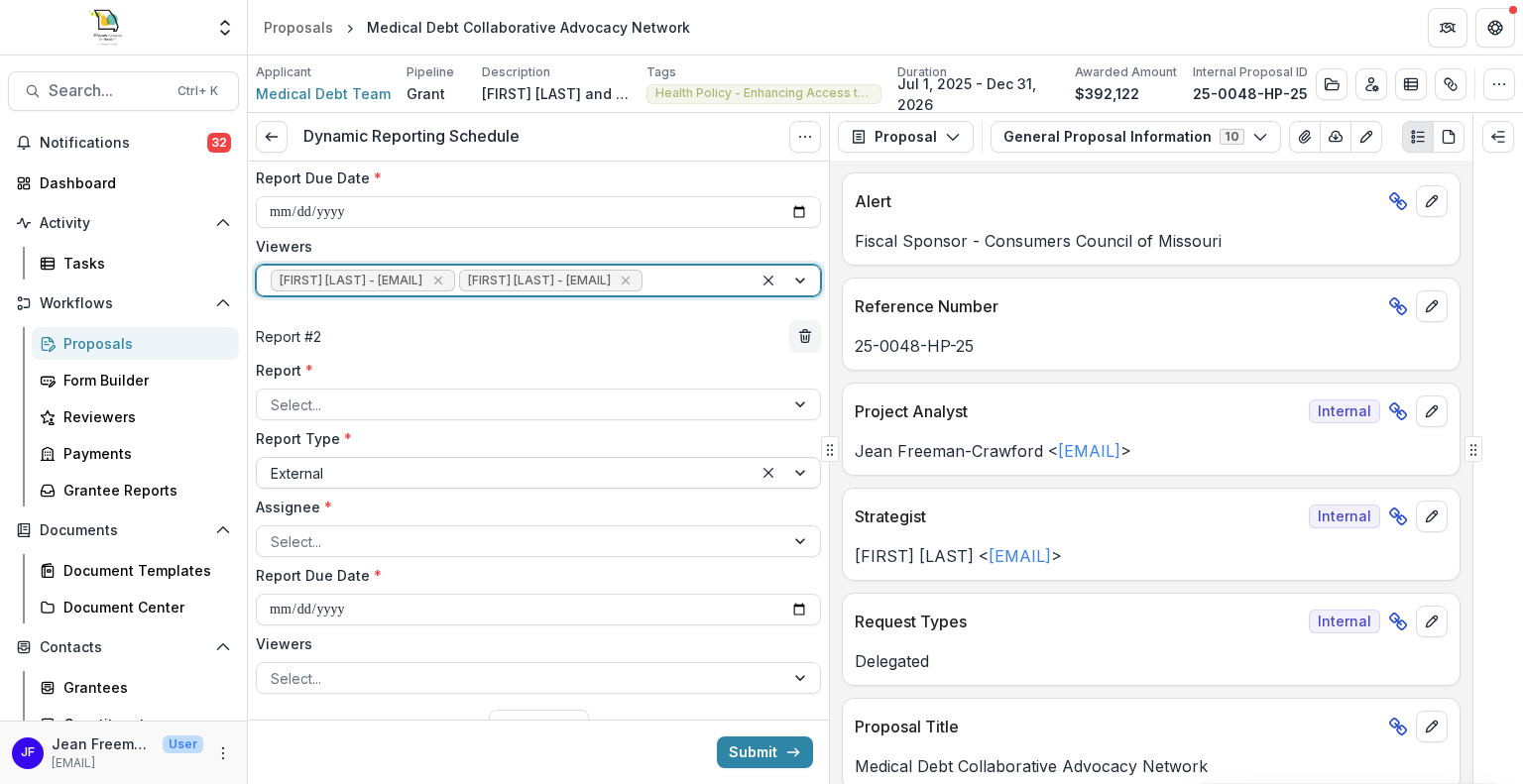 scroll, scrollTop: 297, scrollLeft: 0, axis: vertical 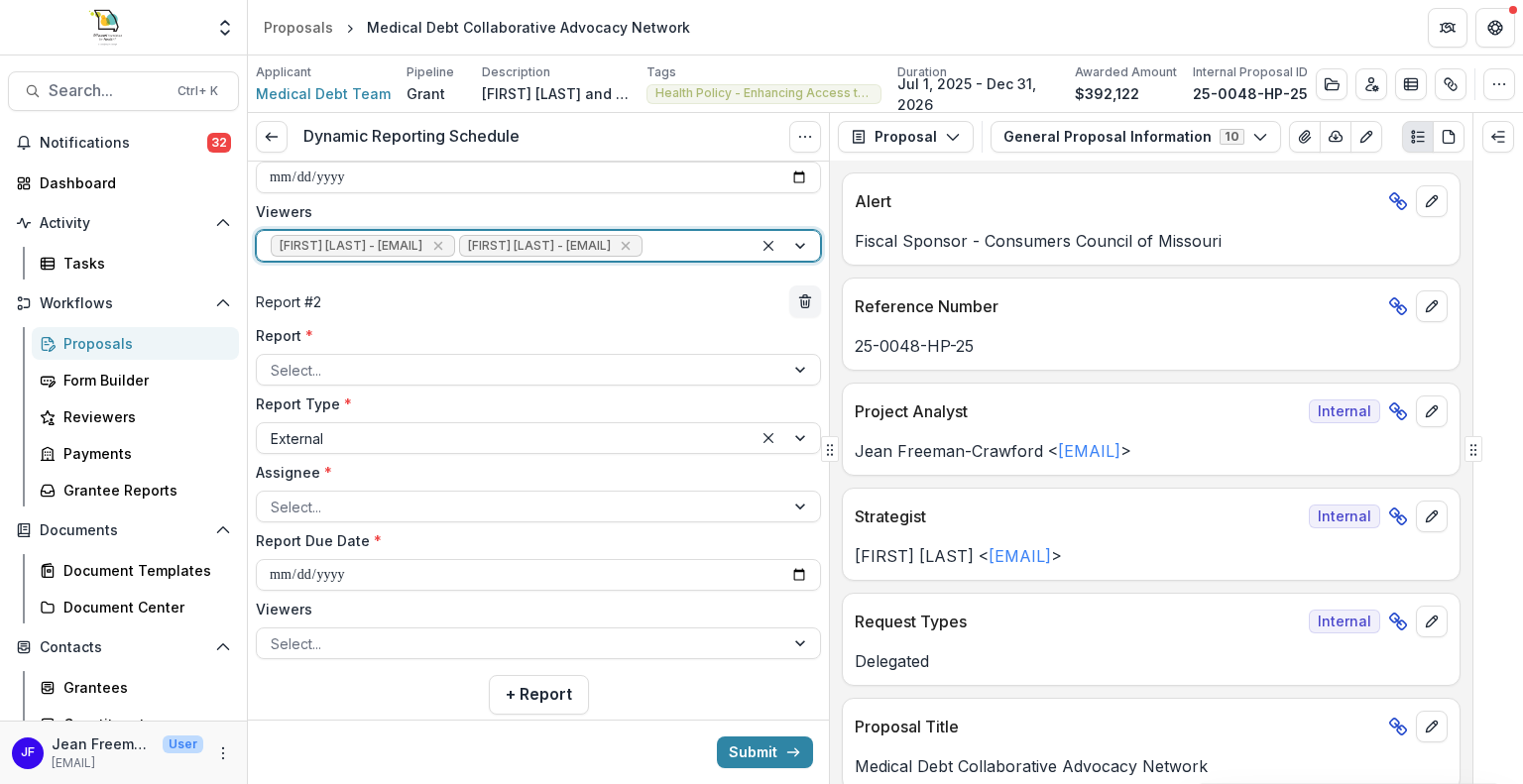click at bounding box center (786, 246) 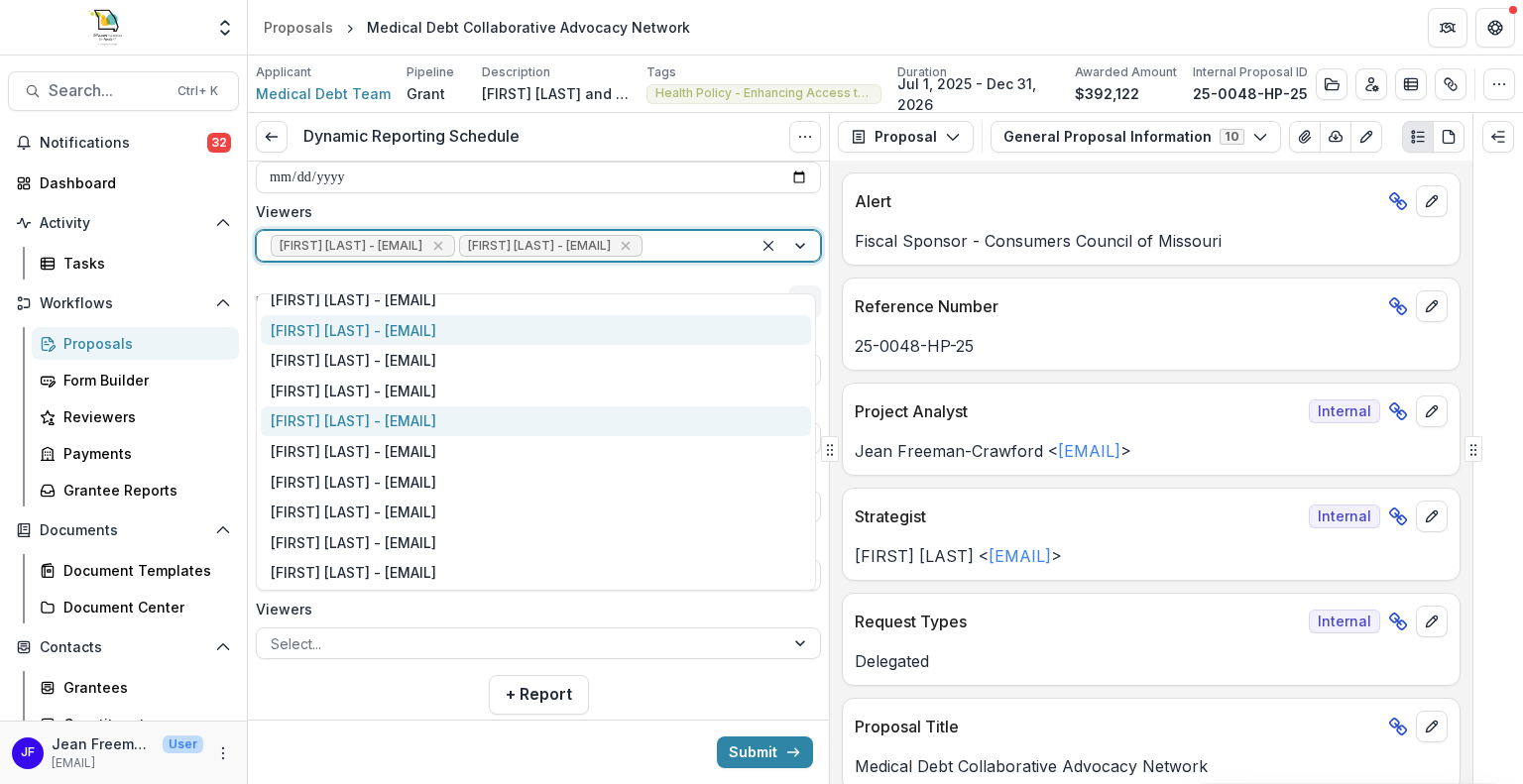 scroll, scrollTop: 198, scrollLeft: 0, axis: vertical 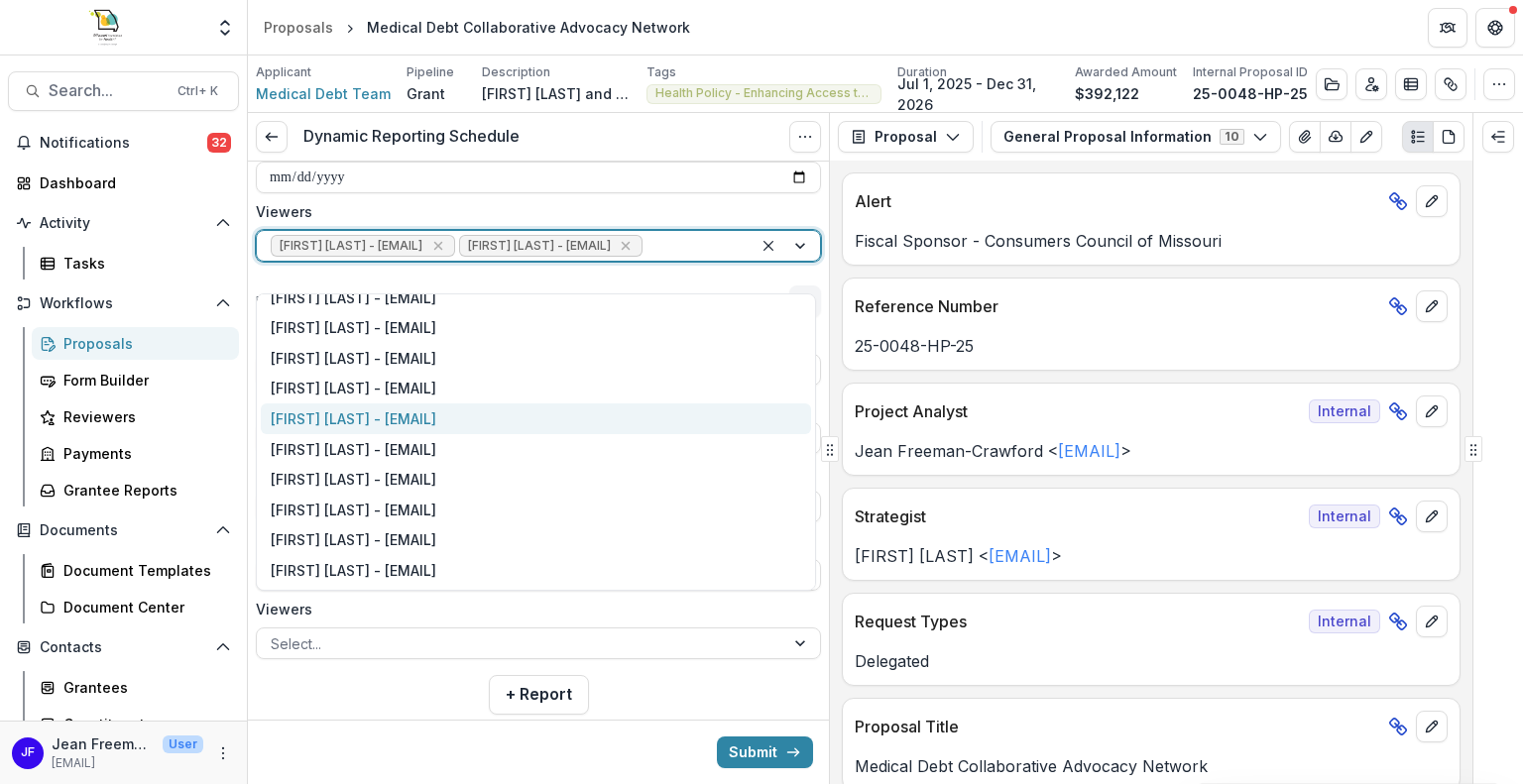 click on "[FIRST] [LAST] - [EMAIL]" at bounding box center [535, 418] 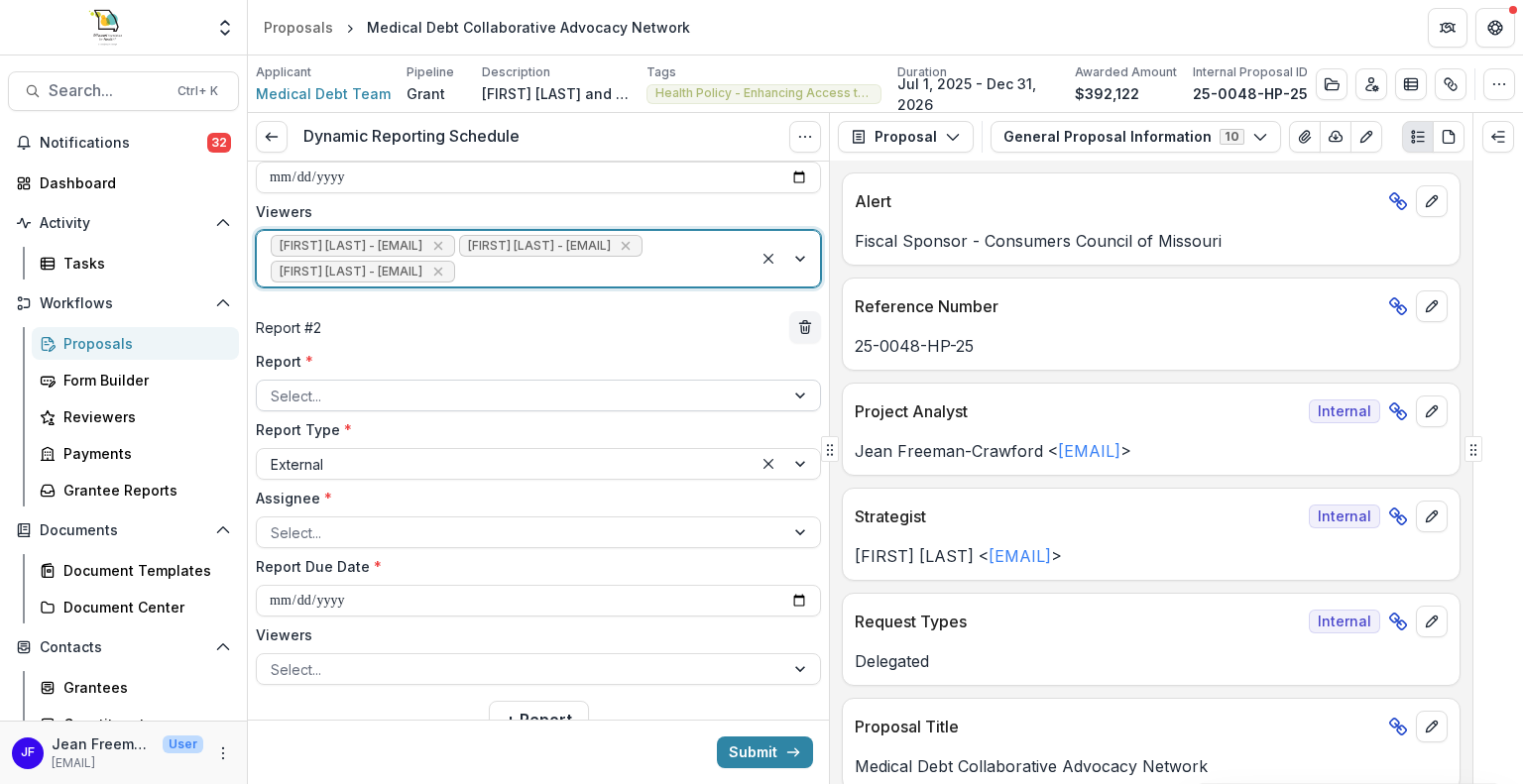click at bounding box center [802, 395] 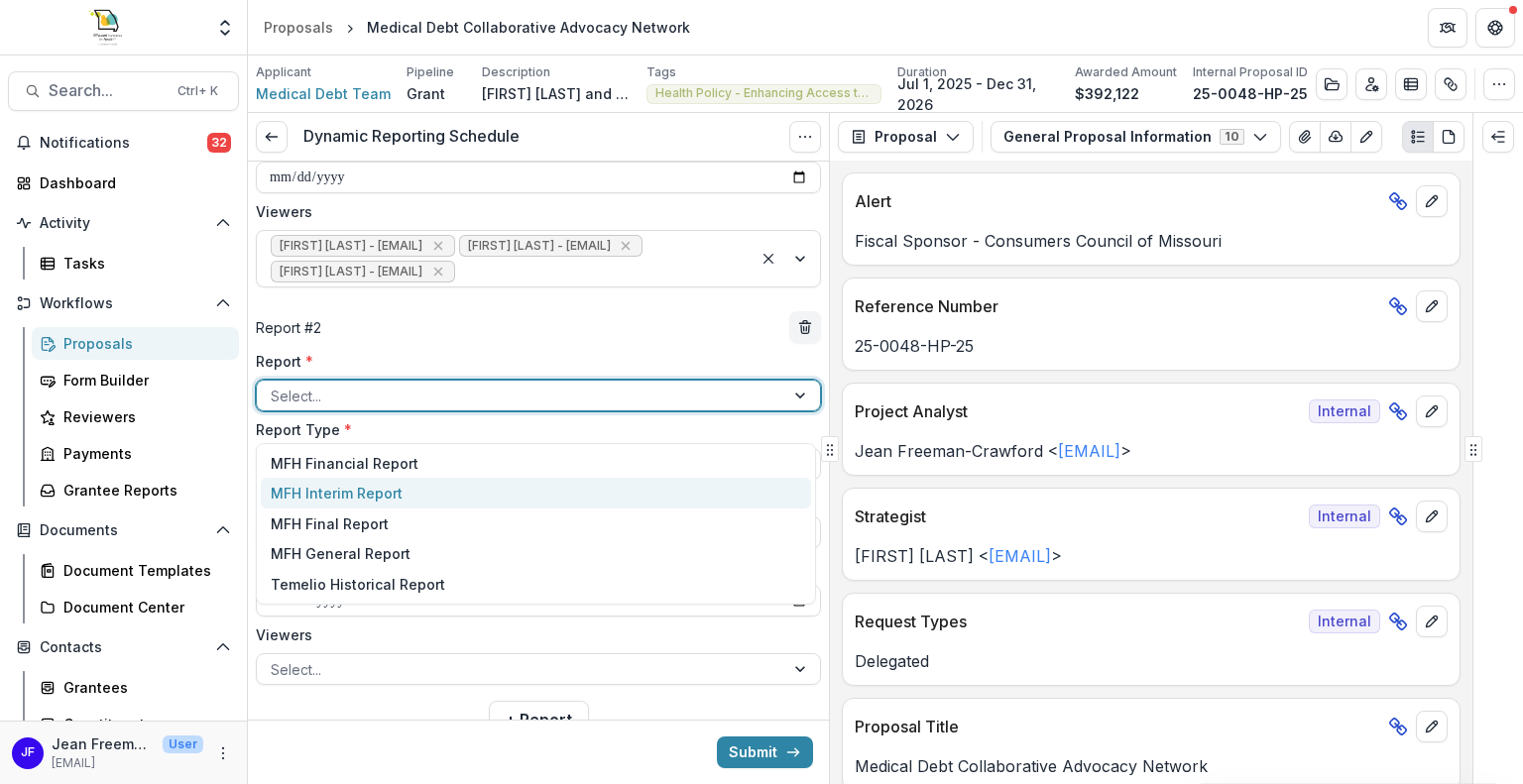 click on "MFH Interim Report" at bounding box center [535, 493] 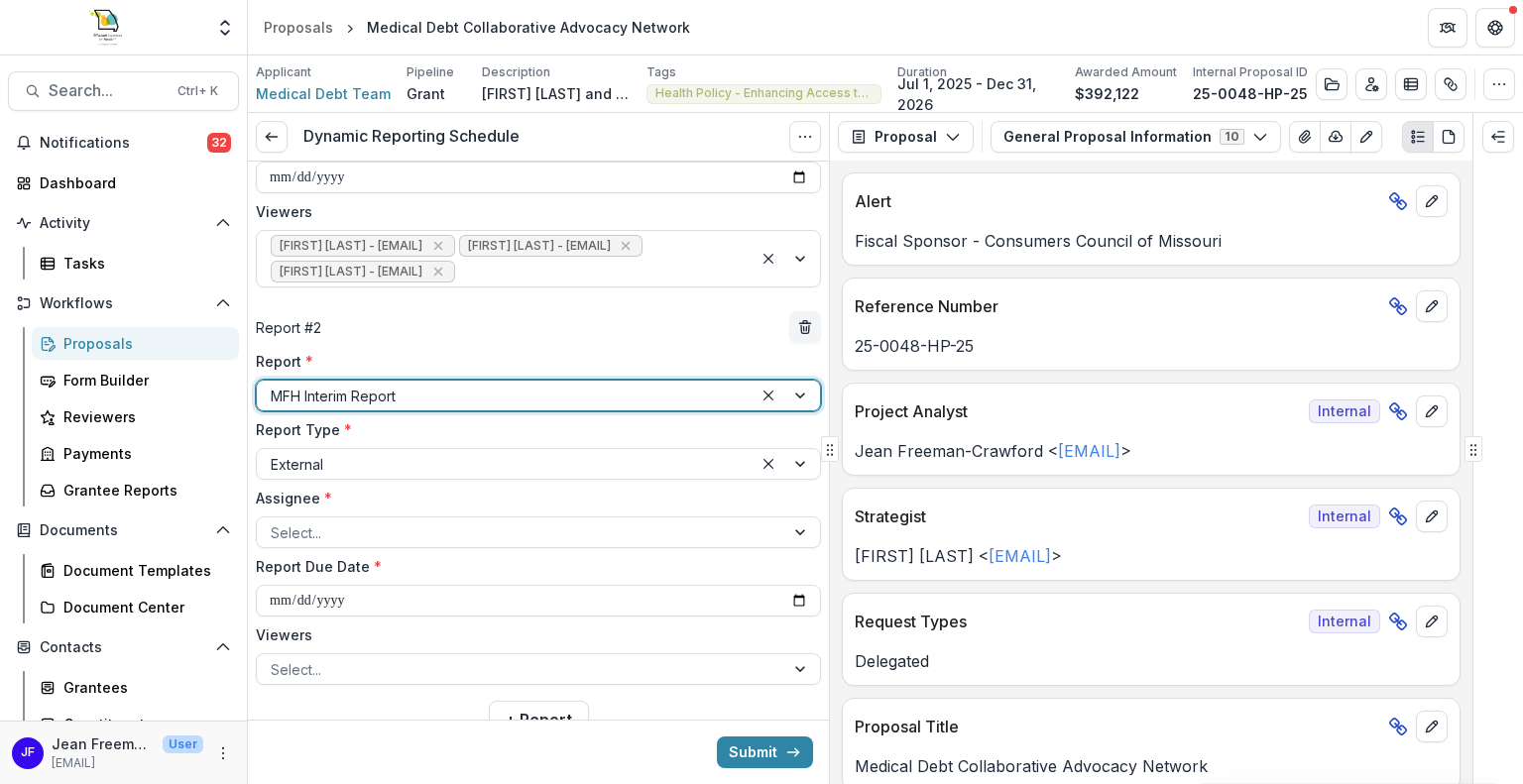 scroll, scrollTop: 389, scrollLeft: 0, axis: vertical 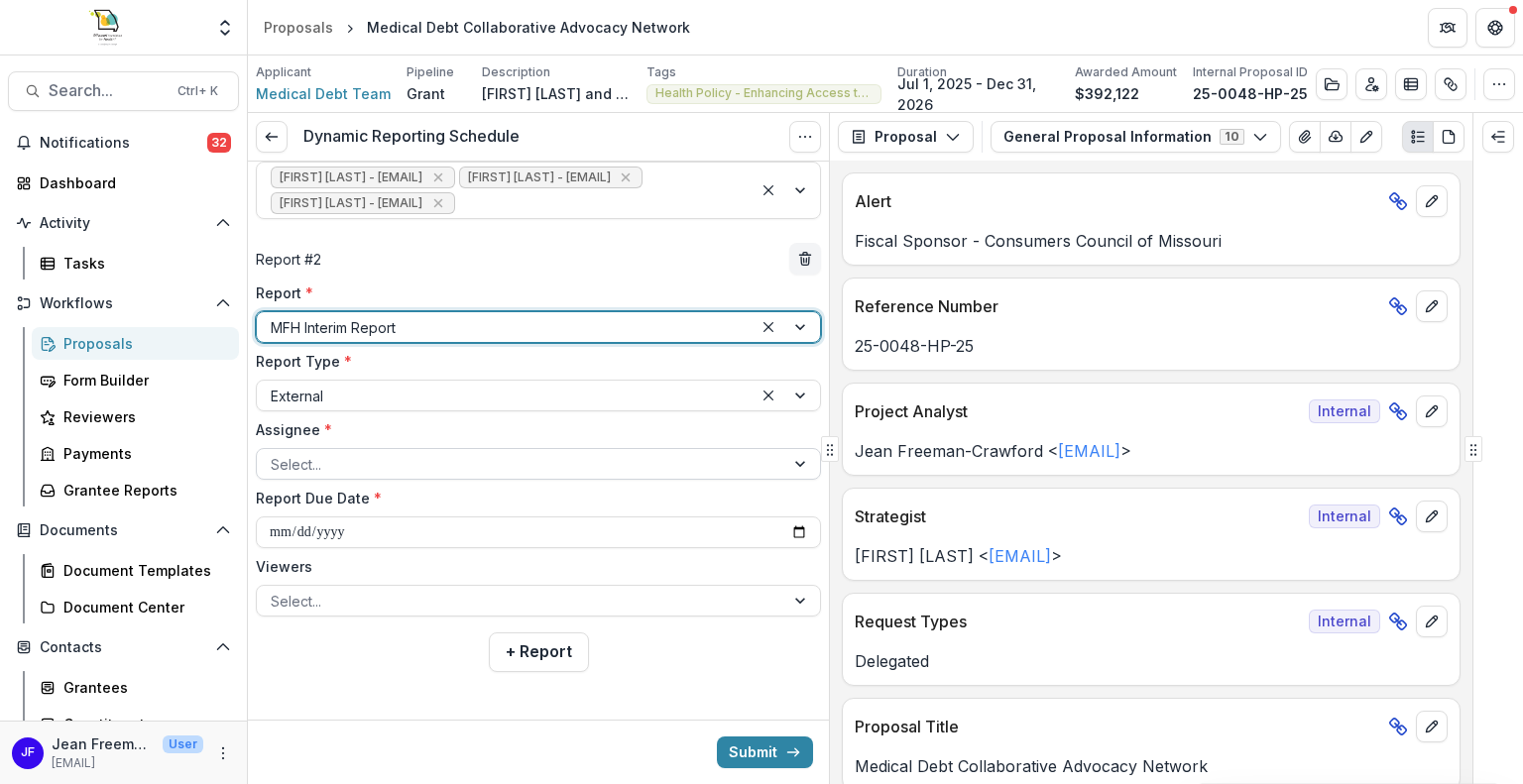 click at bounding box center (802, 464) 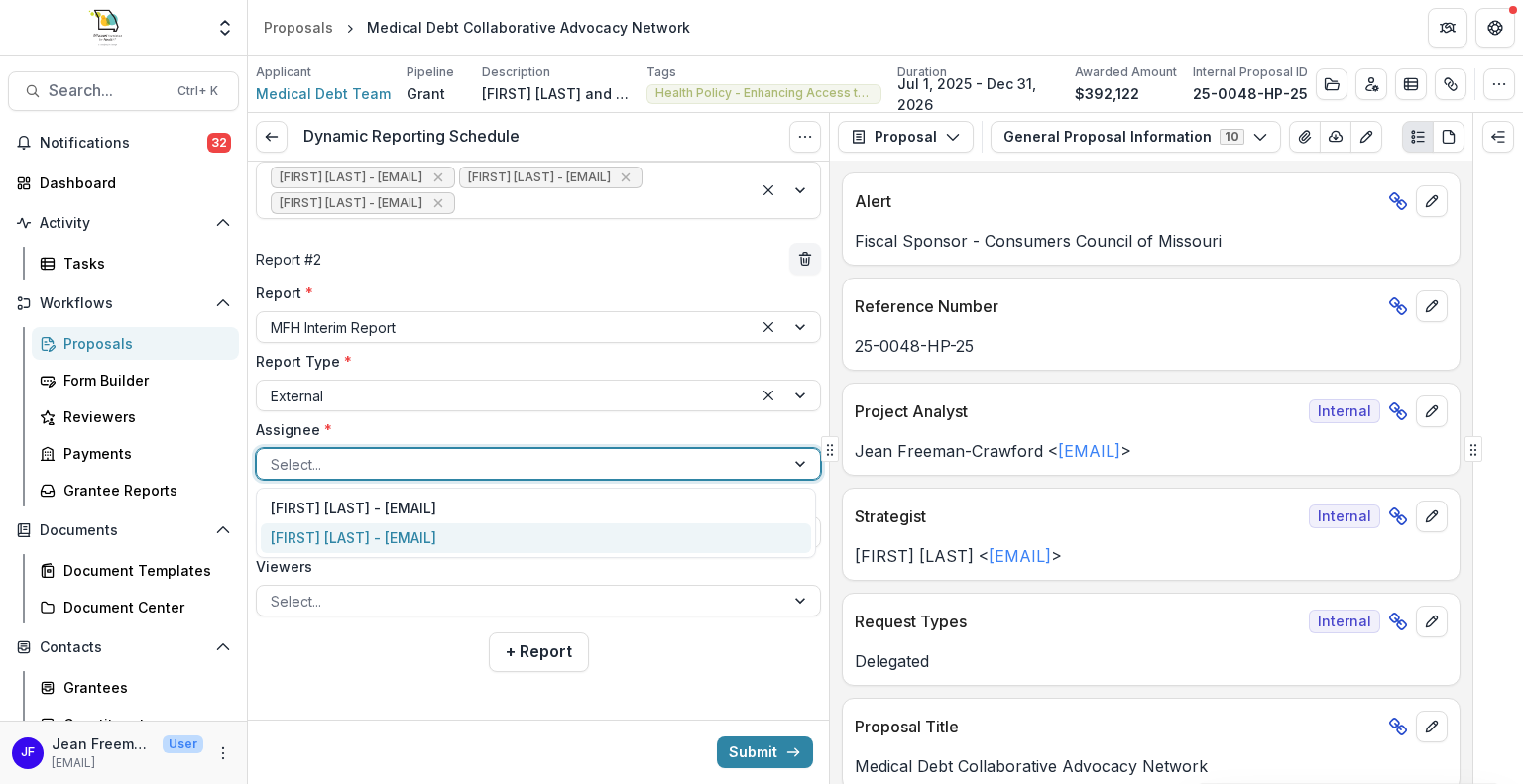 click on "[FIRST] [LAST] - [EMAIL]" at bounding box center [535, 538] 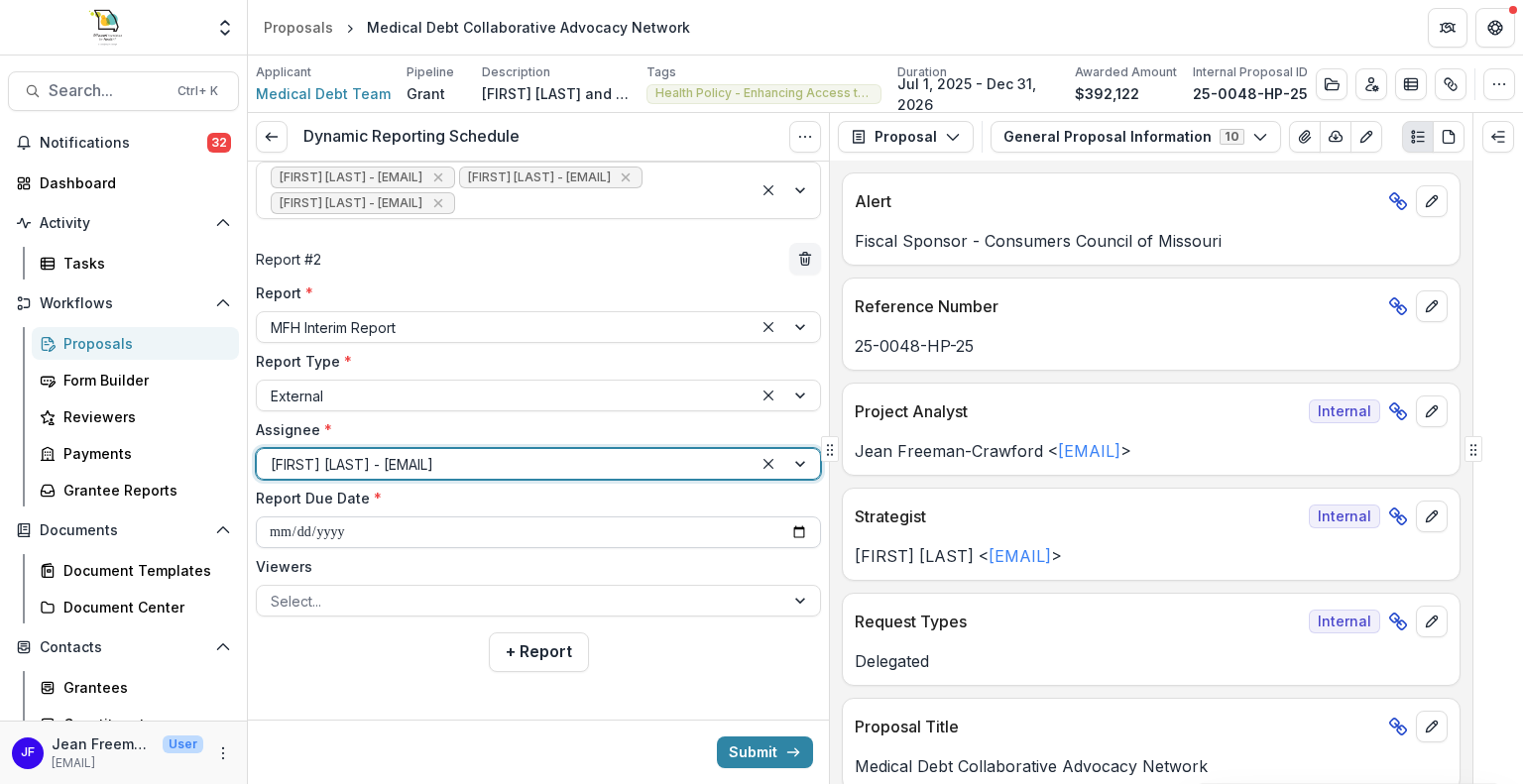click on "**********" at bounding box center (538, 532) 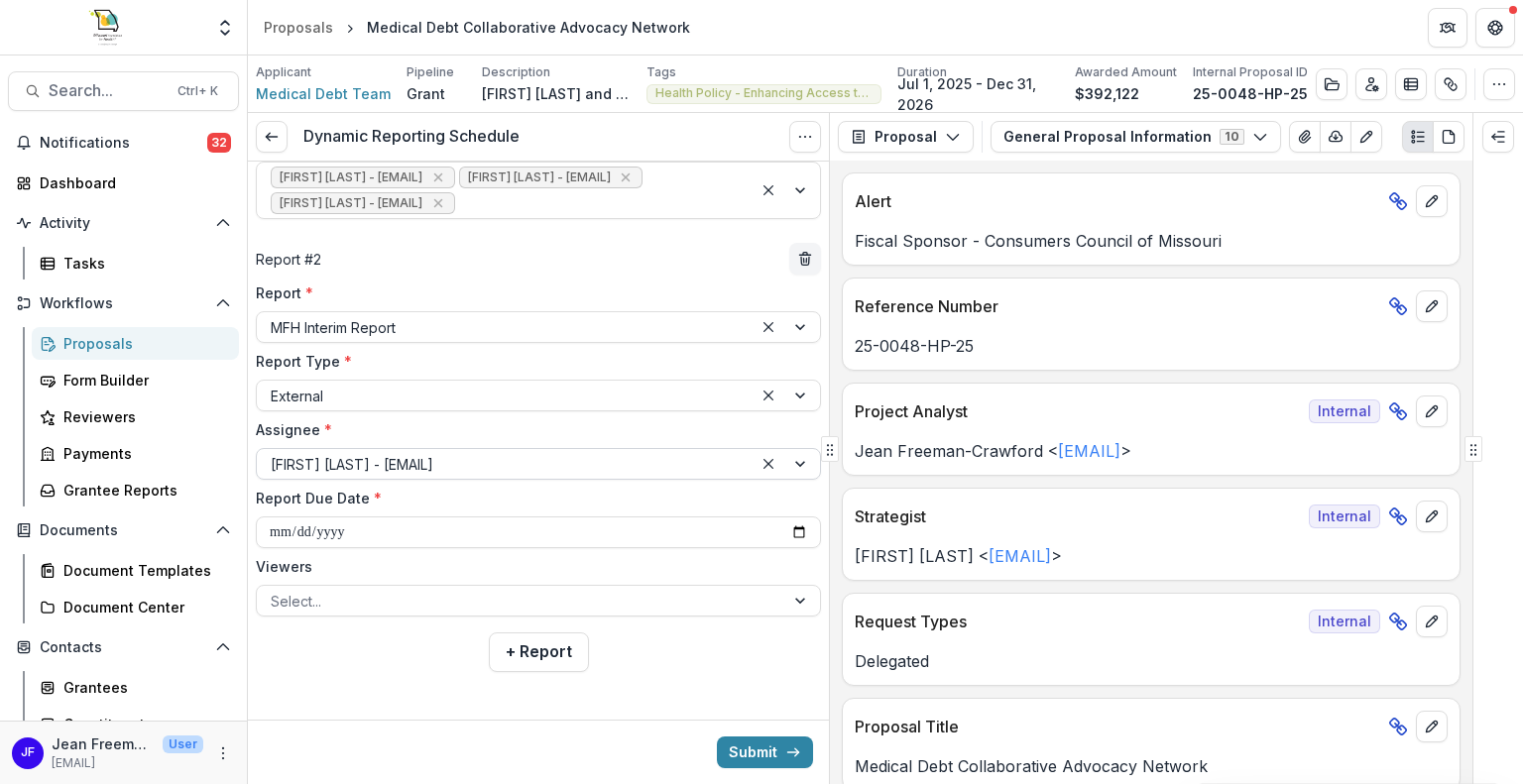type on "**********" 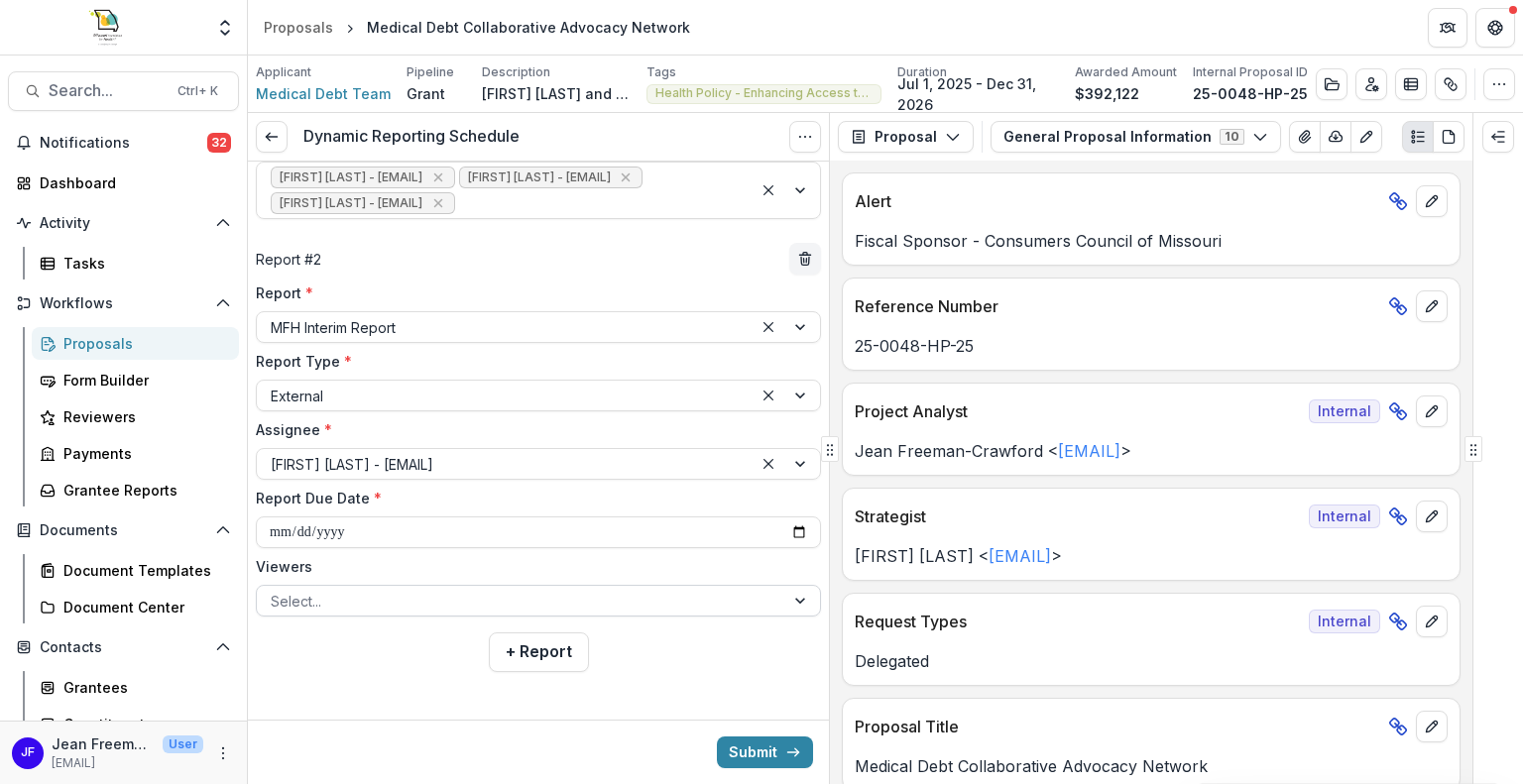 click at bounding box center [802, 601] 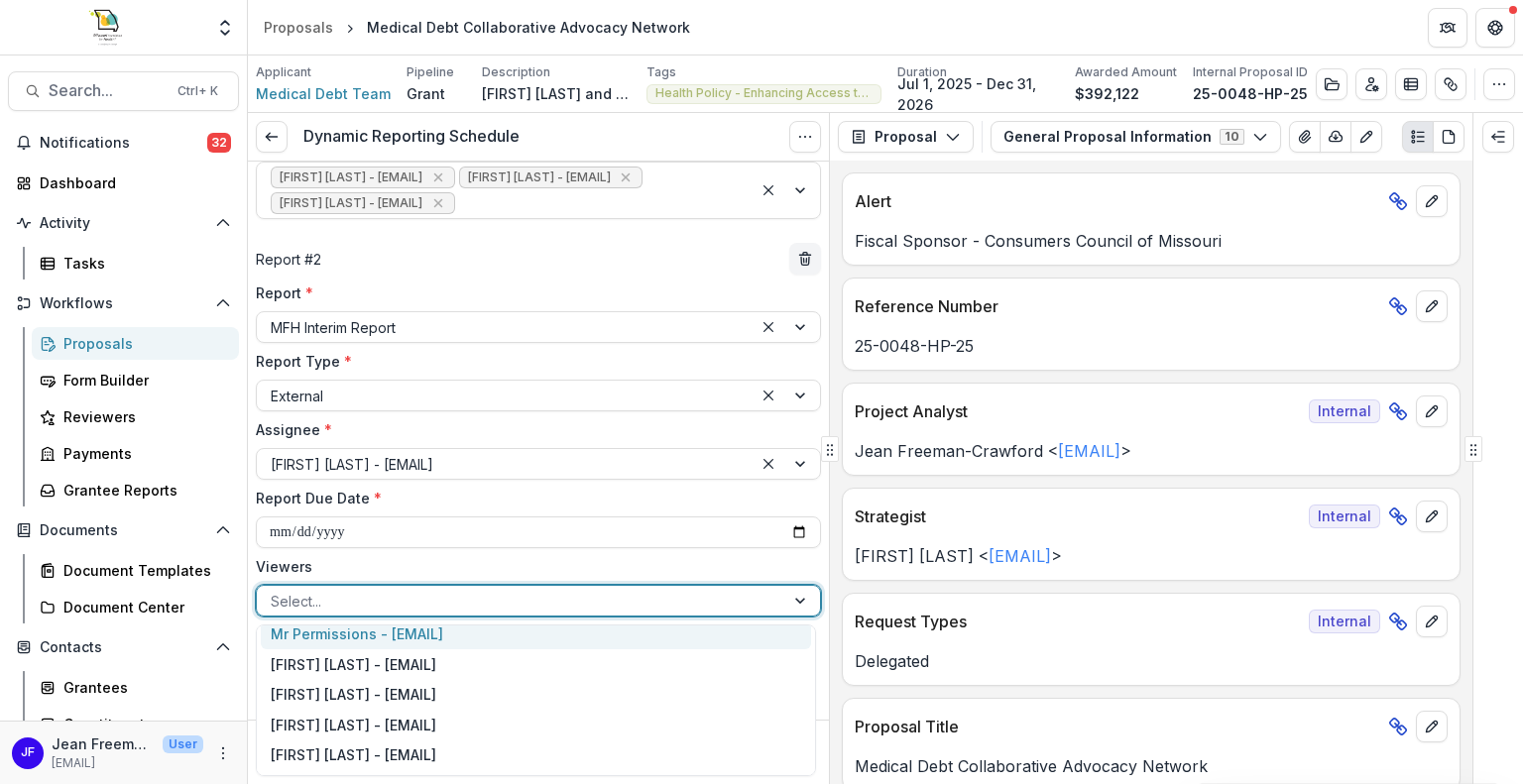 scroll, scrollTop: 99, scrollLeft: 0, axis: vertical 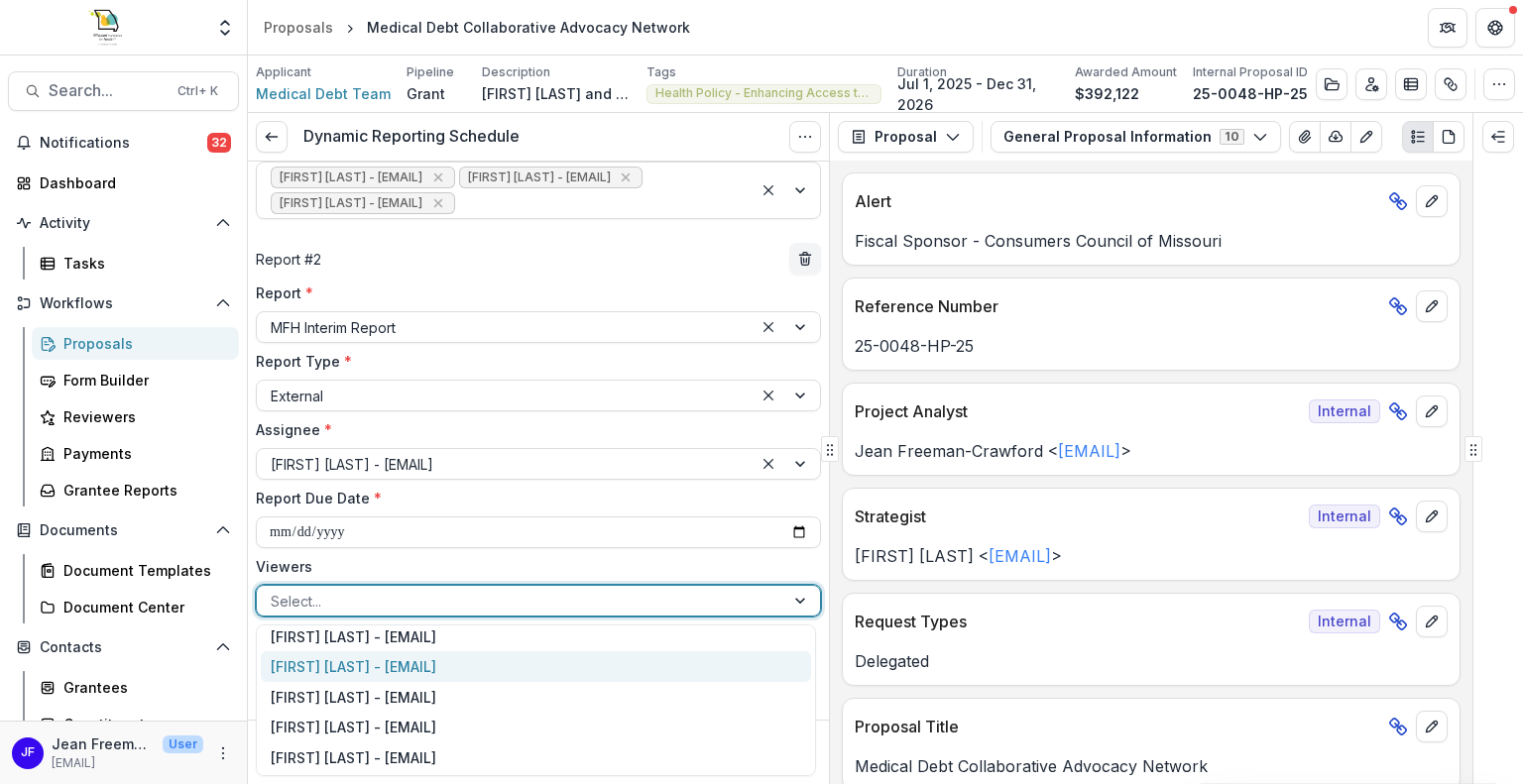 click on "[FIRST] [LAST] - [EMAIL]" at bounding box center (535, 666) 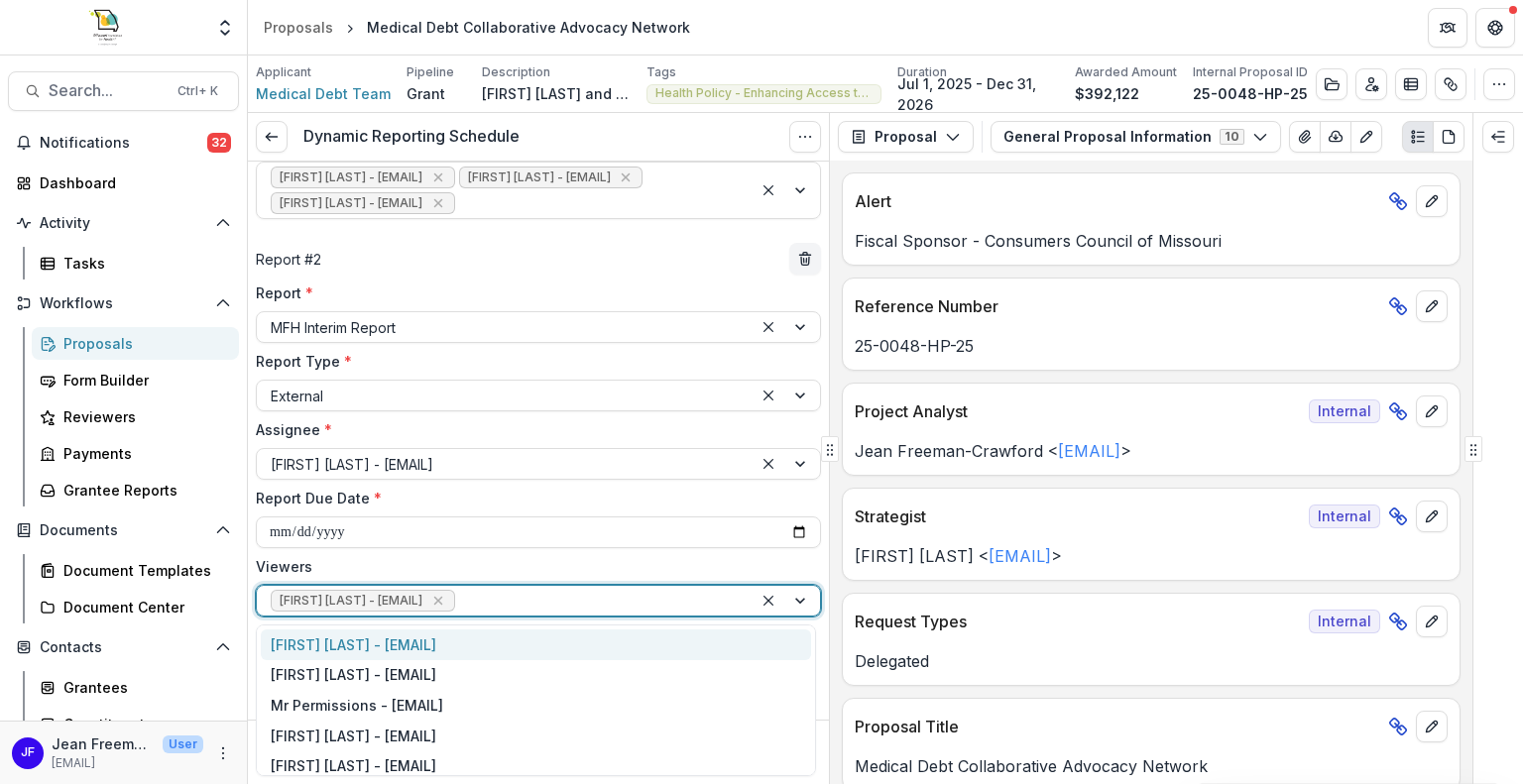 click at bounding box center [786, 601] 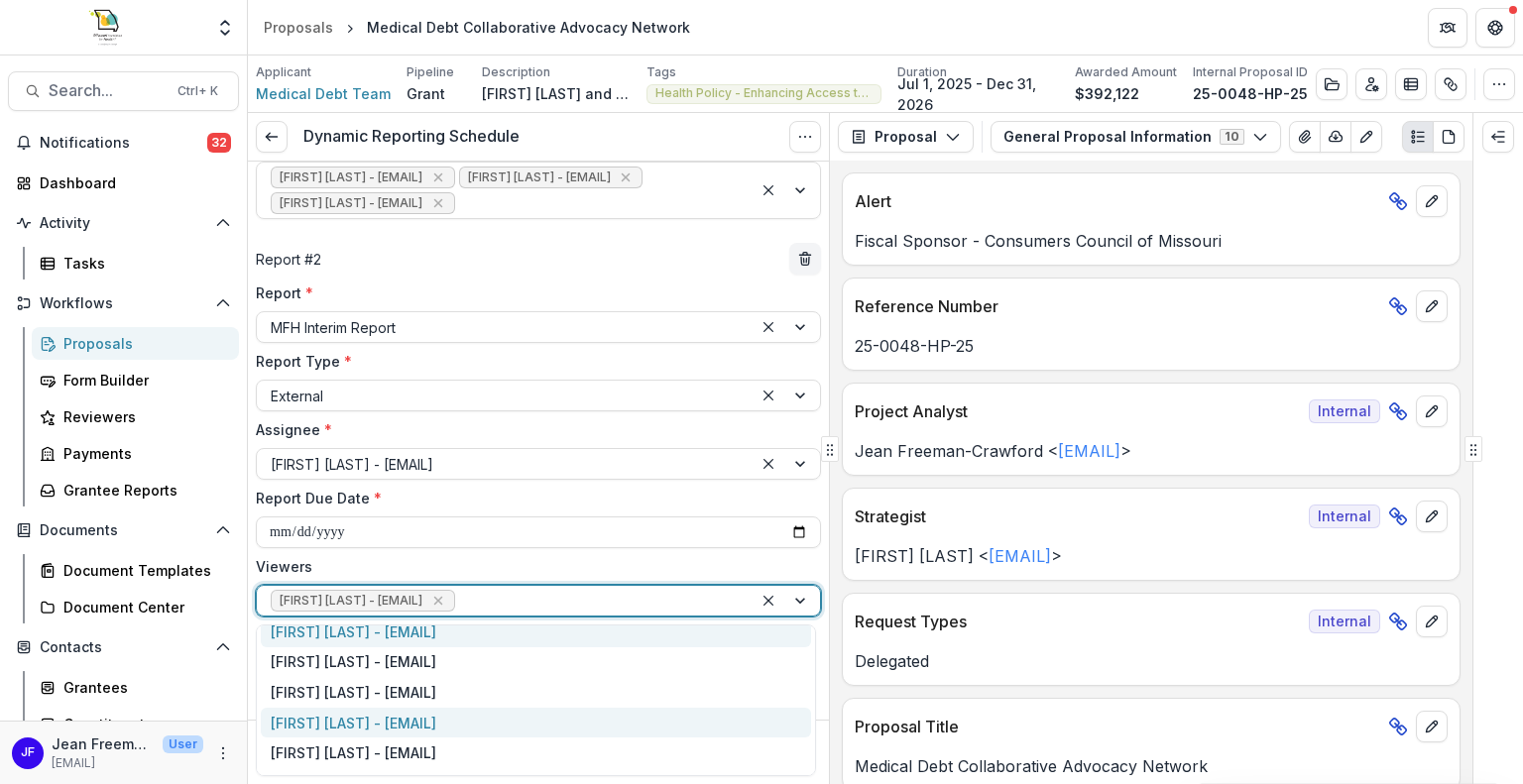 scroll, scrollTop: 198, scrollLeft: 0, axis: vertical 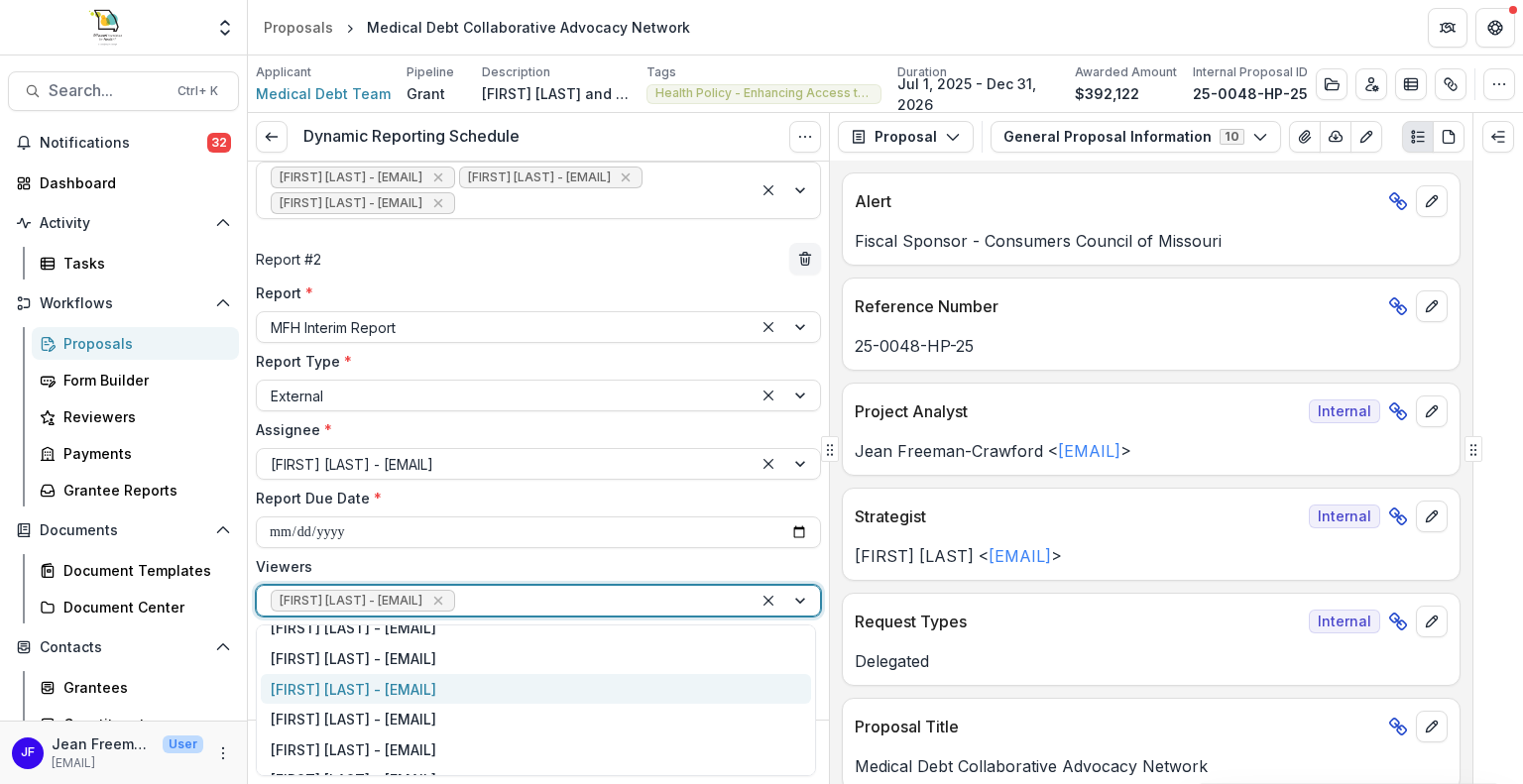 click on "[FIRST] [LAST] - [EMAIL]" at bounding box center [535, 689] 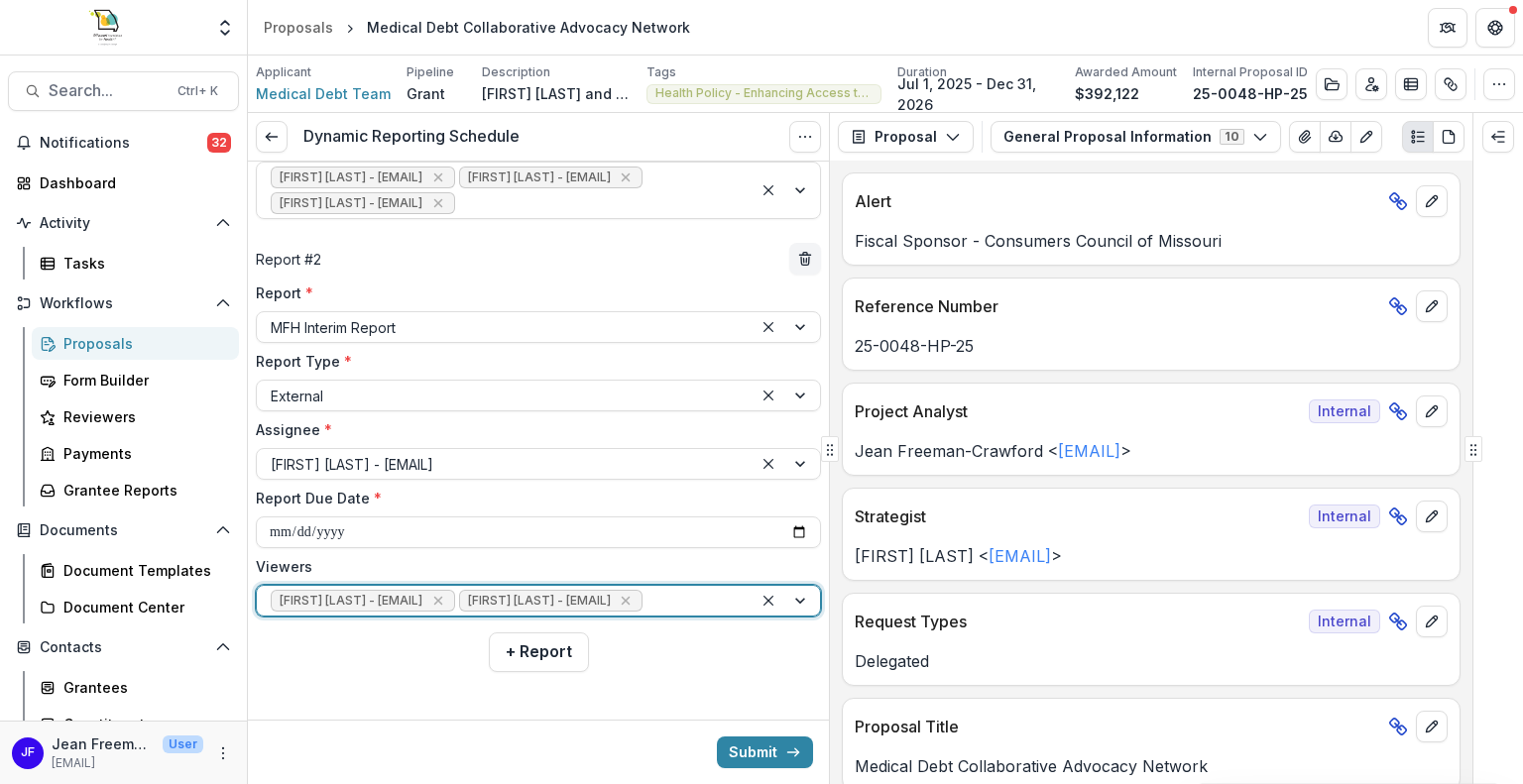 click at bounding box center [786, 601] 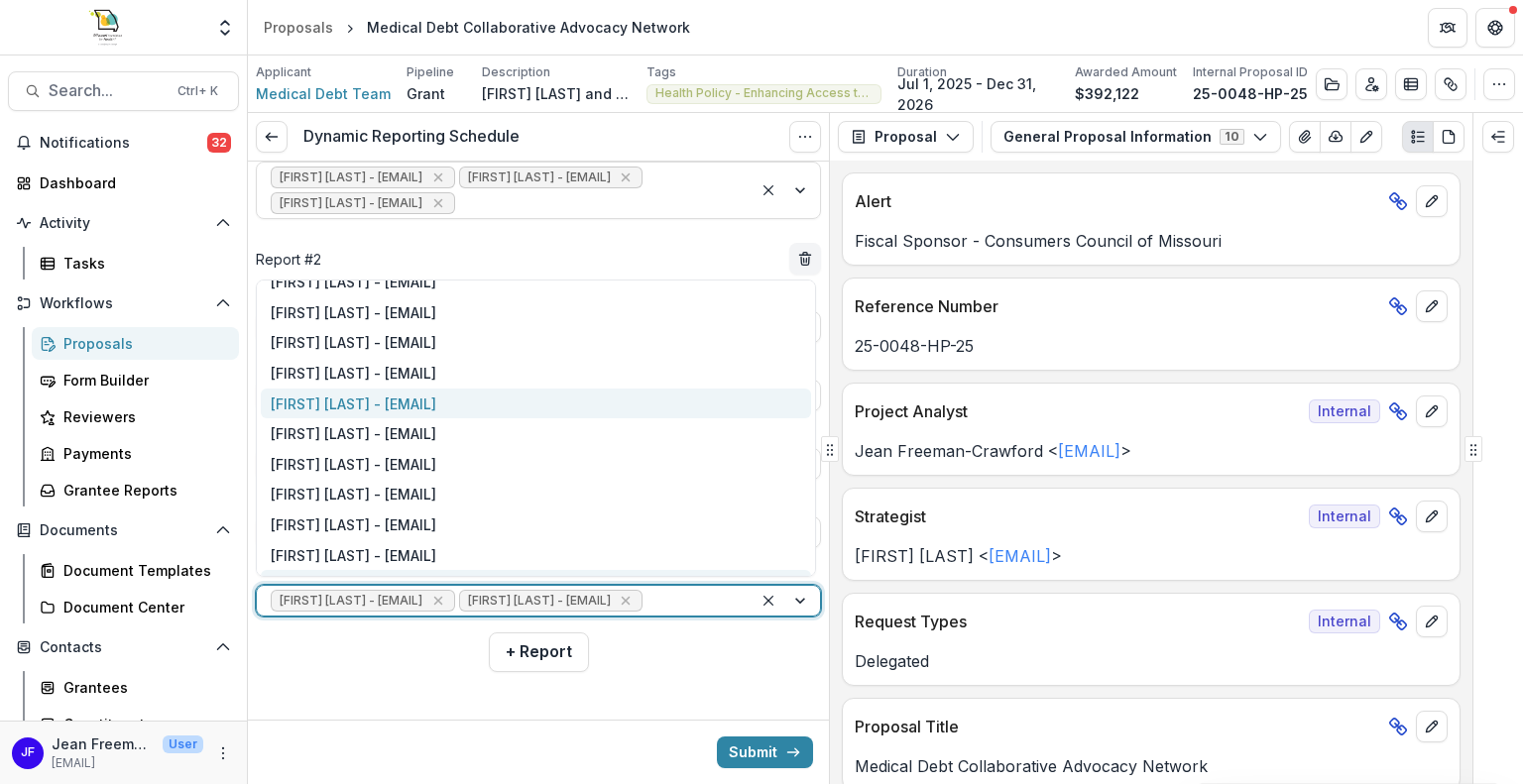 scroll, scrollTop: 119, scrollLeft: 0, axis: vertical 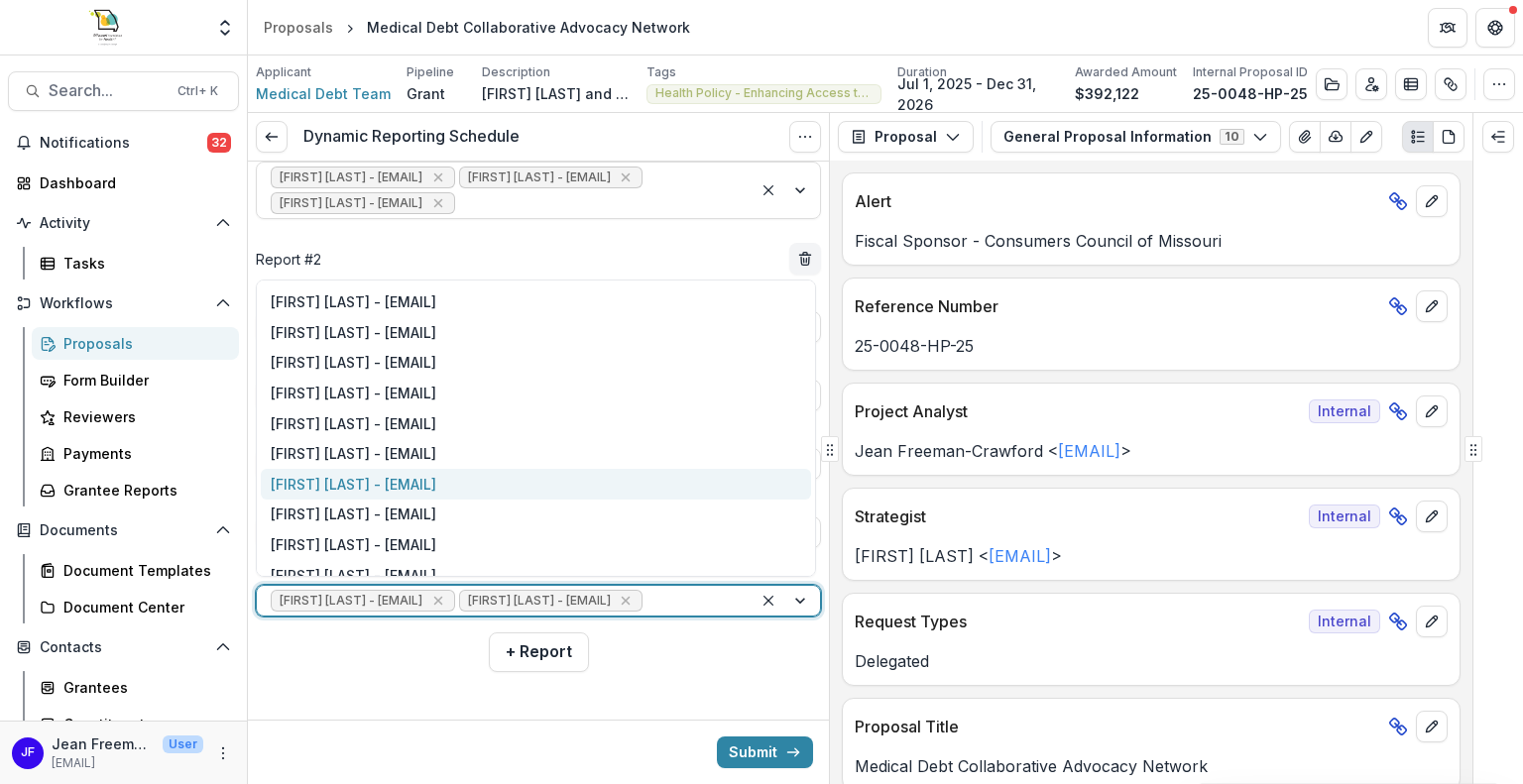 click on "[FIRST] [LAST] - [EMAIL]" at bounding box center [535, 484] 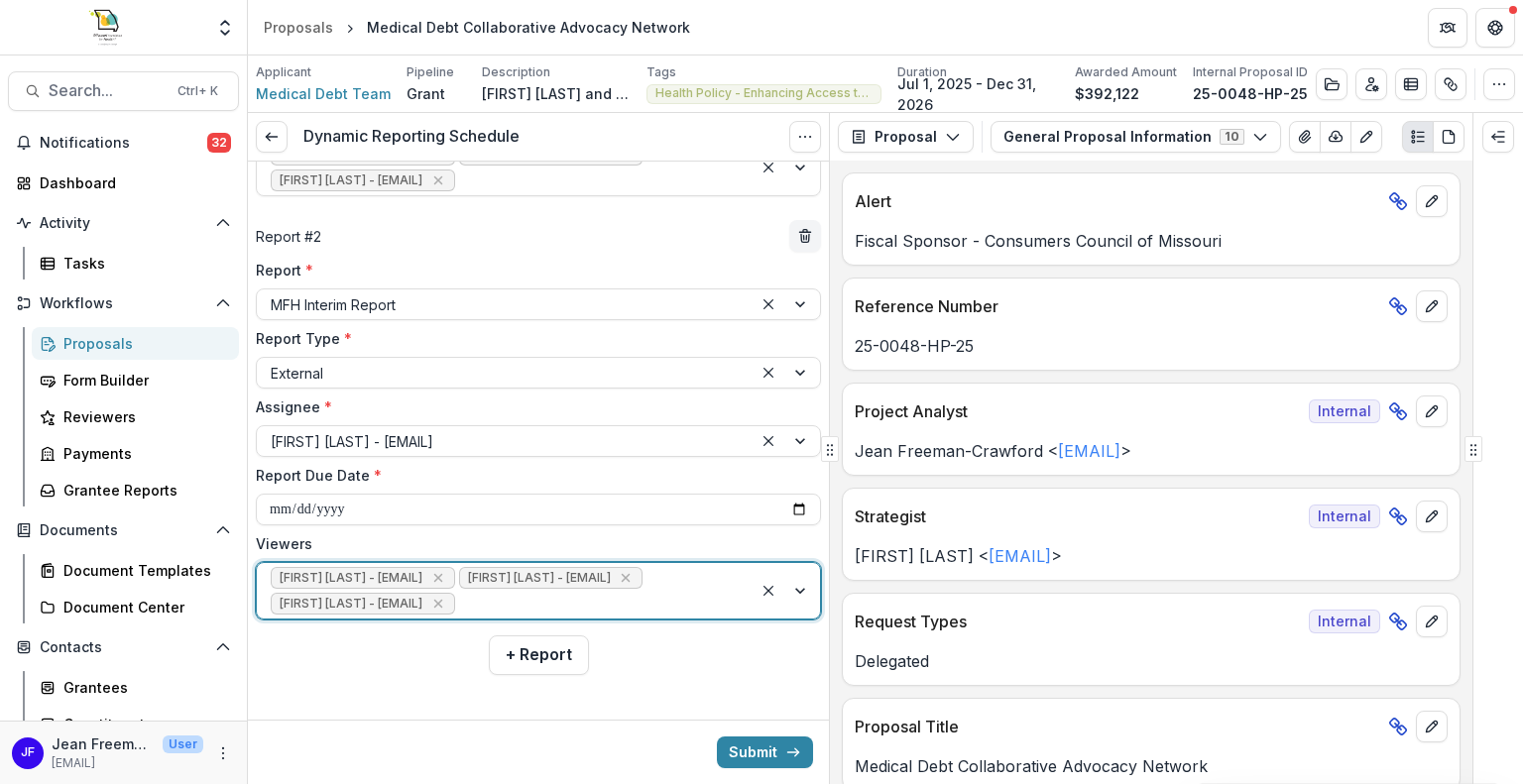 scroll, scrollTop: 439, scrollLeft: 0, axis: vertical 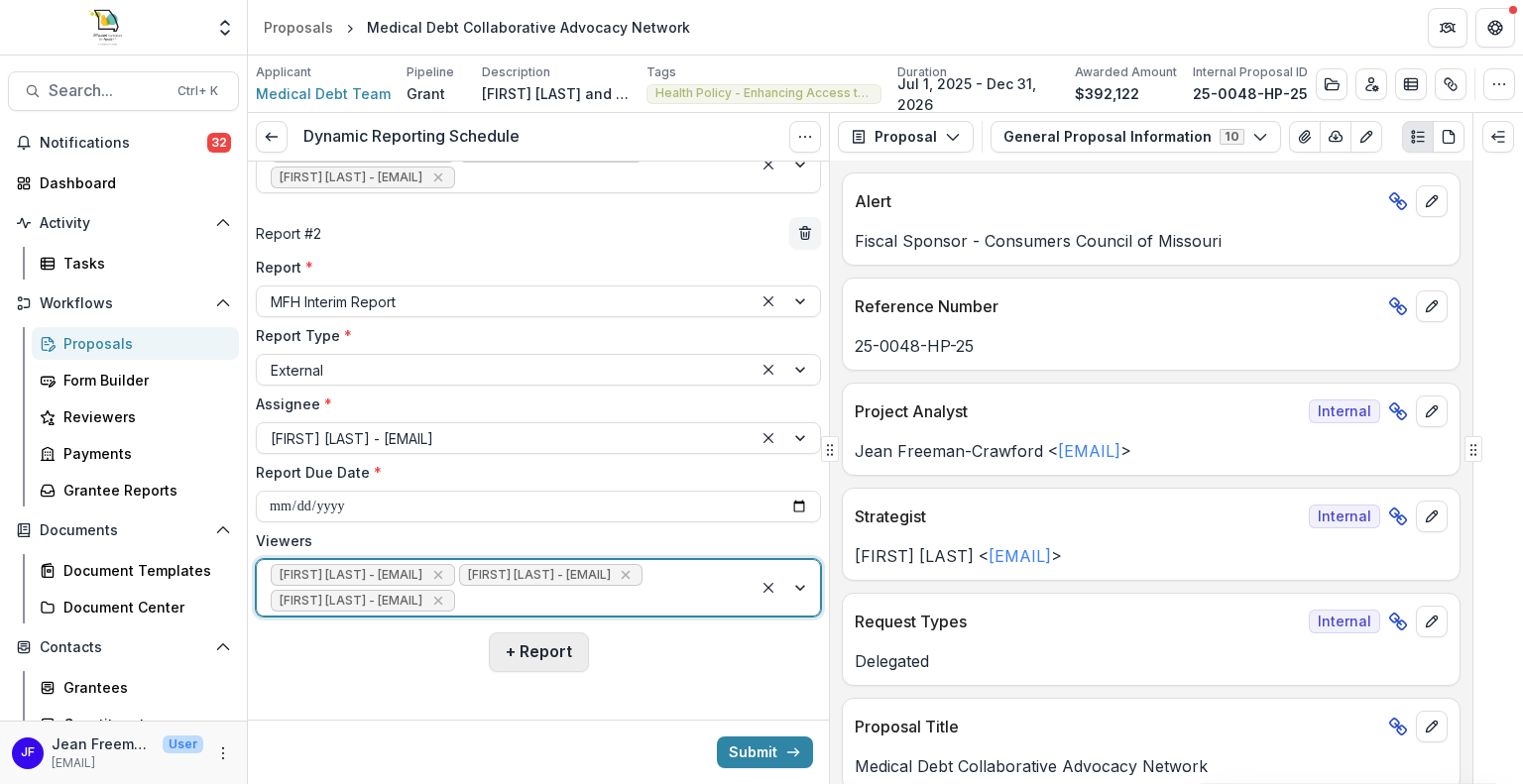 click on "+ Report" at bounding box center [538, 652] 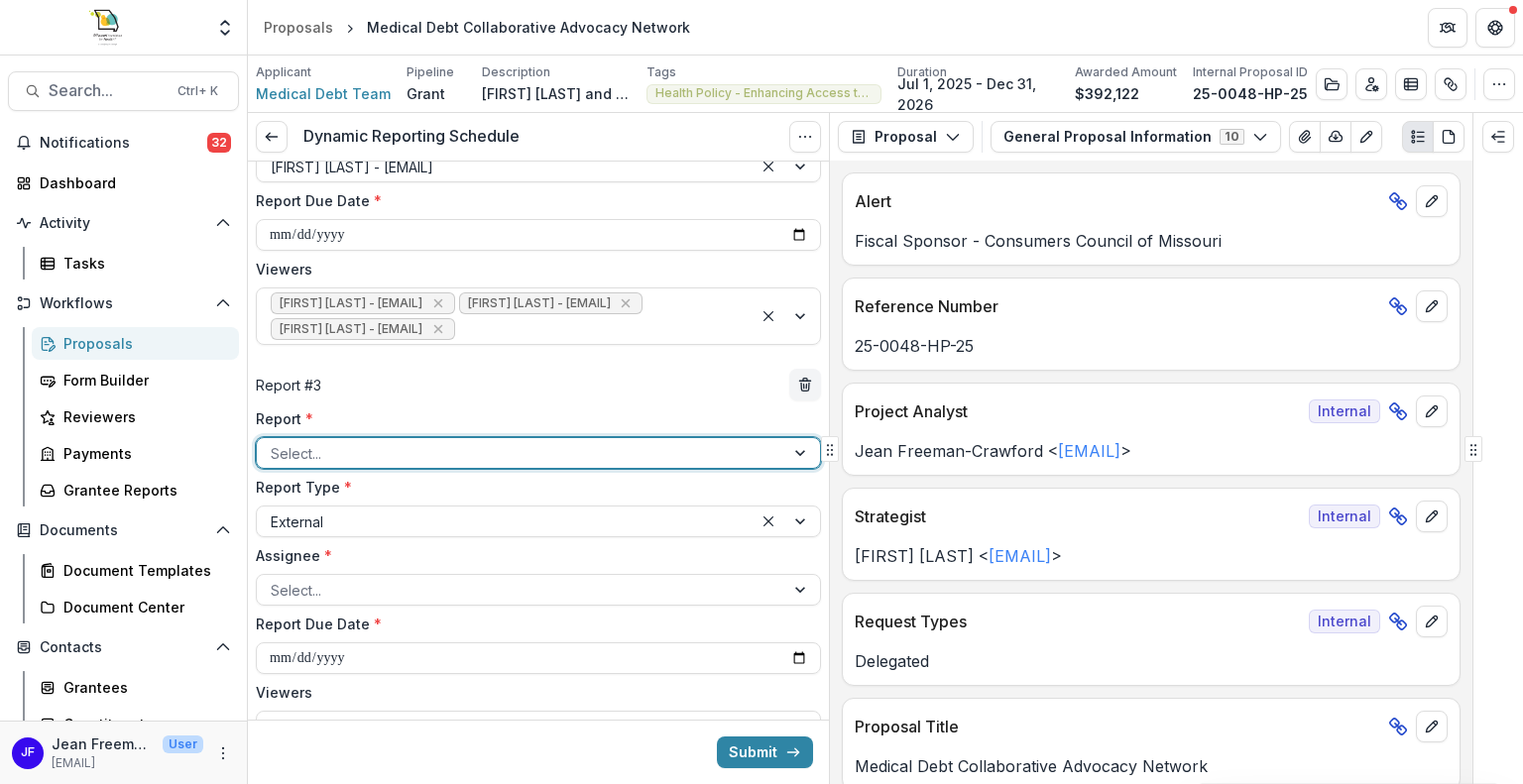 scroll, scrollTop: 736, scrollLeft: 0, axis: vertical 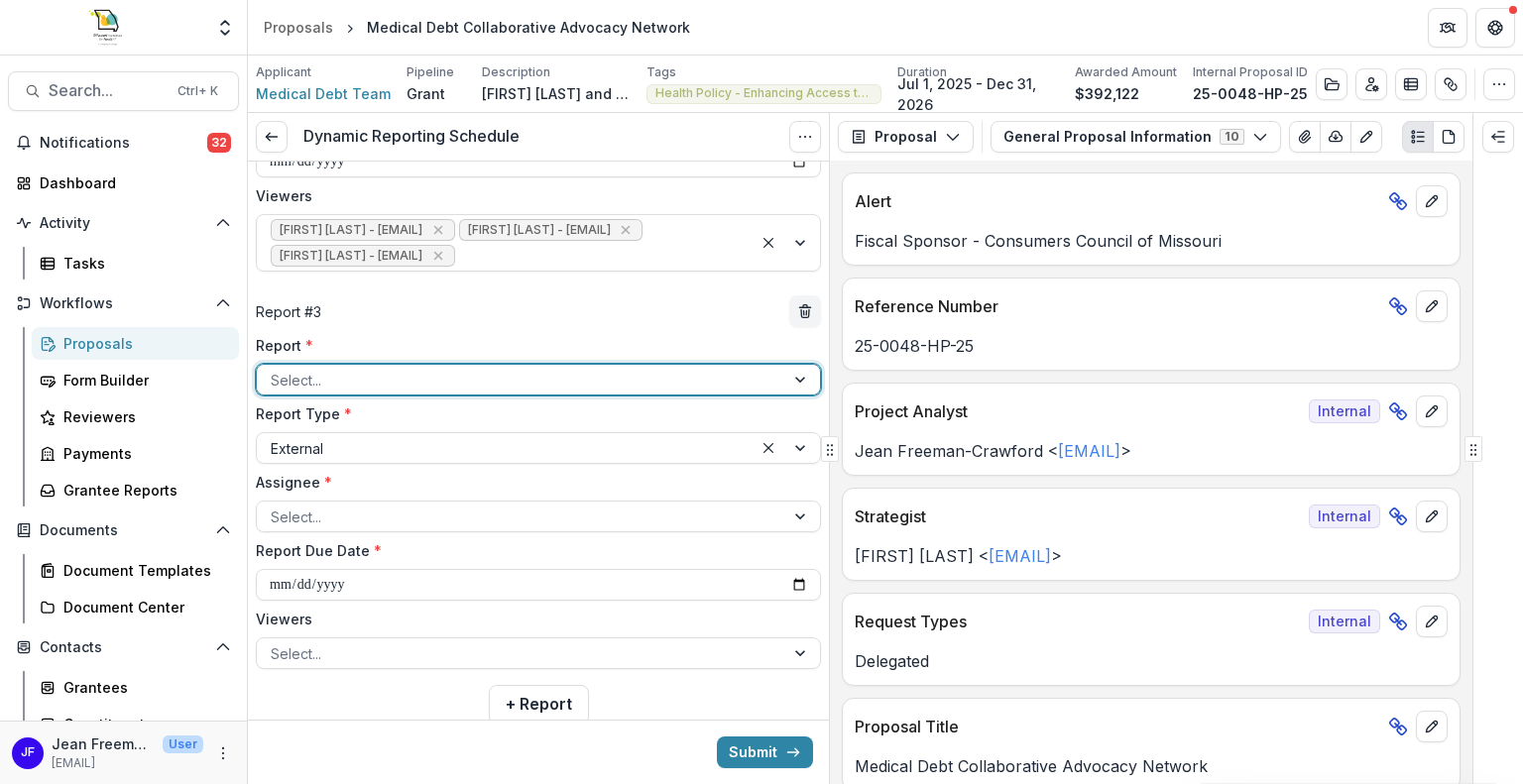 click at bounding box center (802, 380) 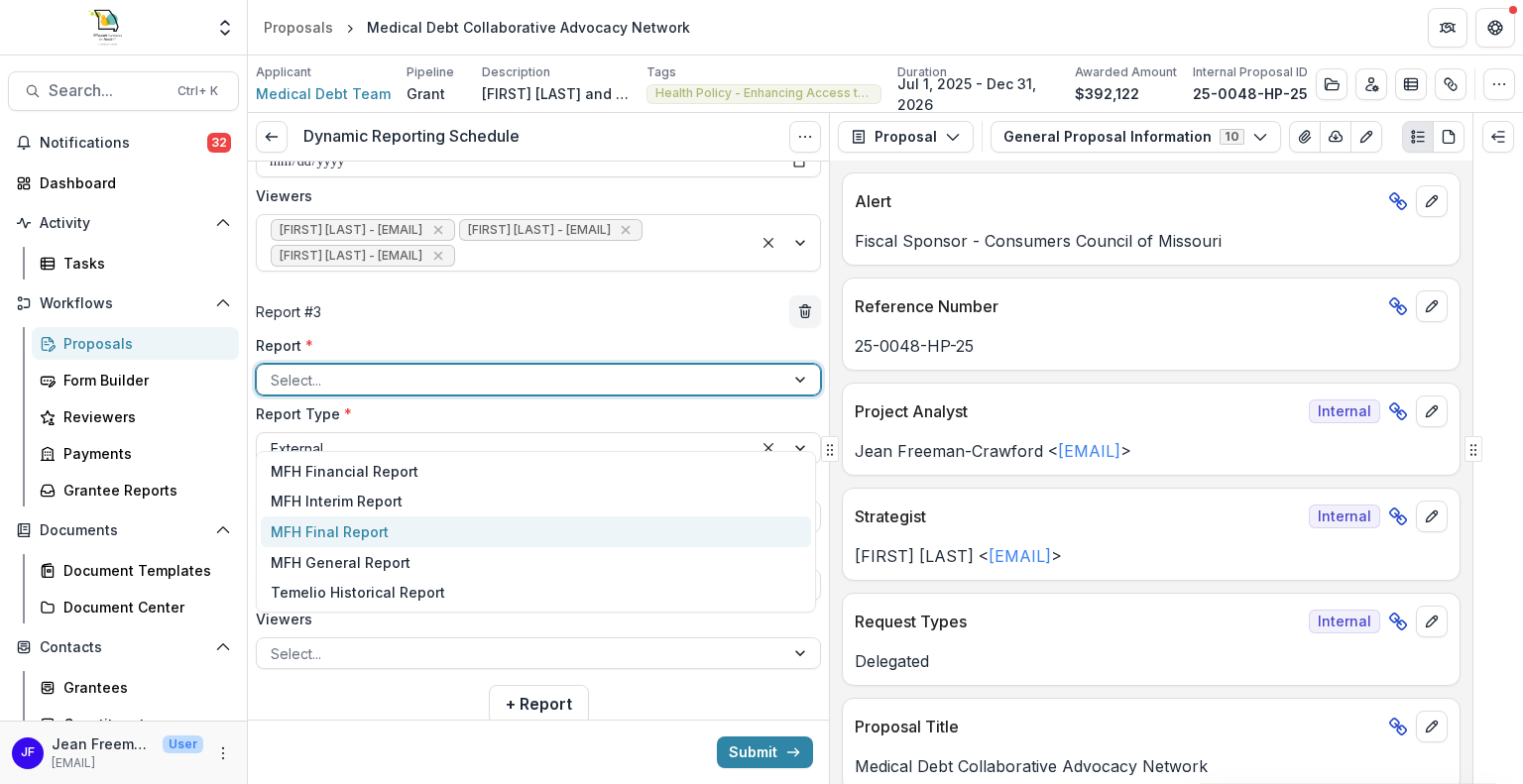 click on "MFH Final Report" at bounding box center (535, 531) 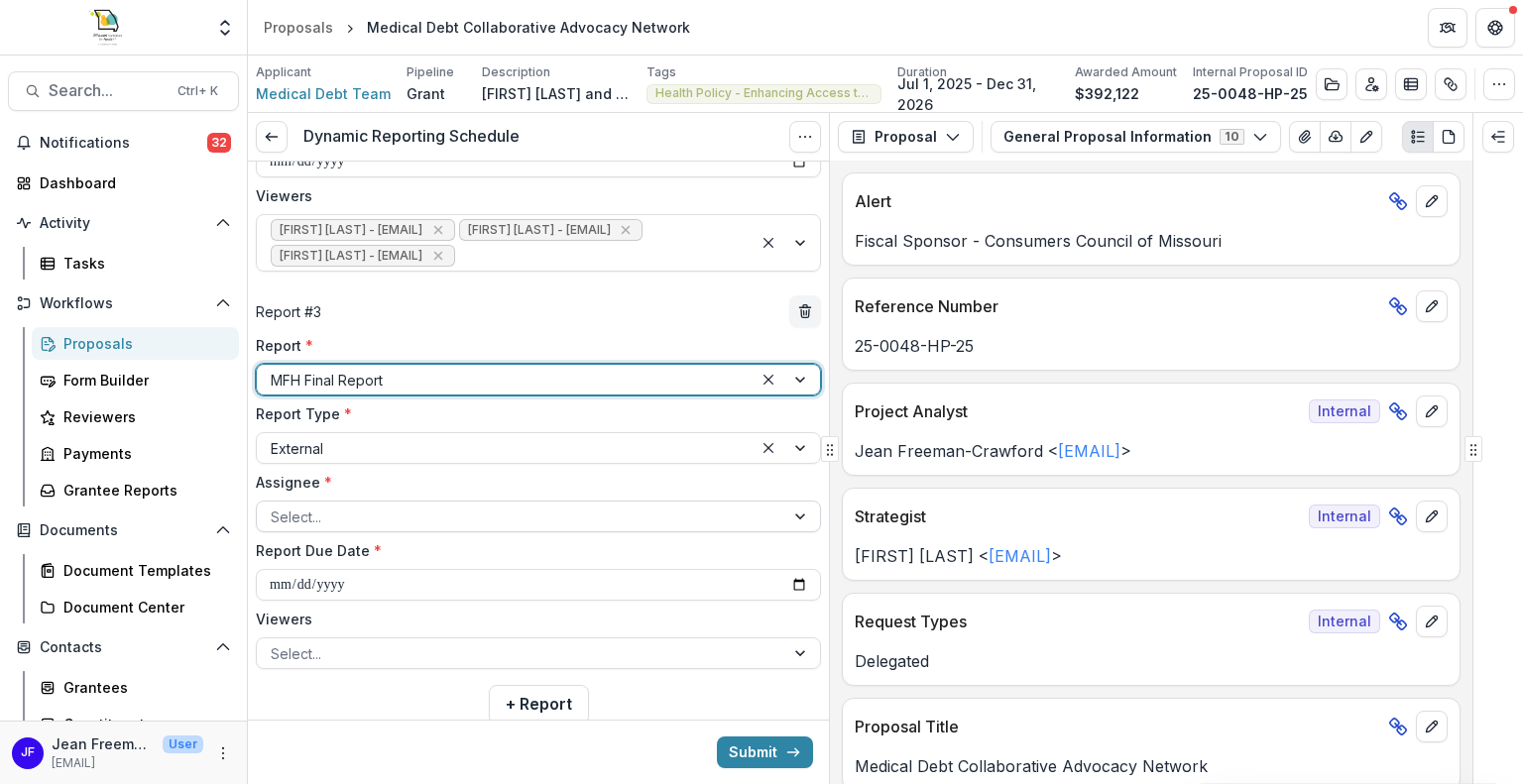scroll, scrollTop: 836, scrollLeft: 0, axis: vertical 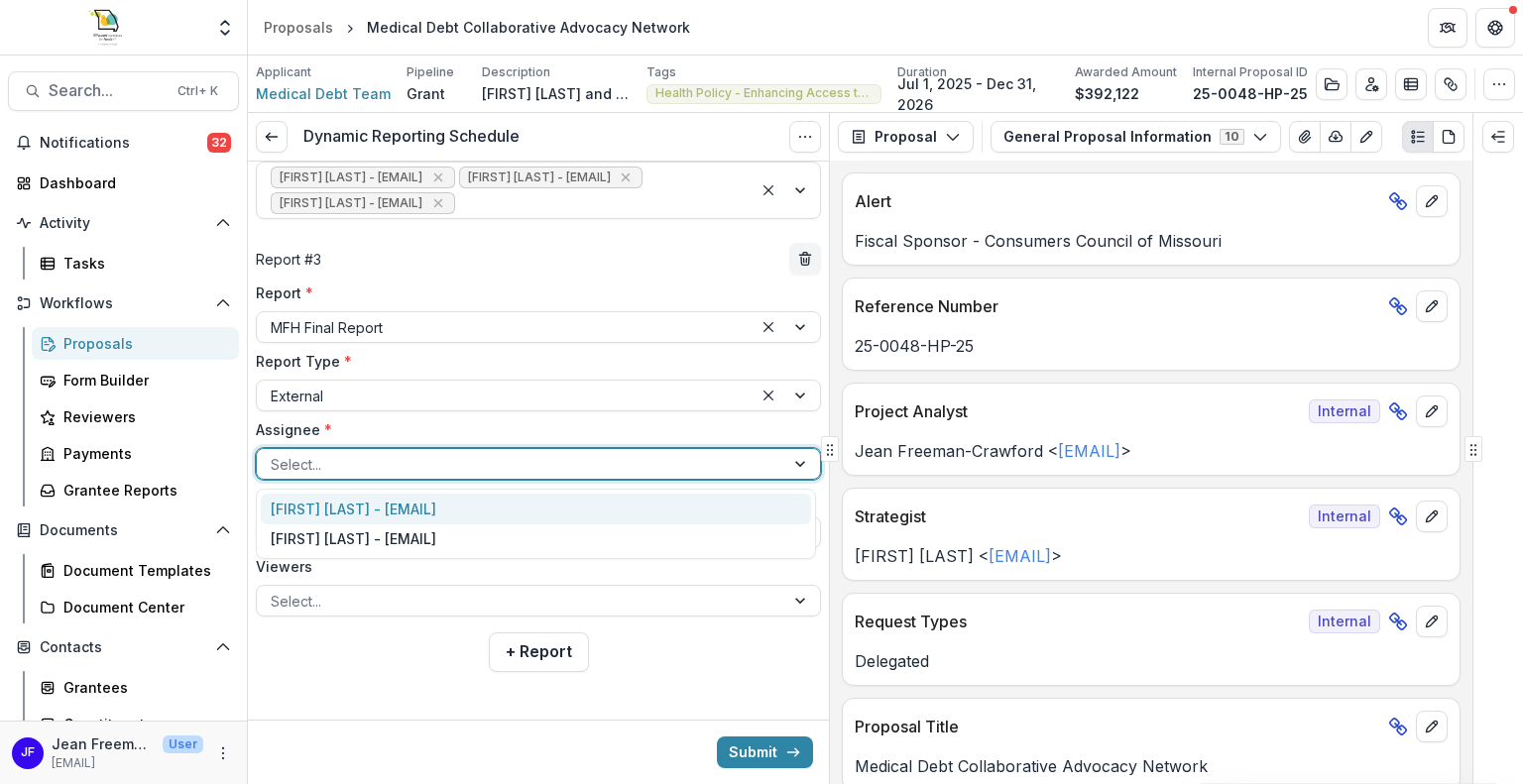 click at bounding box center [802, 464] 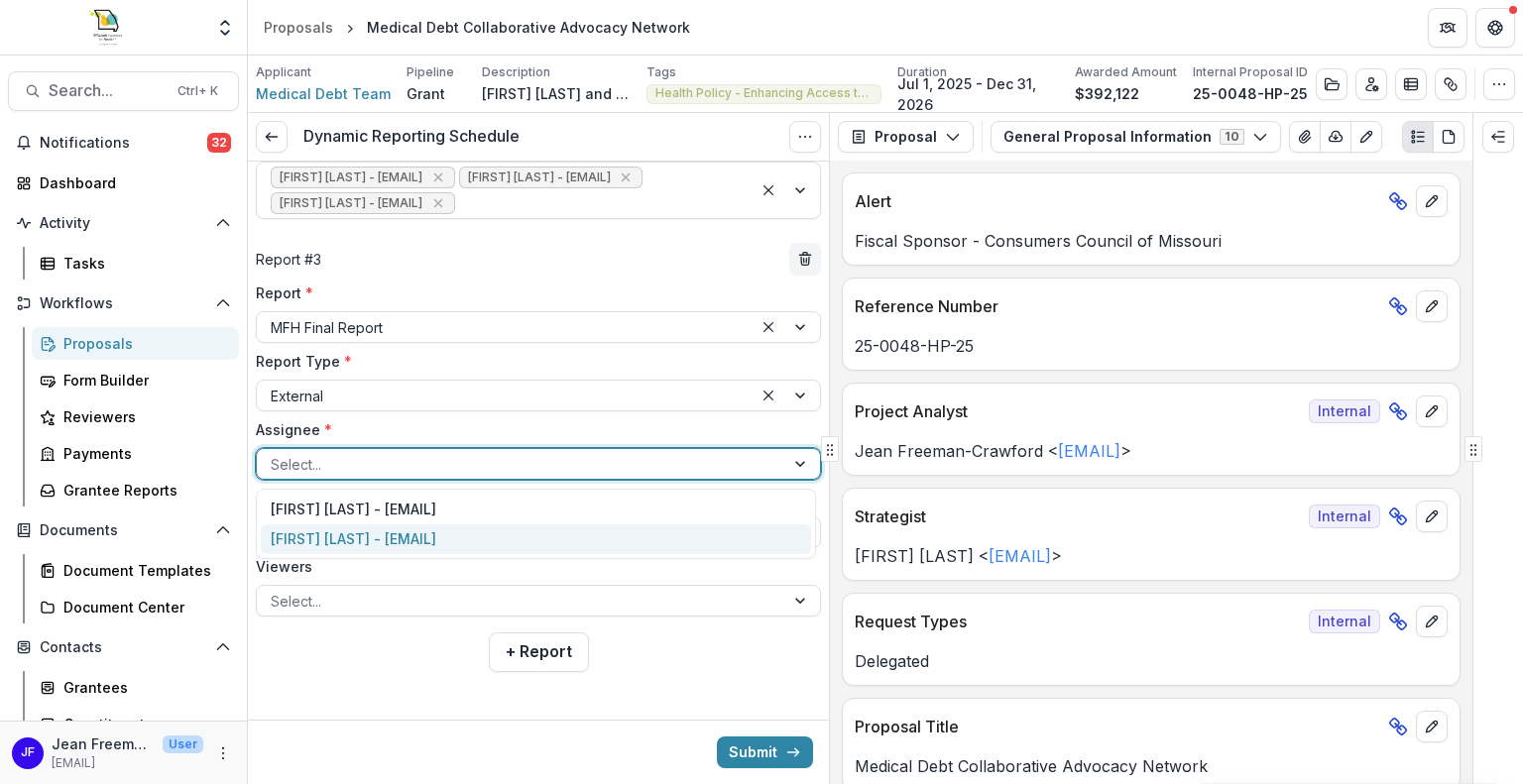 click on "[FIRST] [LAST] - [EMAIL]" at bounding box center [535, 539] 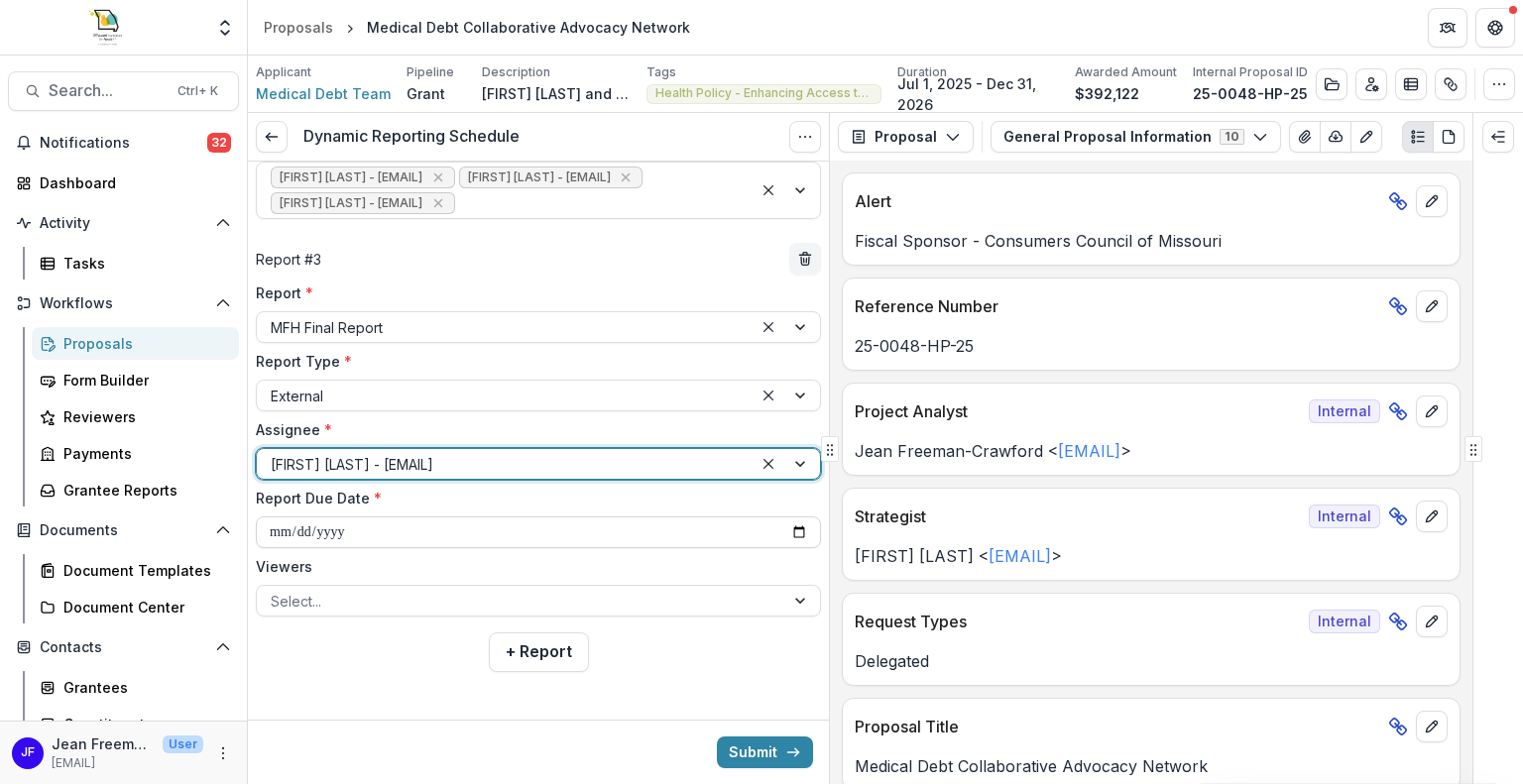click on "**********" at bounding box center (538, 532) 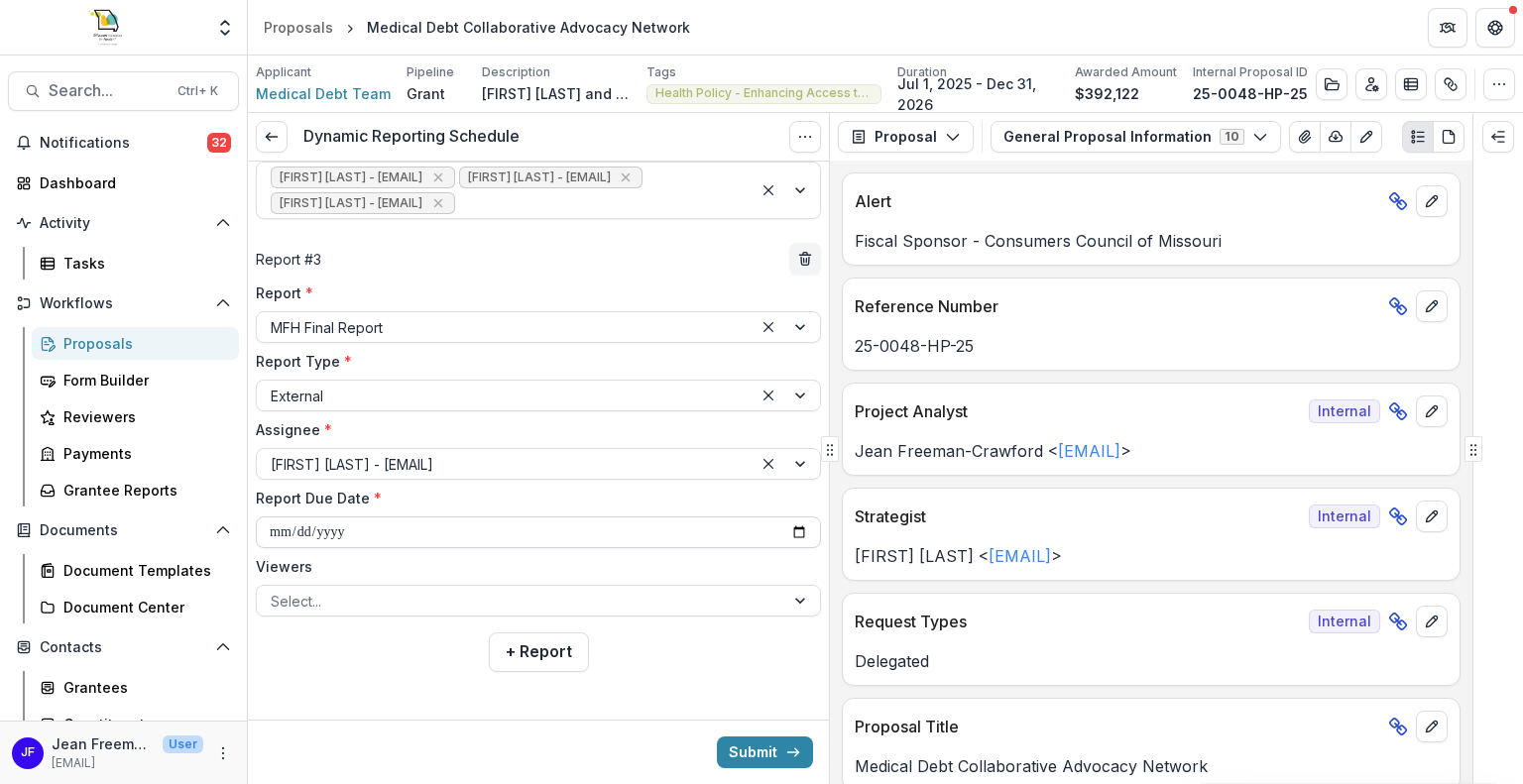 click on "**********" at bounding box center (538, 532) 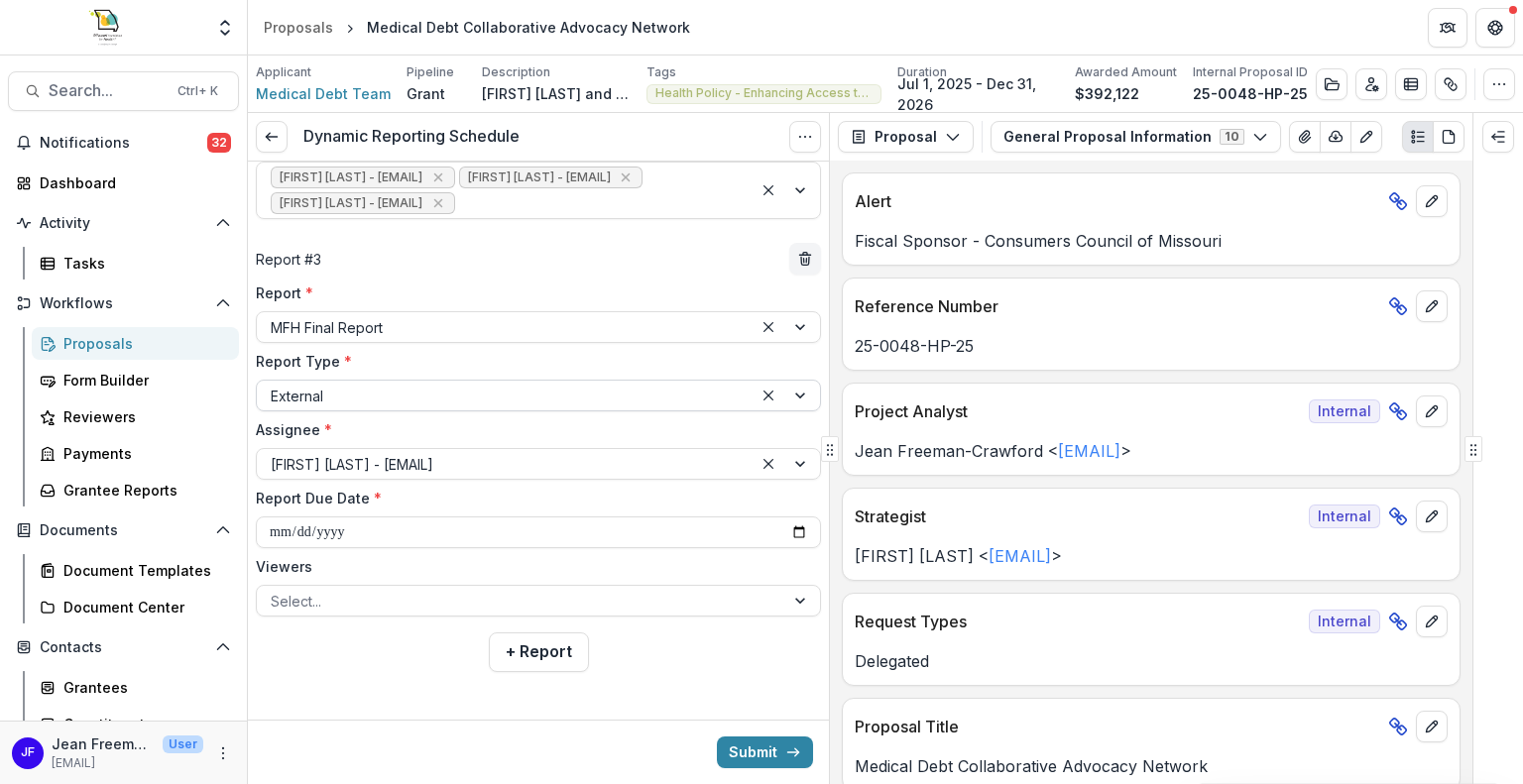 type on "**********" 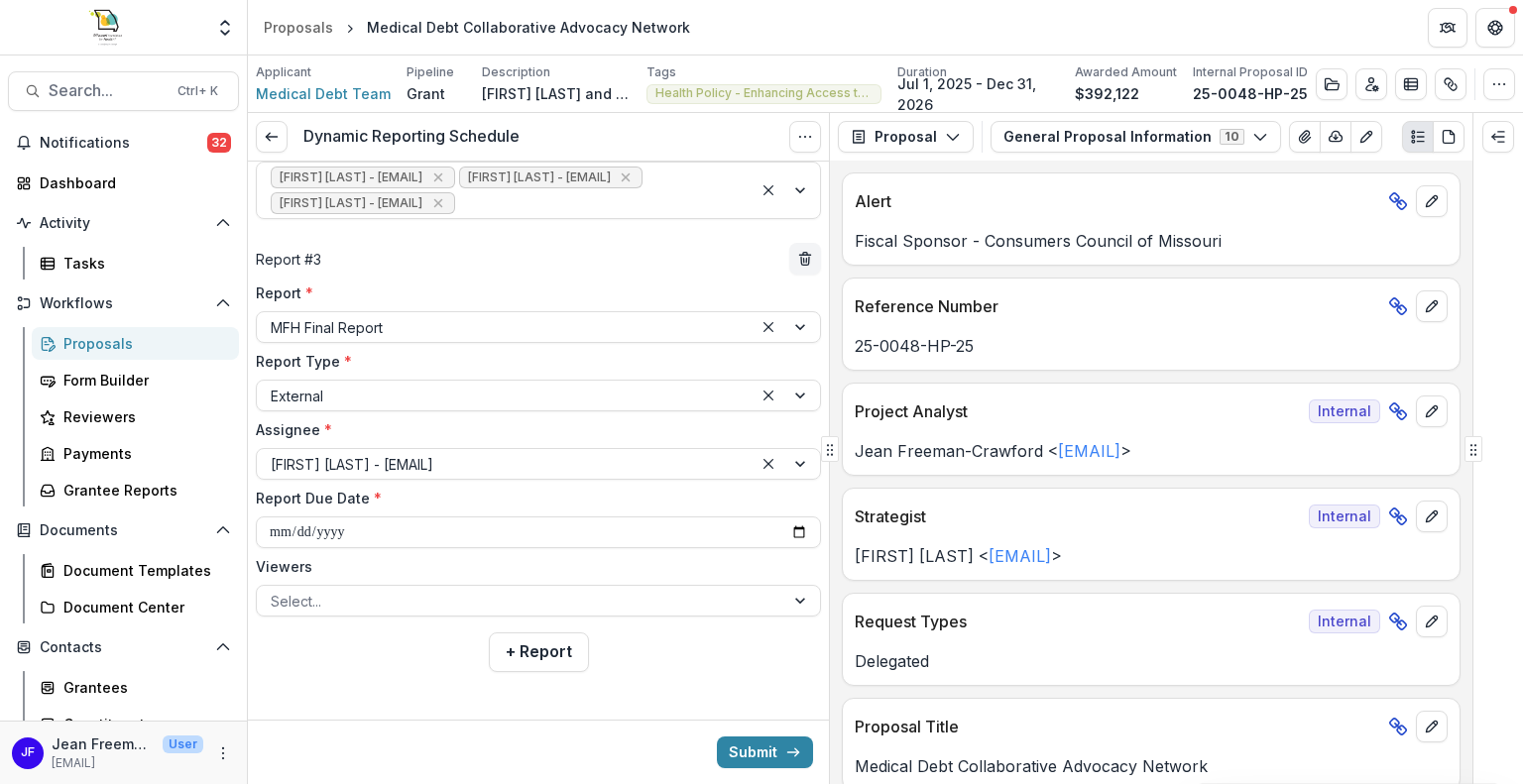 scroll, scrollTop: 837, scrollLeft: 0, axis: vertical 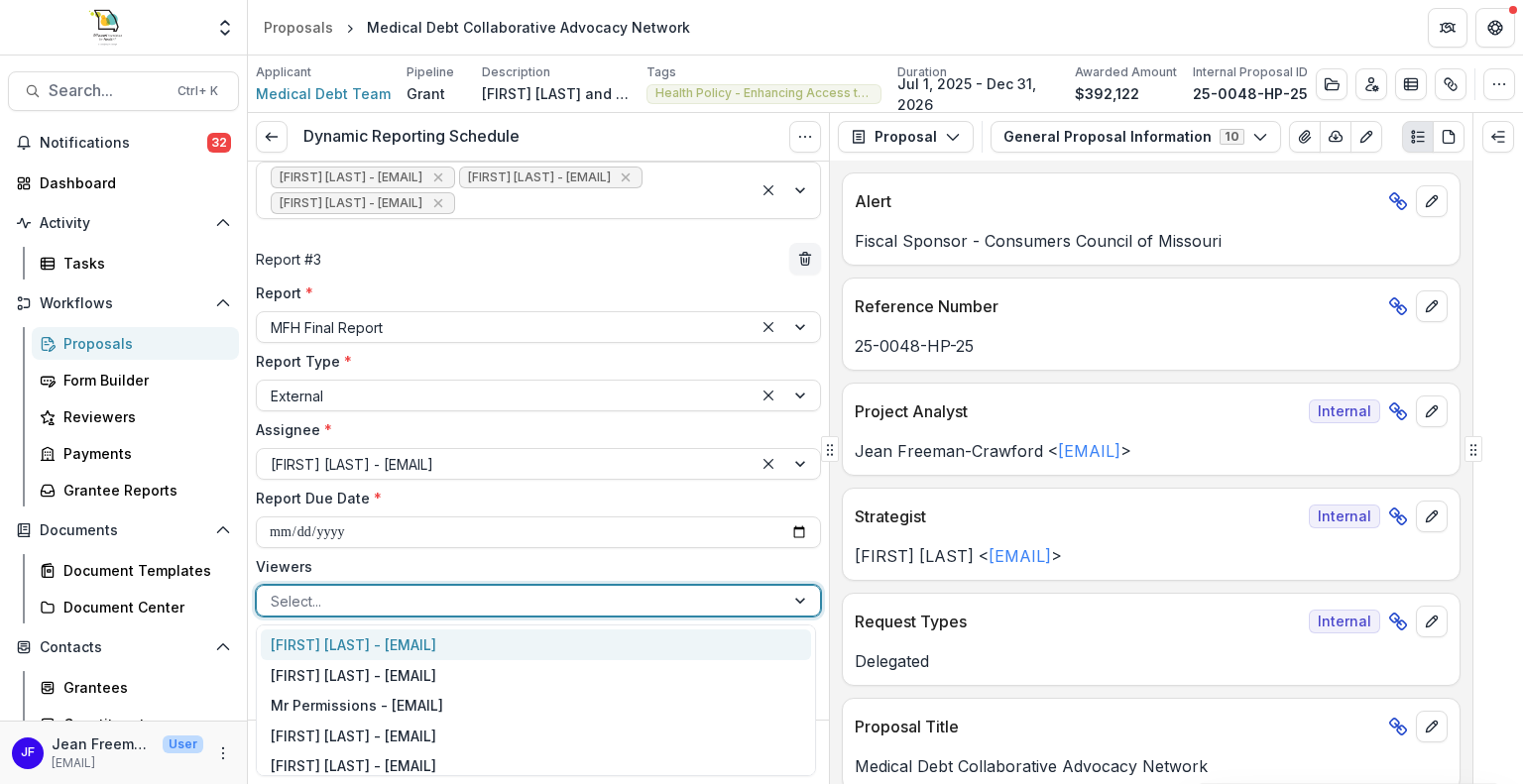 click at bounding box center [802, 601] 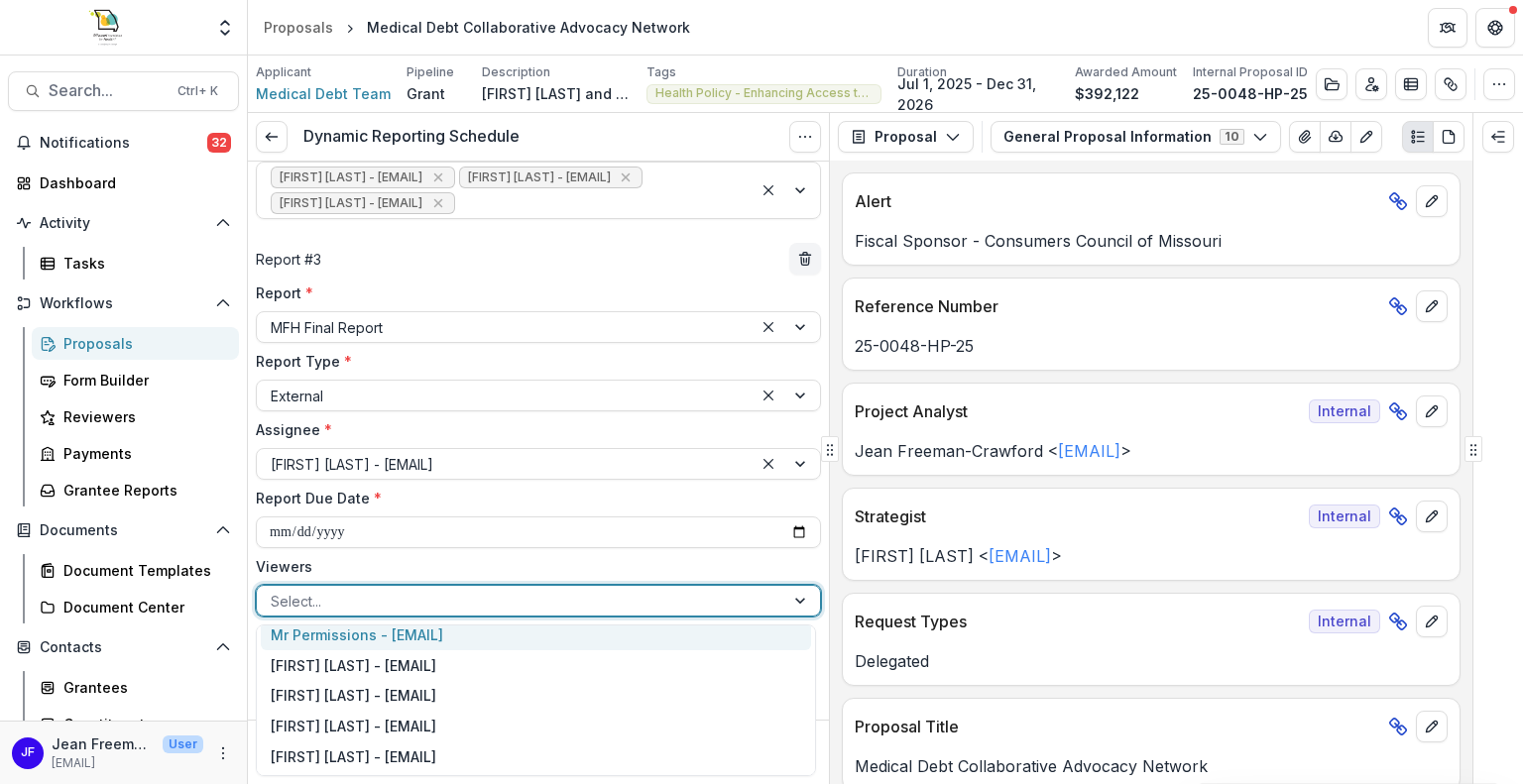 scroll, scrollTop: 99, scrollLeft: 0, axis: vertical 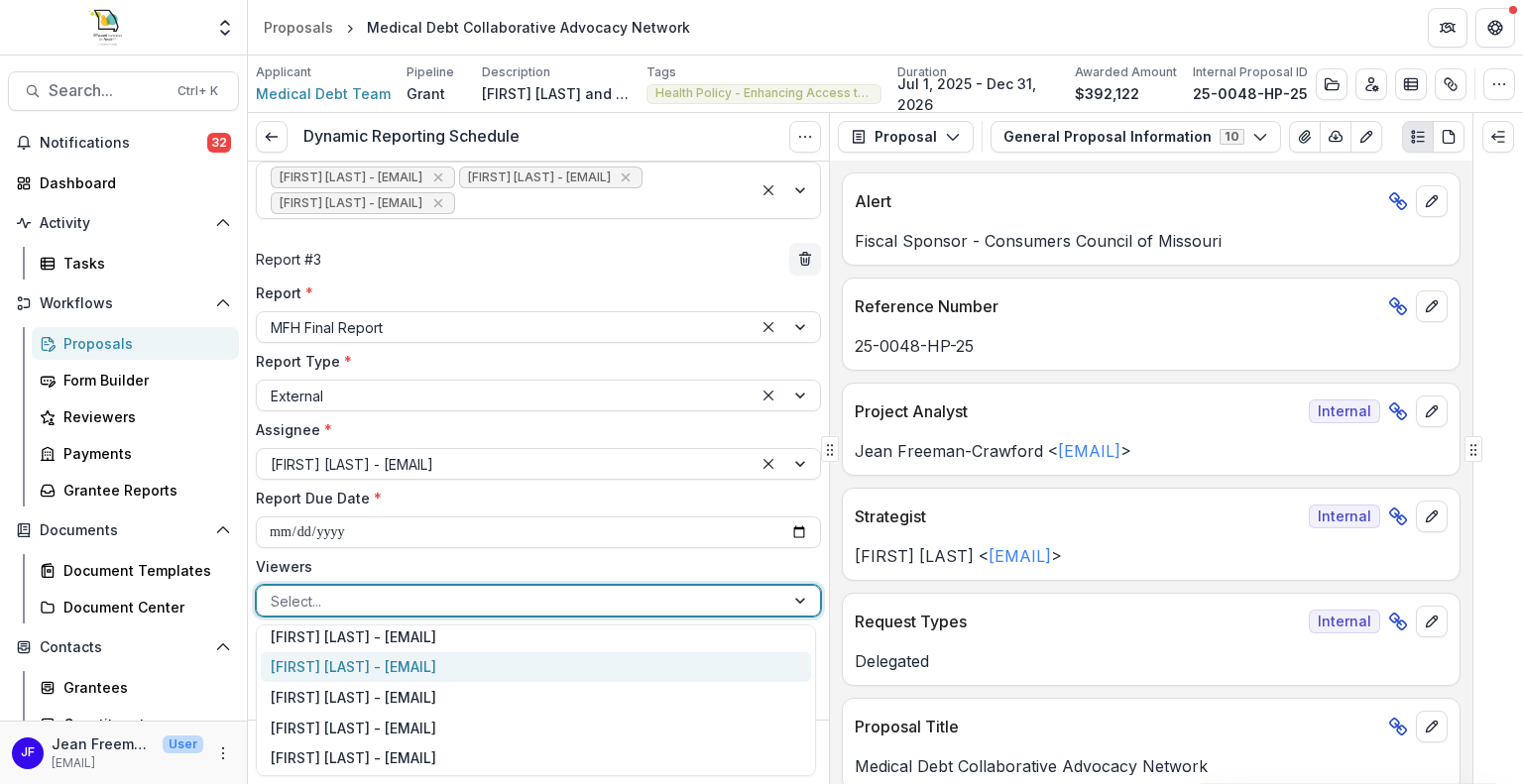 click on "[FIRST] [LAST] - [EMAIL]" at bounding box center [535, 667] 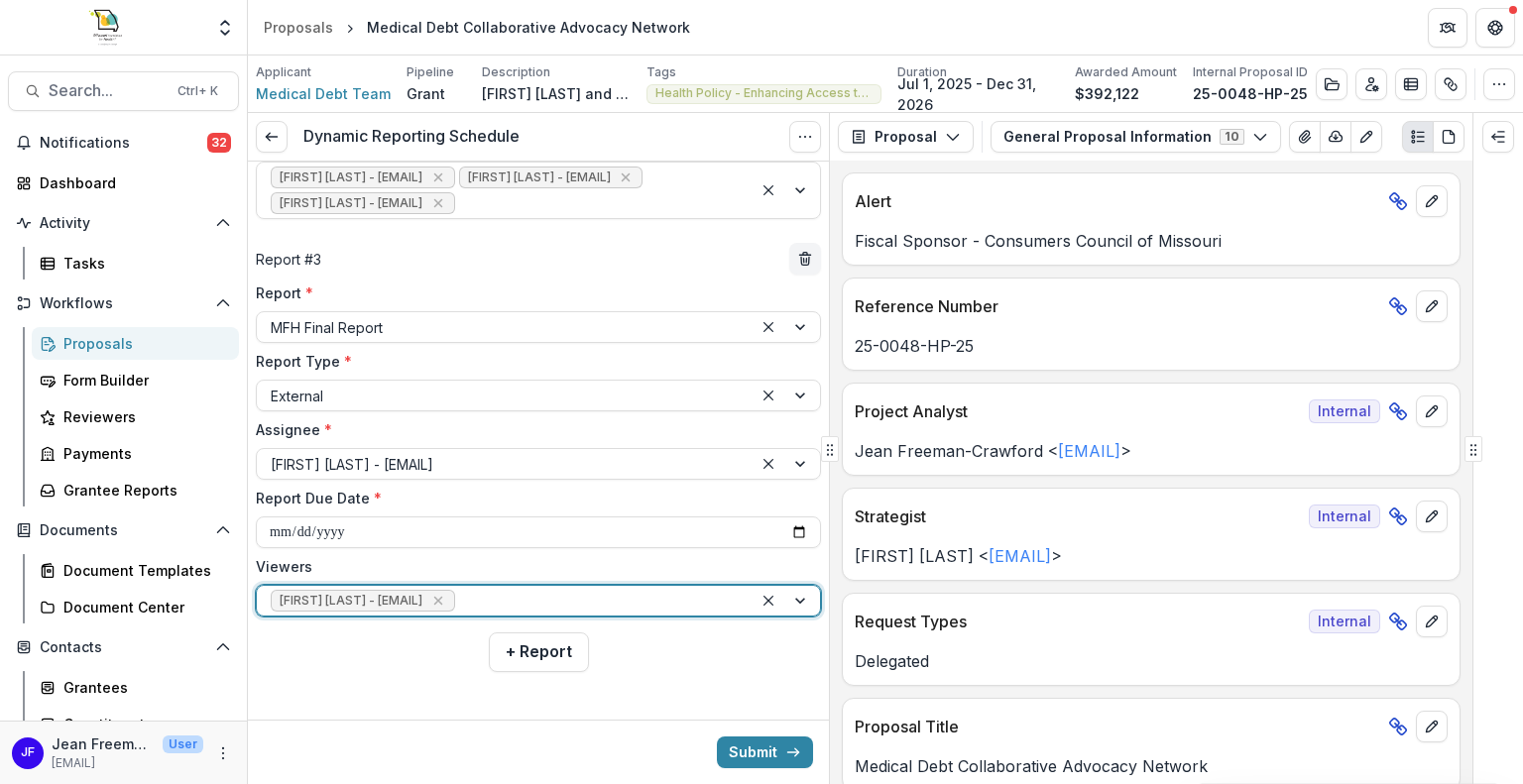 click at bounding box center [786, 601] 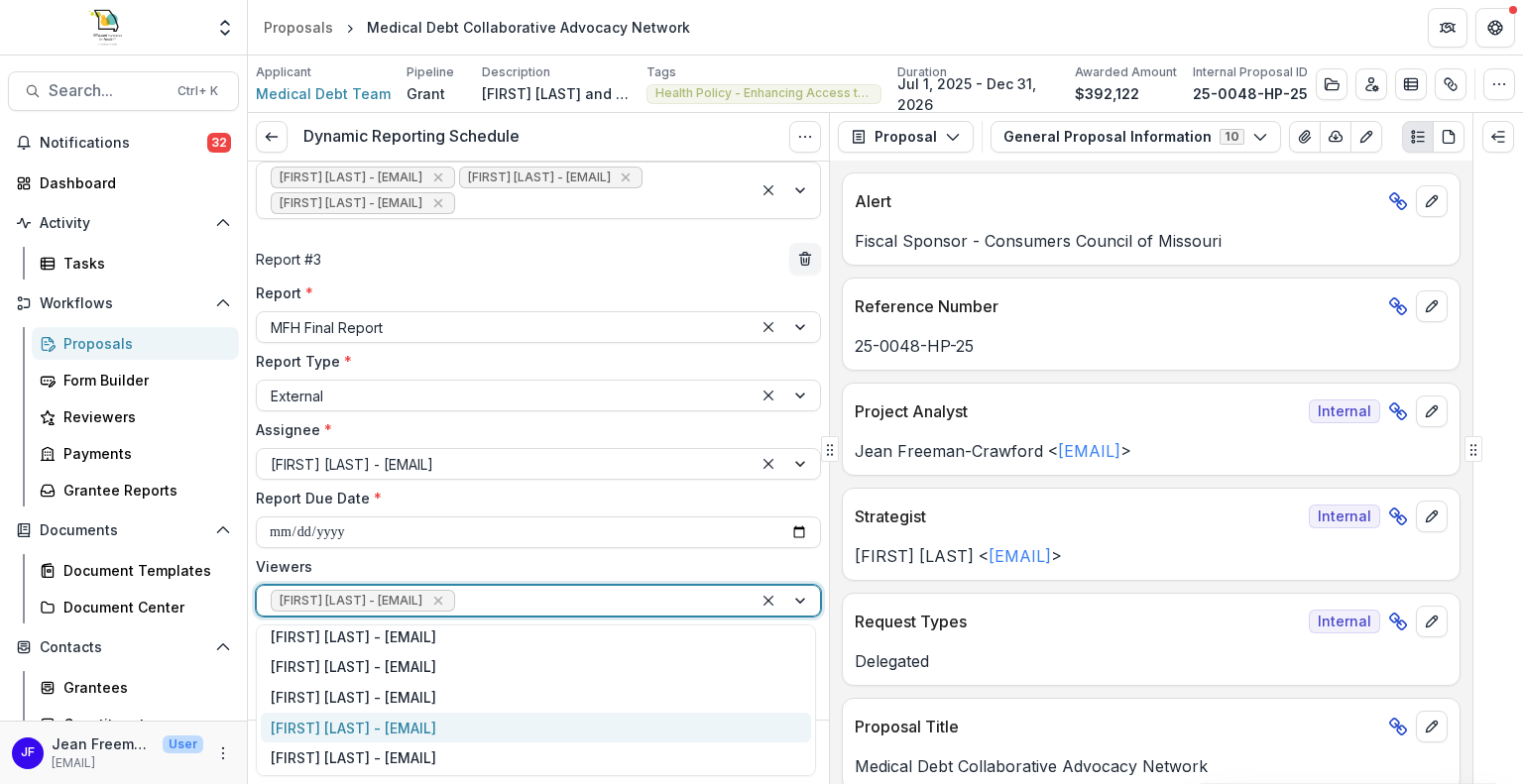 scroll, scrollTop: 198, scrollLeft: 0, axis: vertical 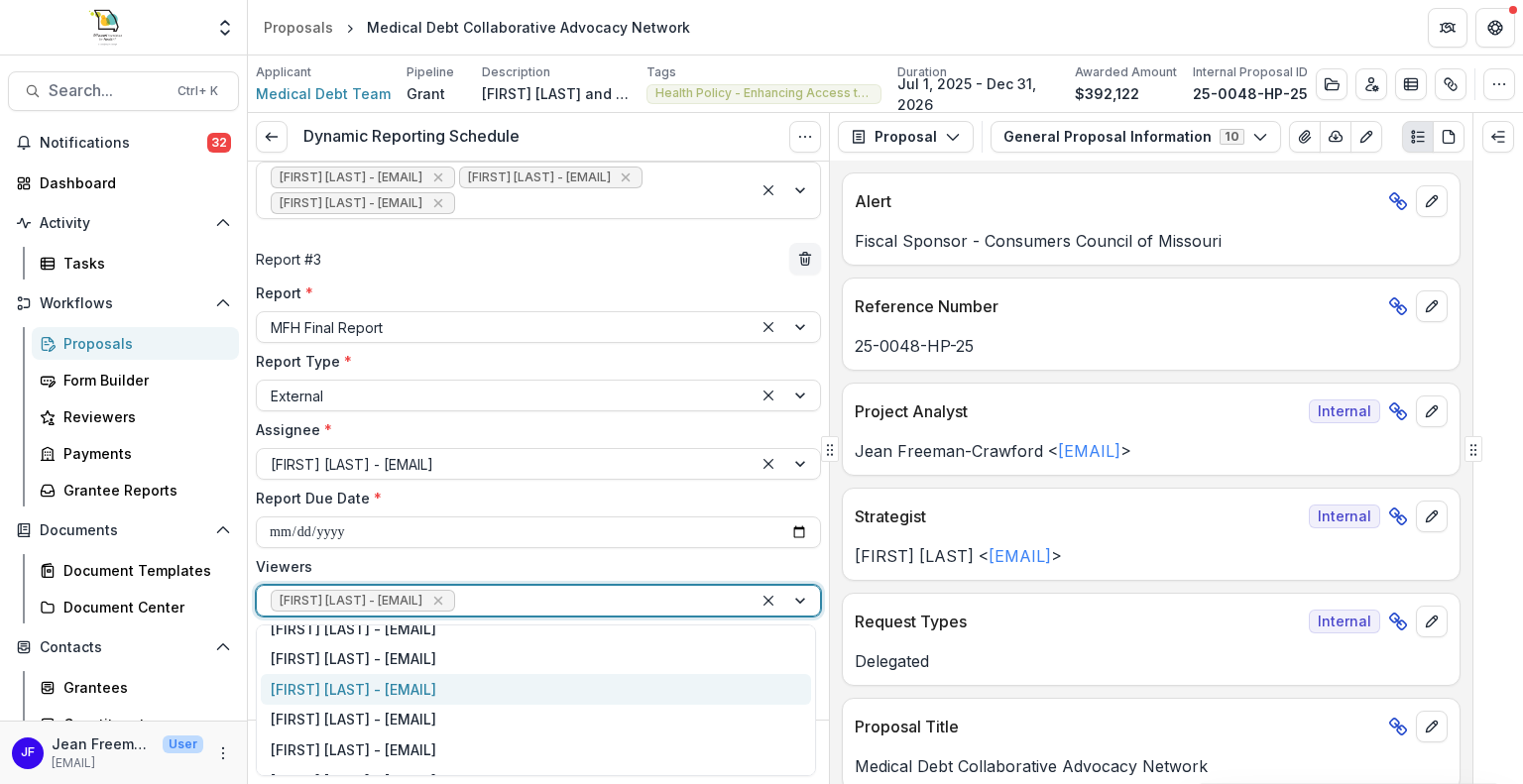 click on "[FIRST] [LAST] - [EMAIL]" at bounding box center (535, 689) 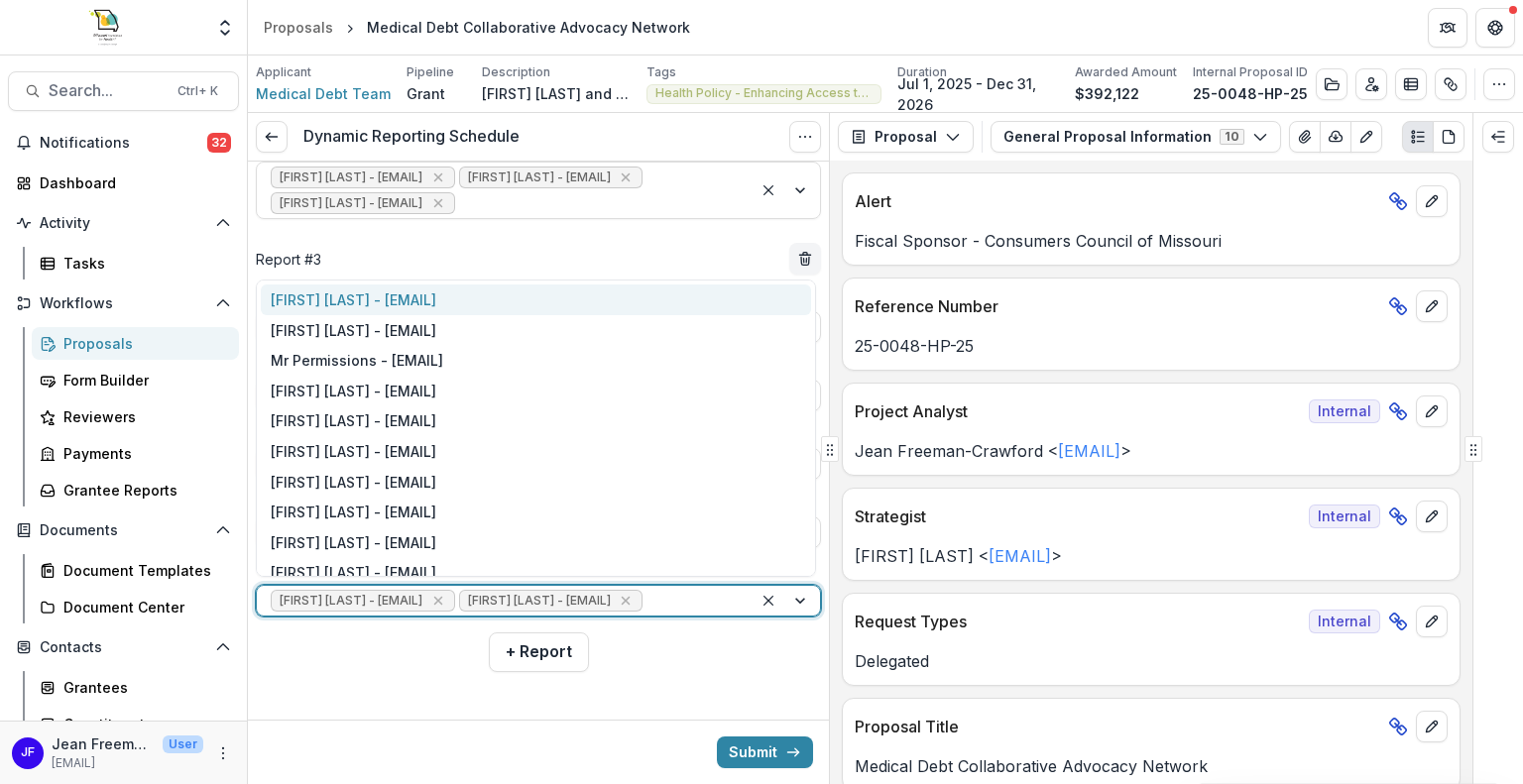 click at bounding box center (786, 601) 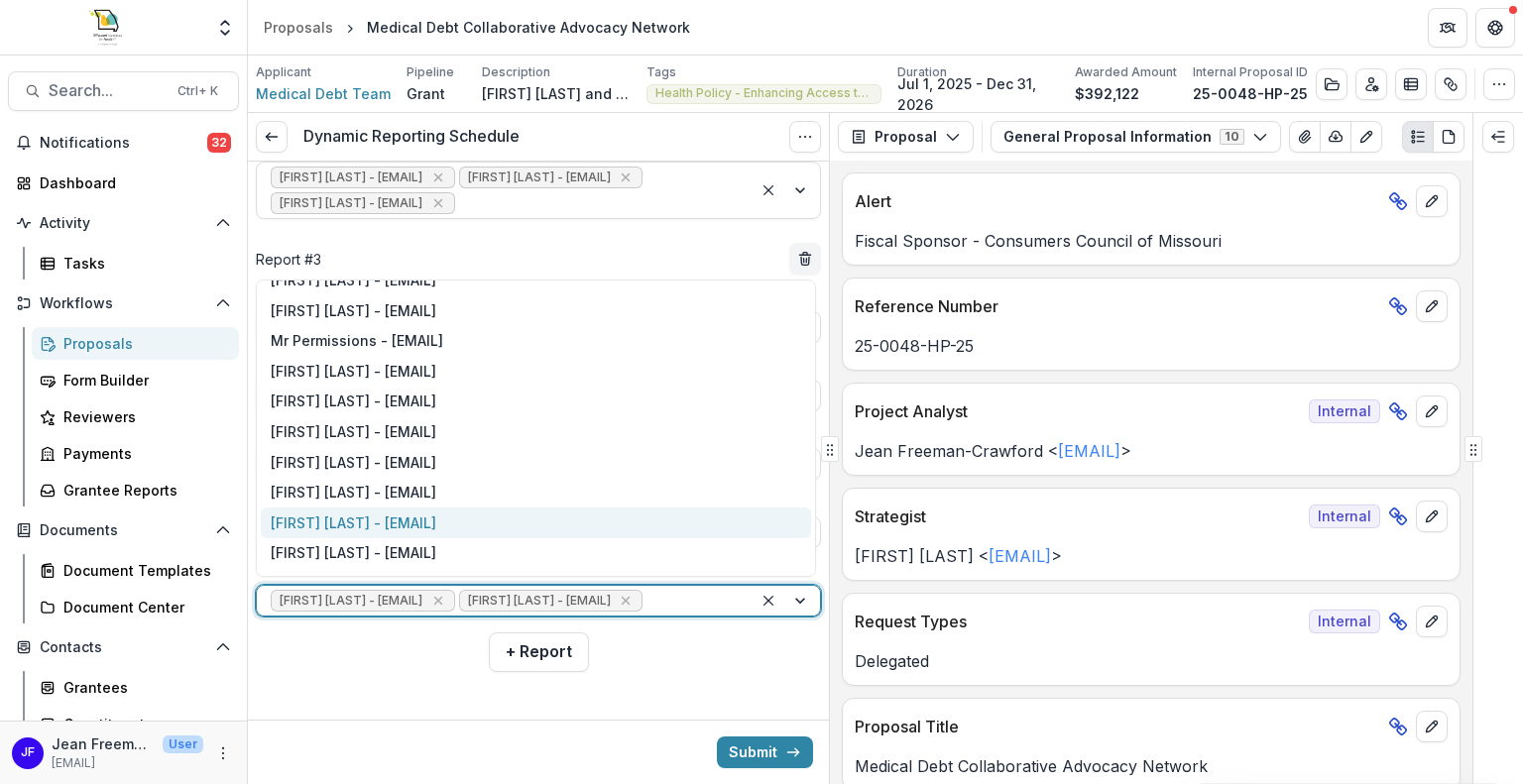 scroll, scrollTop: 119, scrollLeft: 0, axis: vertical 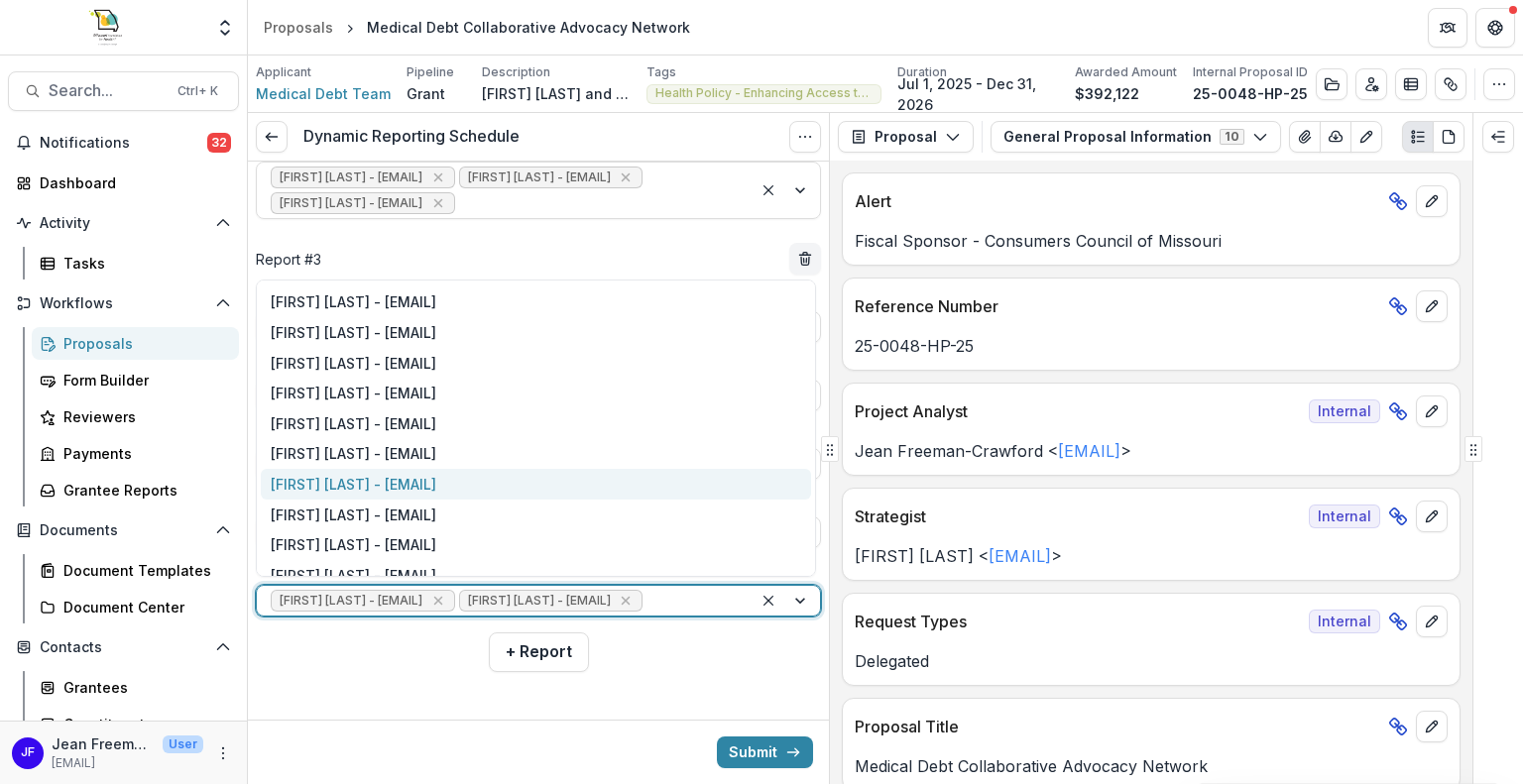 click on "[FIRST] [LAST] - [EMAIL]" at bounding box center [535, 484] 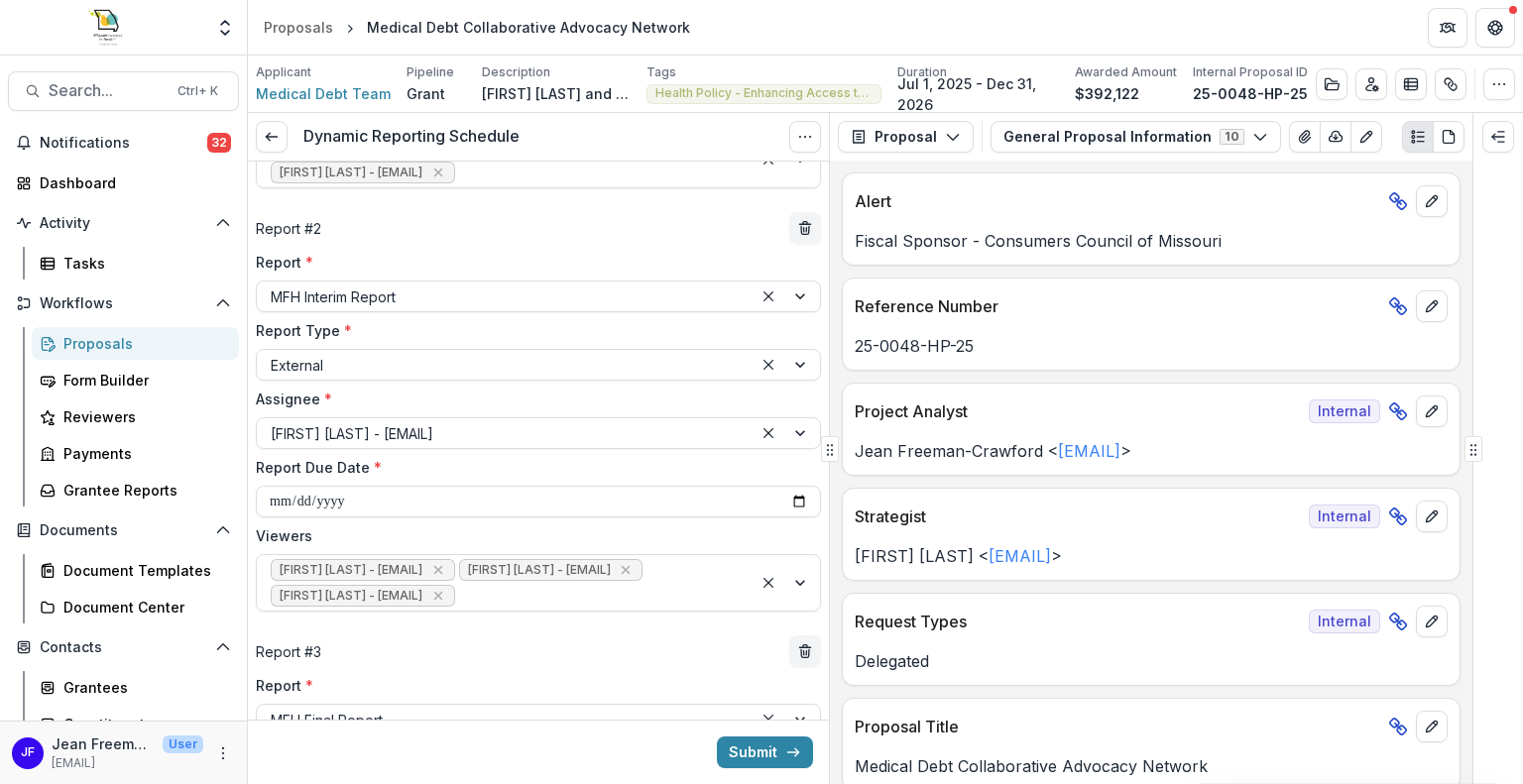 scroll, scrollTop: 496, scrollLeft: 0, axis: vertical 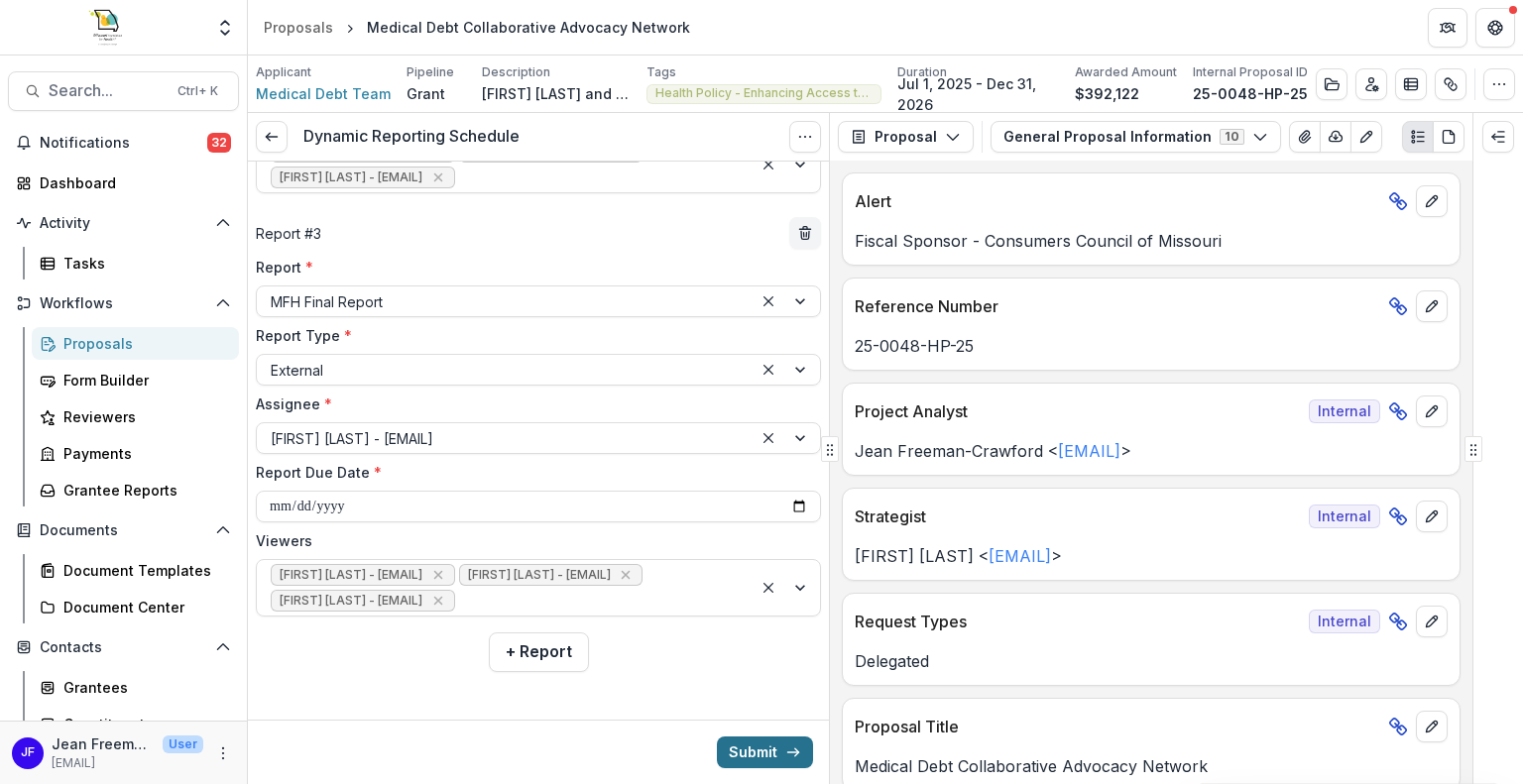 click on "Submit" at bounding box center [764, 752] 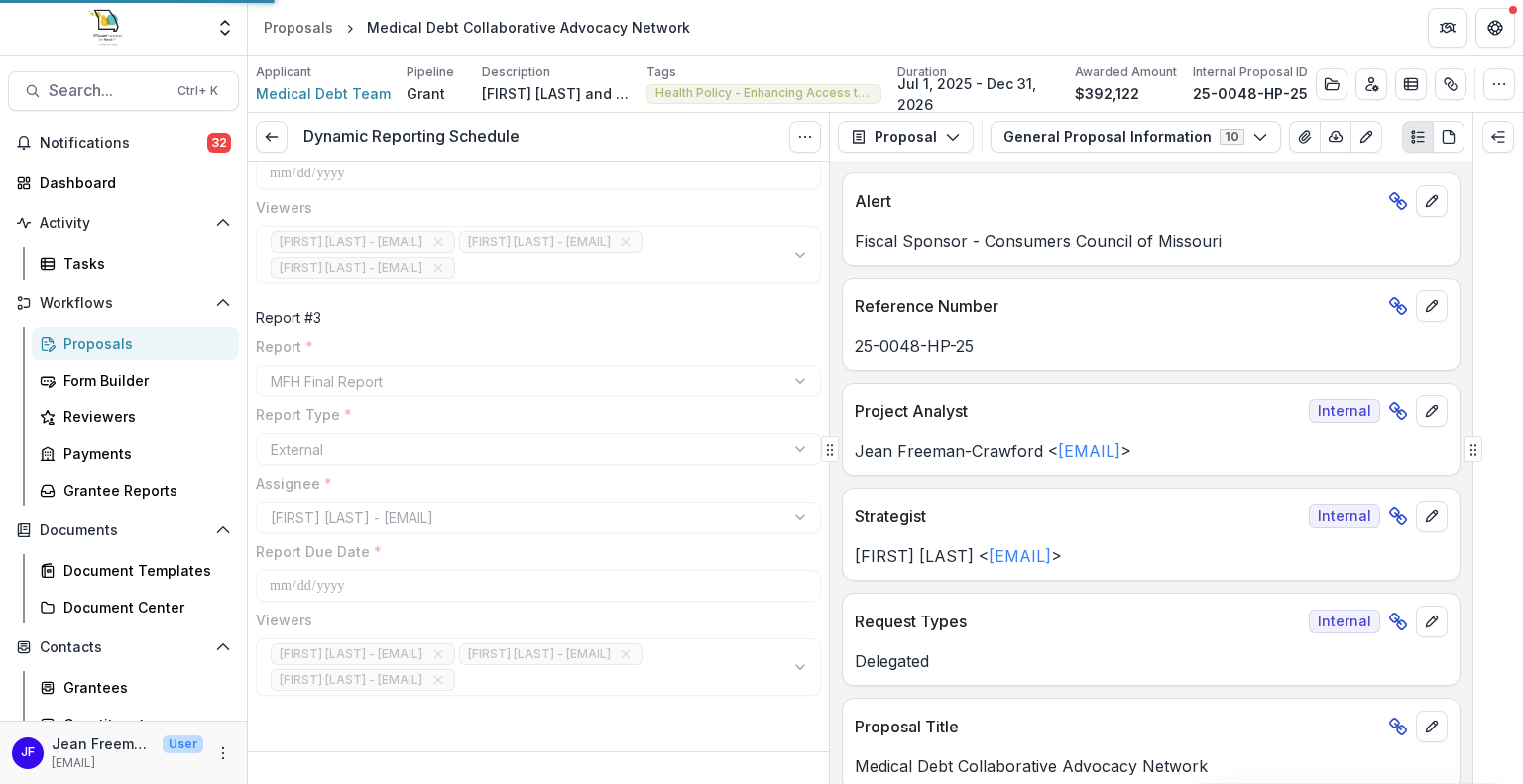 scroll, scrollTop: 698, scrollLeft: 0, axis: vertical 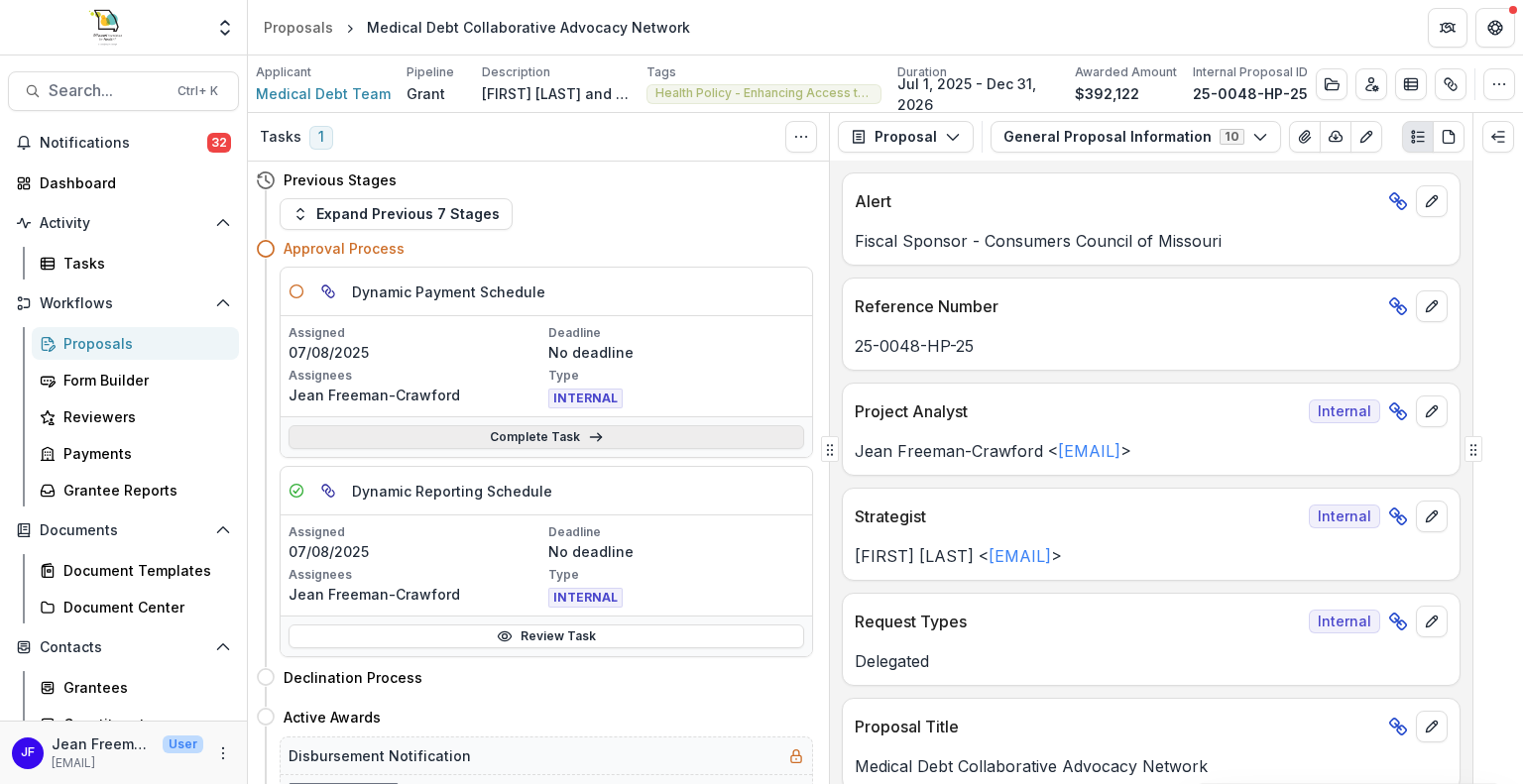 click on "Complete Task" at bounding box center [546, 437] 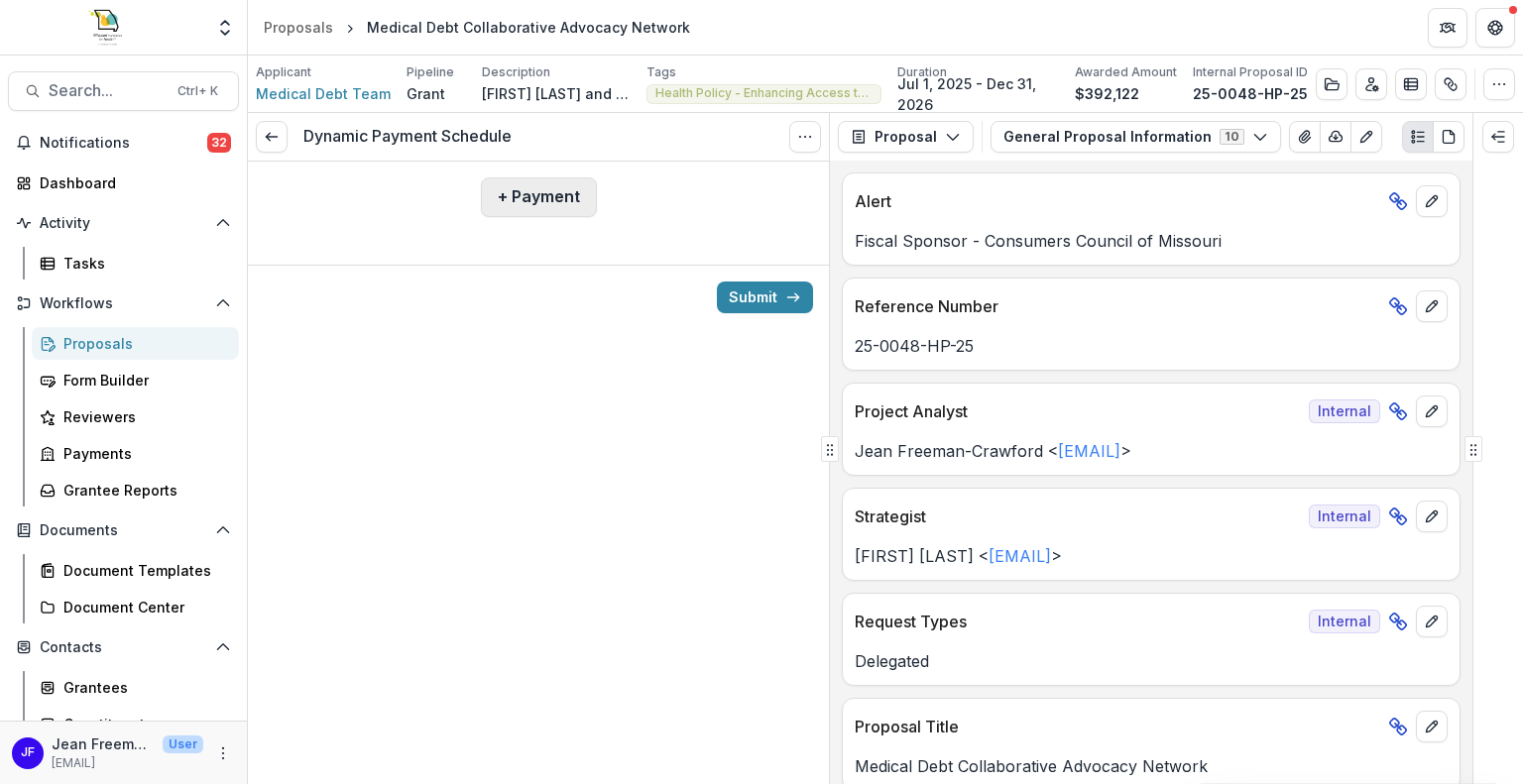 click on "+ Payment" at bounding box center [538, 197] 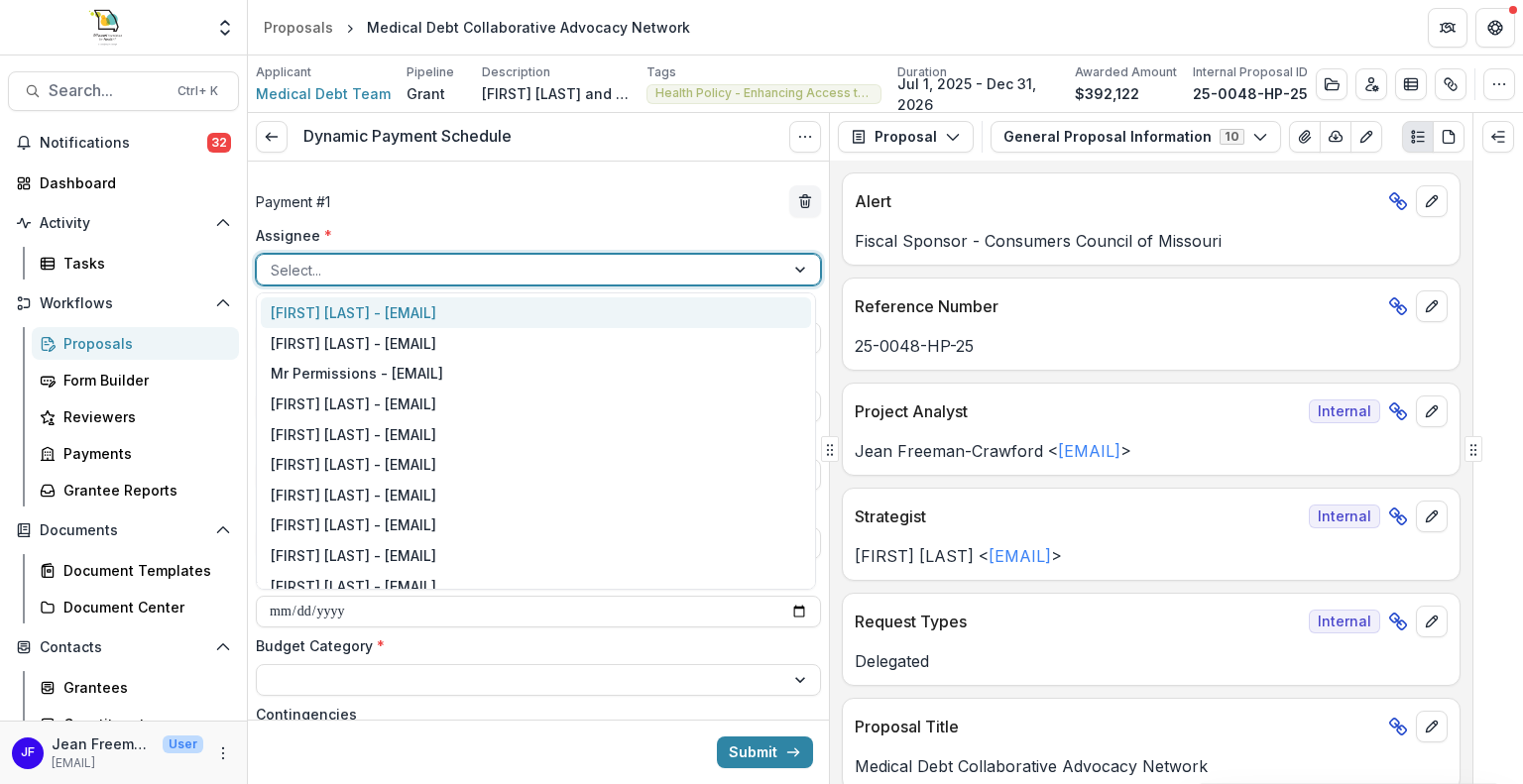 click at bounding box center [802, 270] 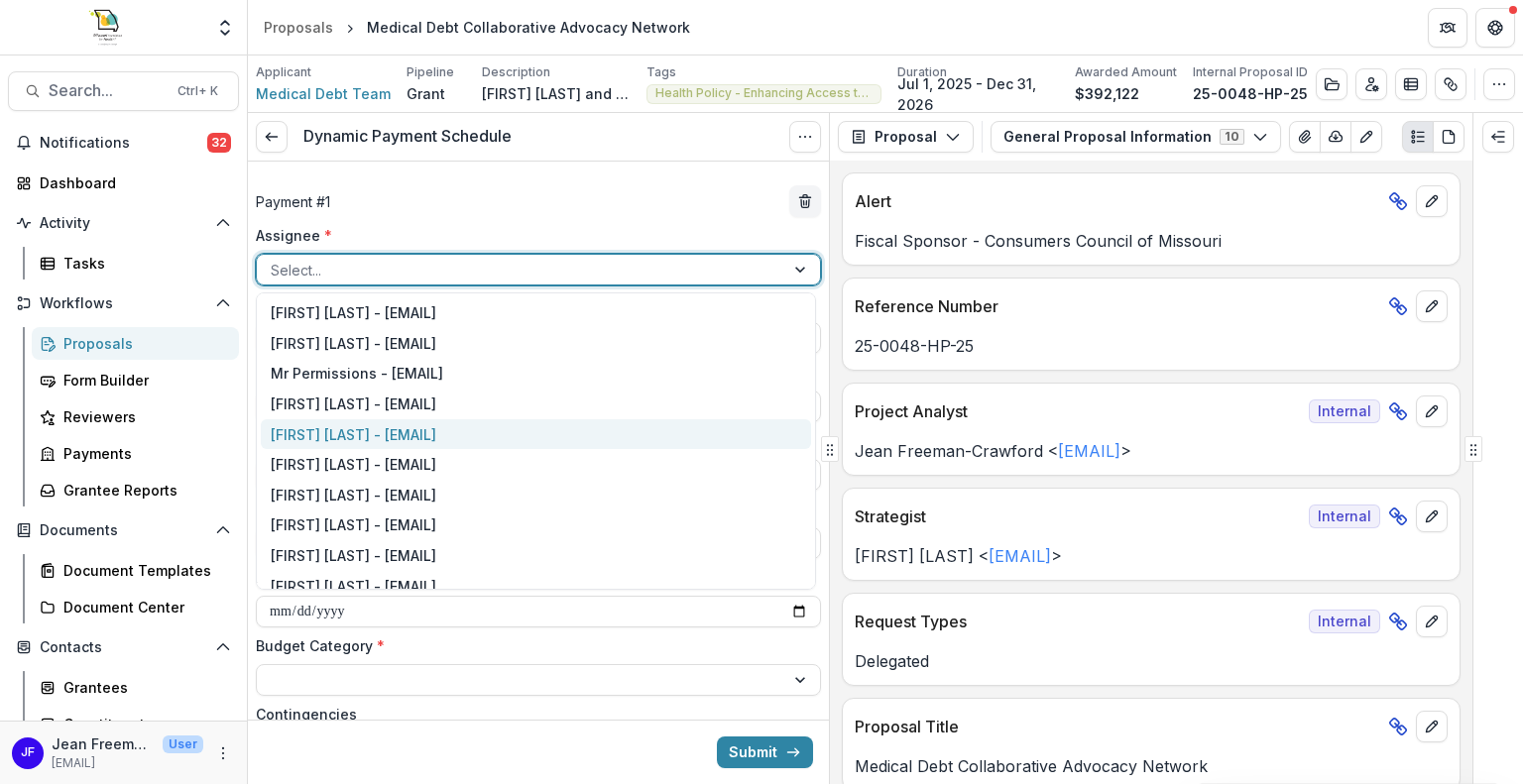 click on "[FIRST] [LAST] - [EMAIL]" at bounding box center [535, 434] 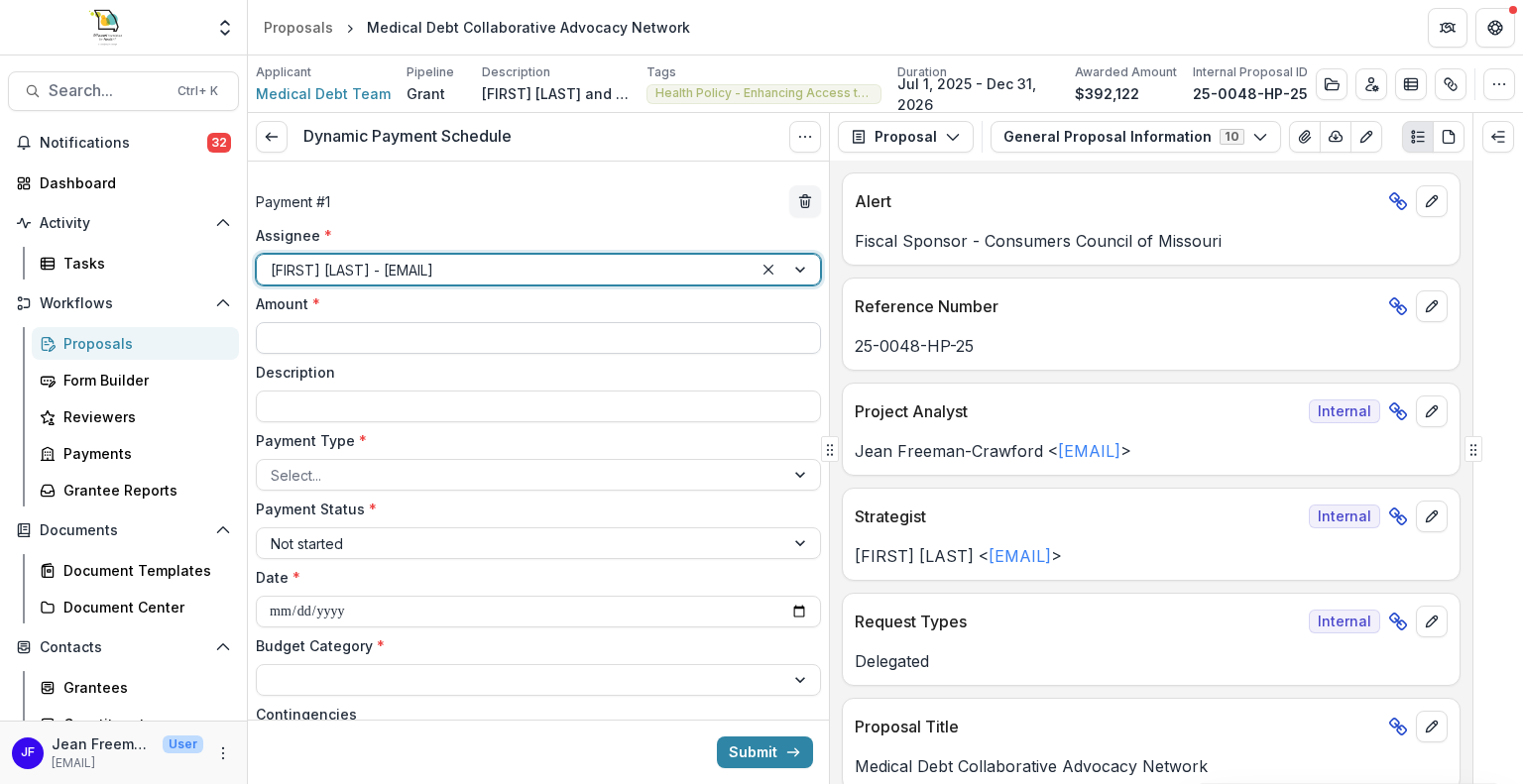 click on "Amount *" at bounding box center [538, 338] 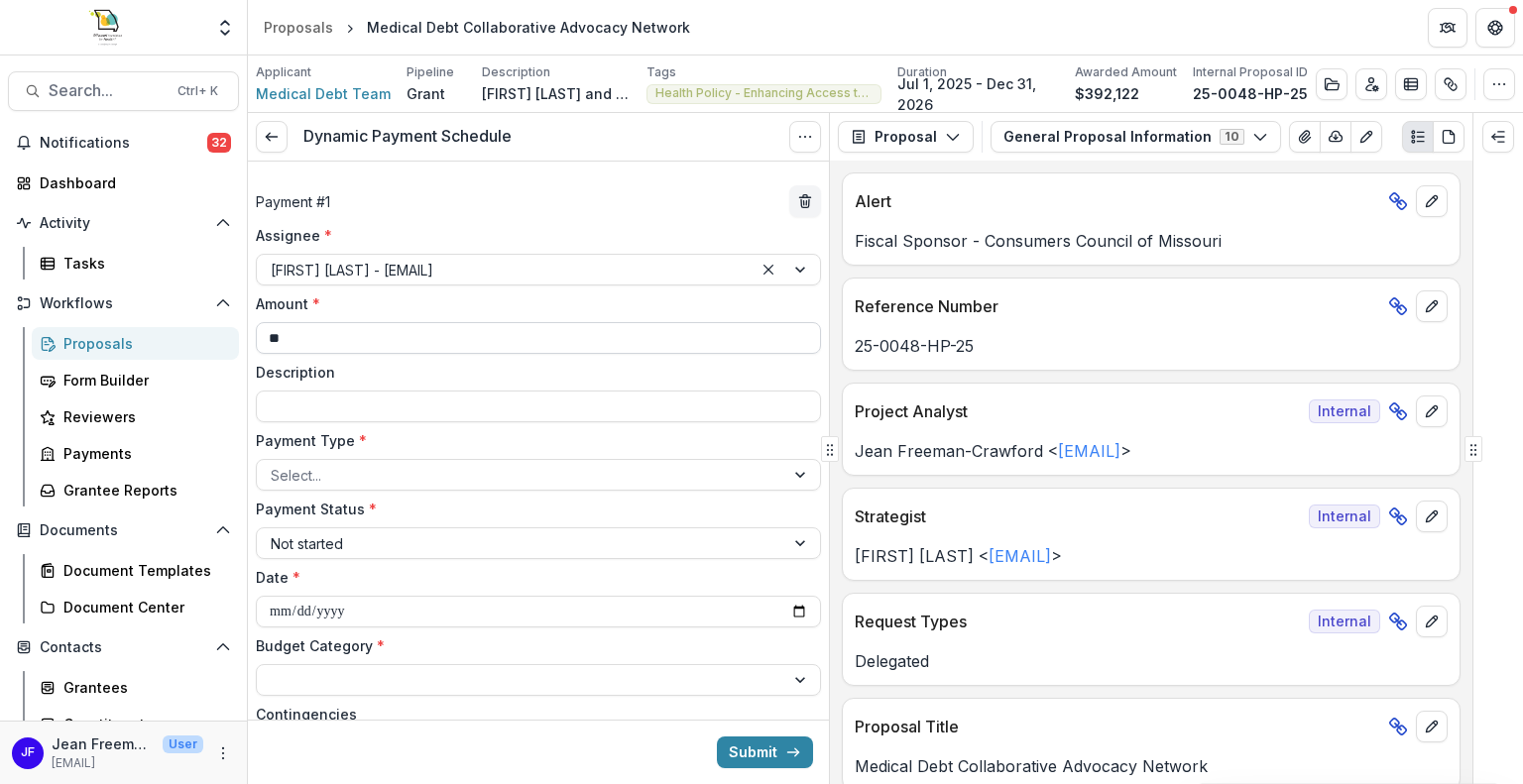 click on "**" at bounding box center (538, 338) 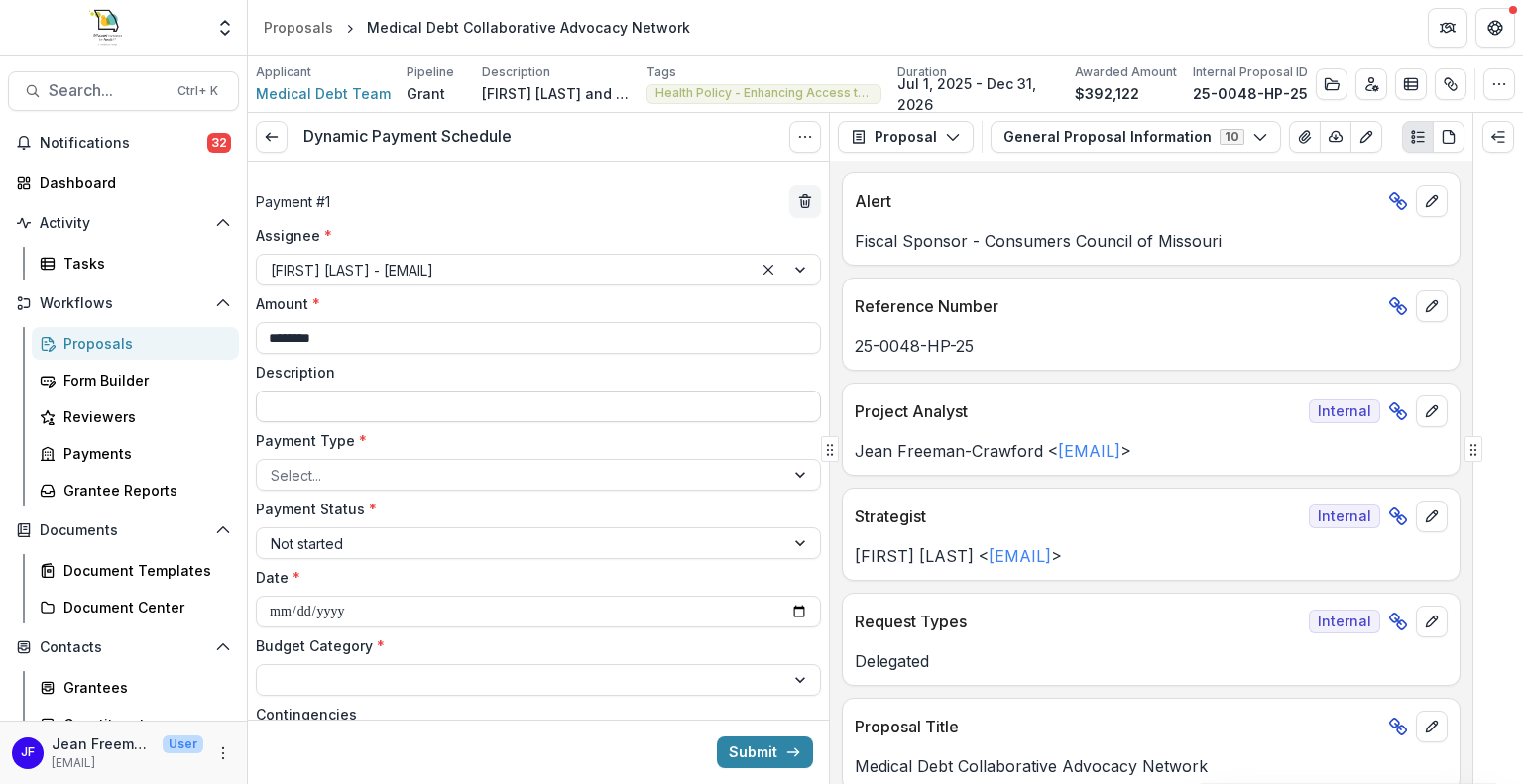 type on "********" 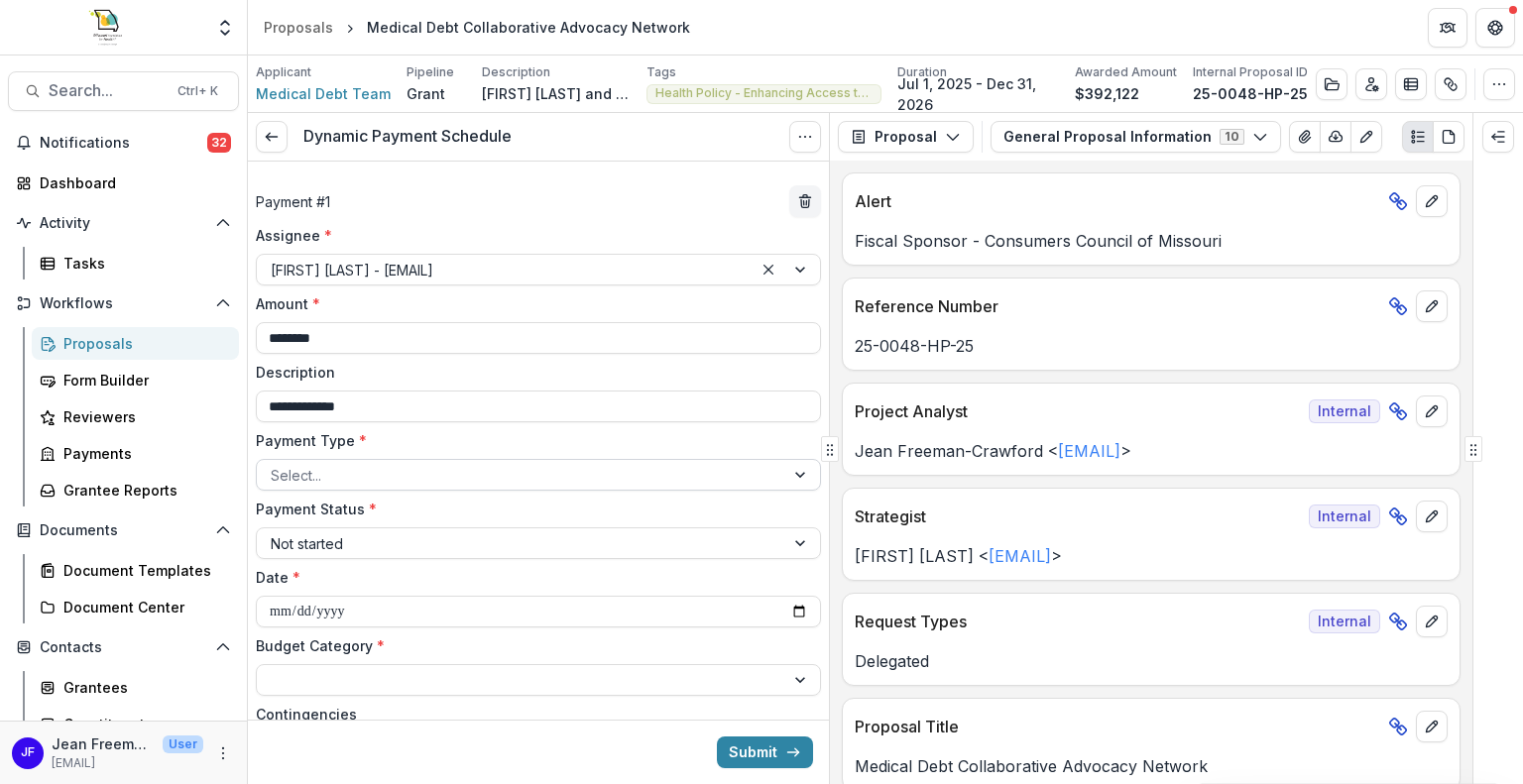 type on "**********" 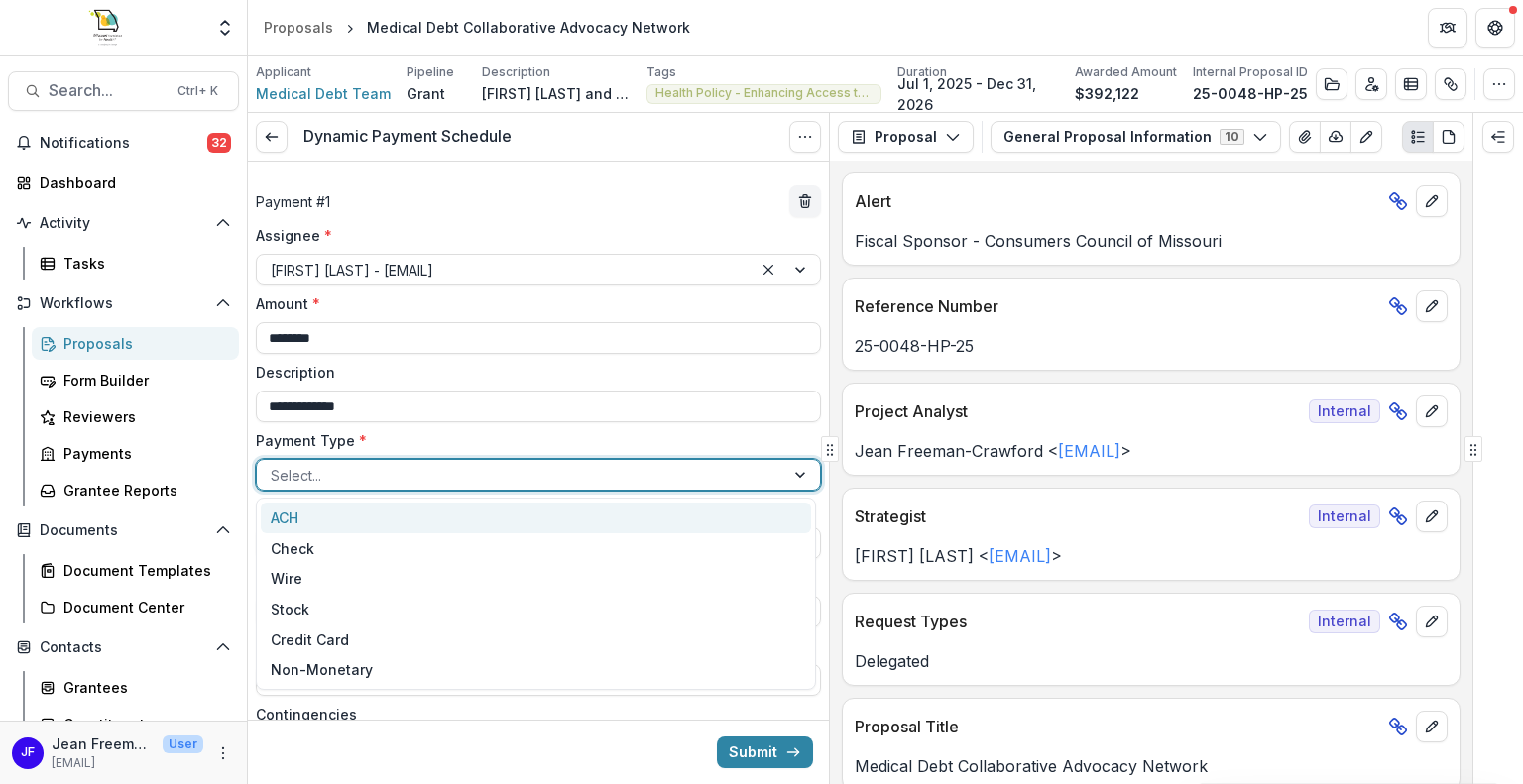 click at bounding box center [802, 475] 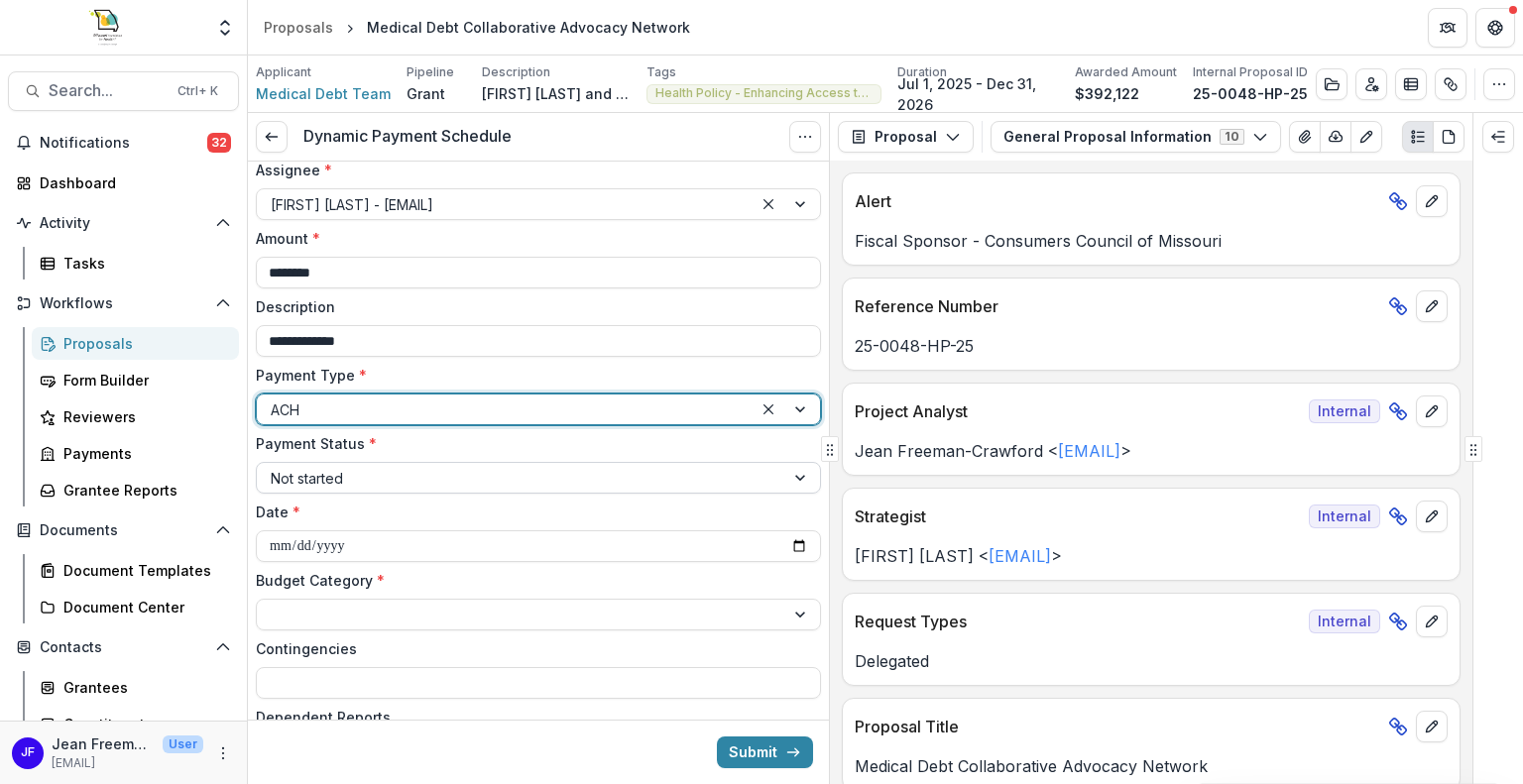 scroll, scrollTop: 99, scrollLeft: 0, axis: vertical 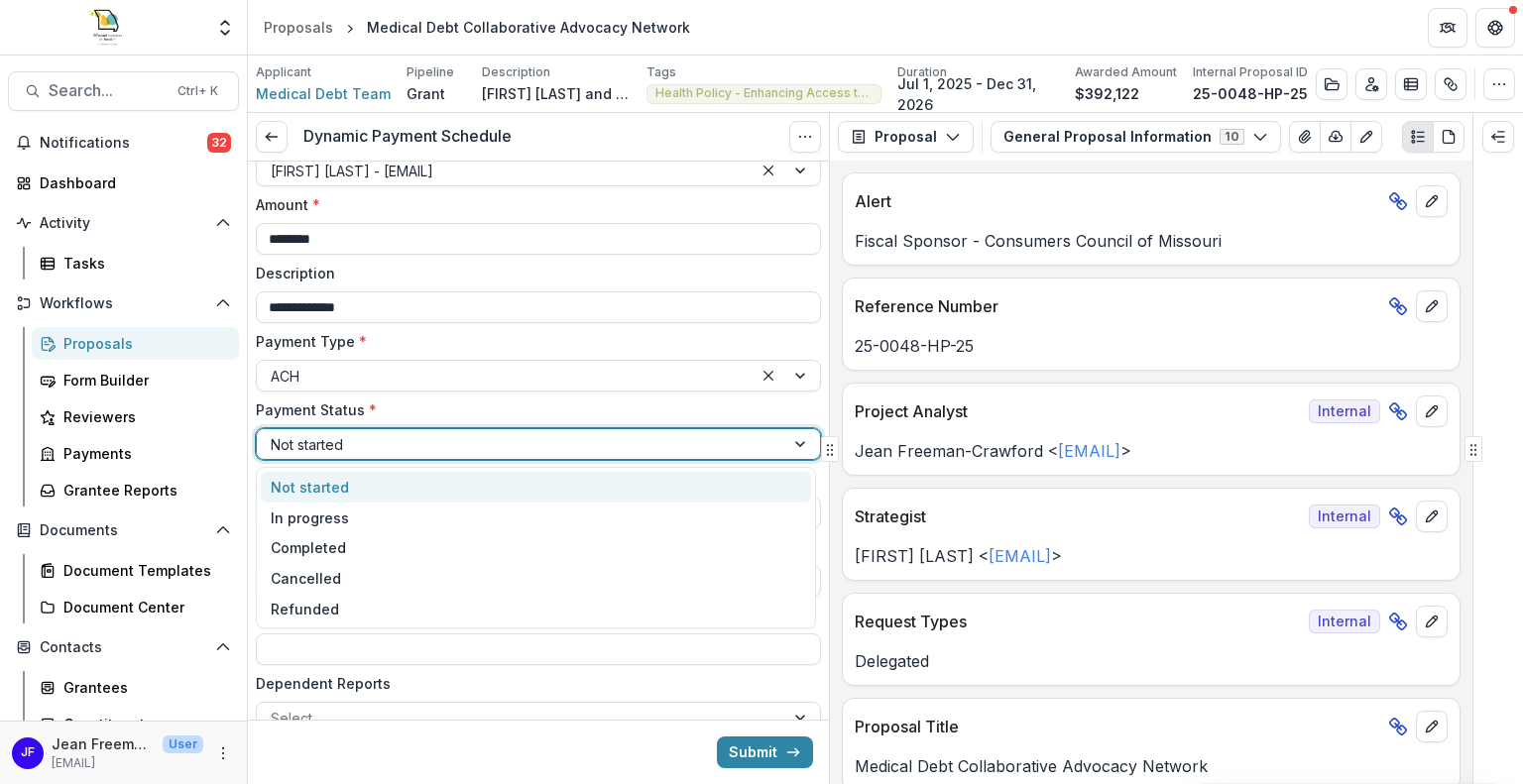 click at bounding box center (802, 444) 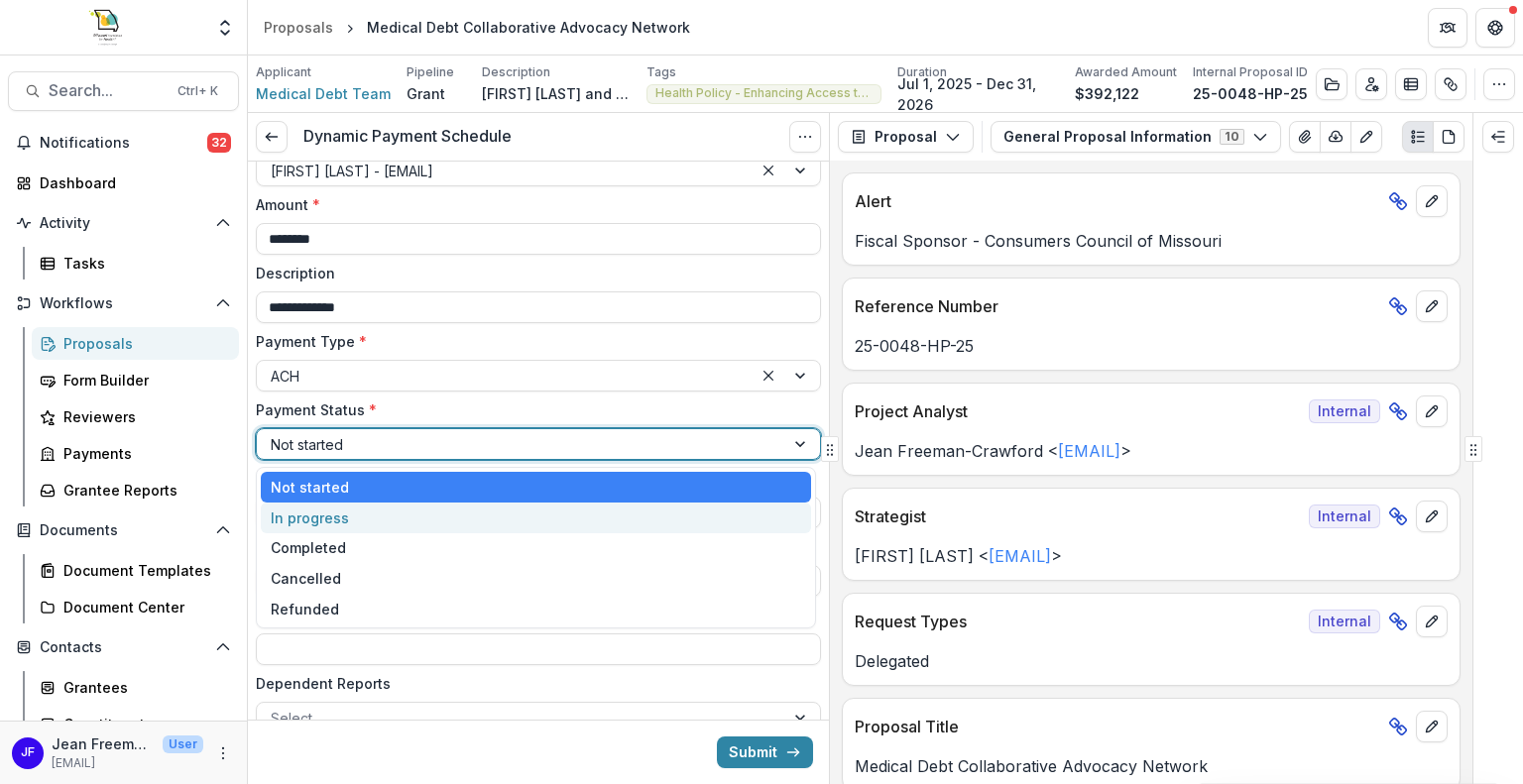 click on "In progress" at bounding box center [535, 517] 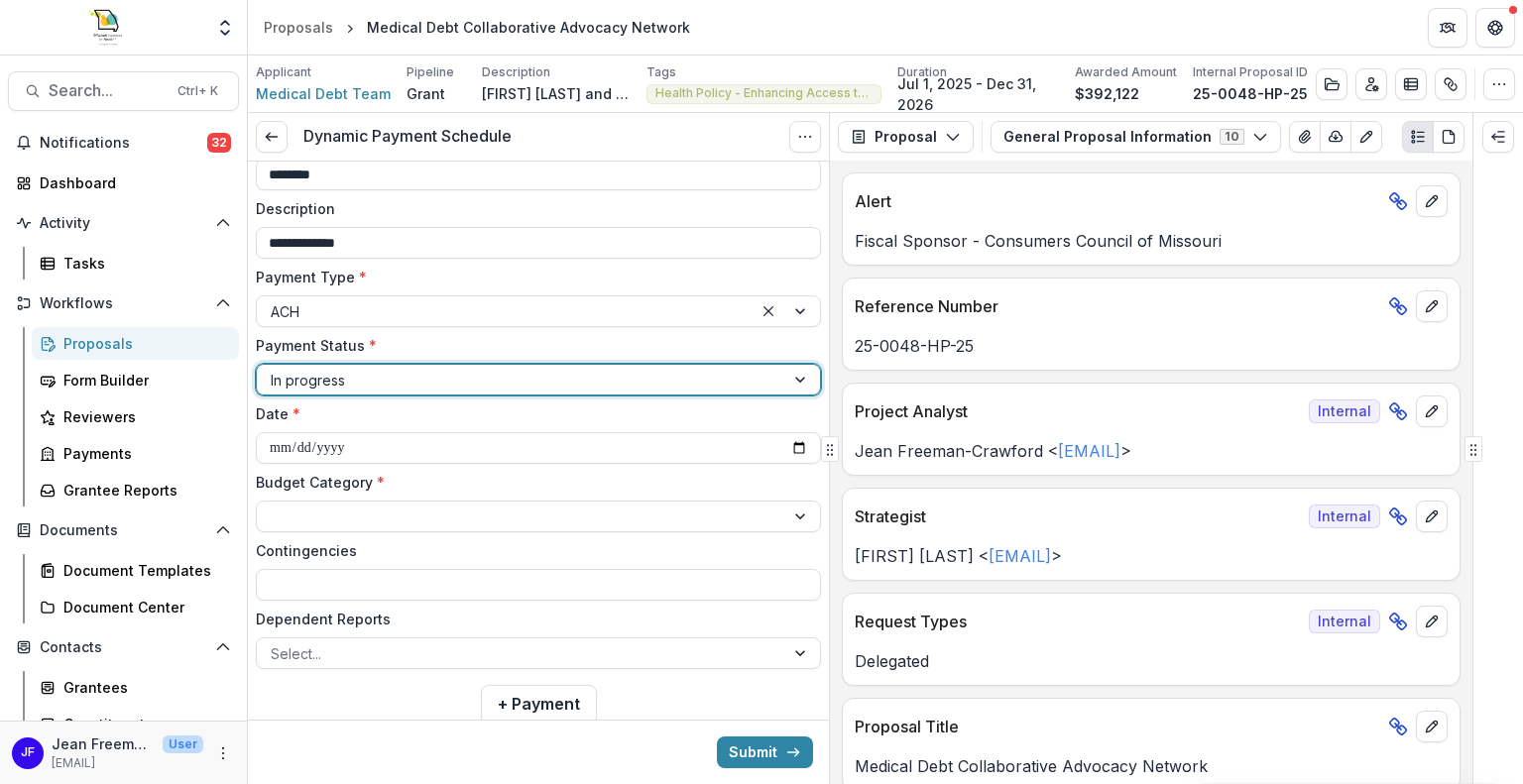 scroll, scrollTop: 198, scrollLeft: 0, axis: vertical 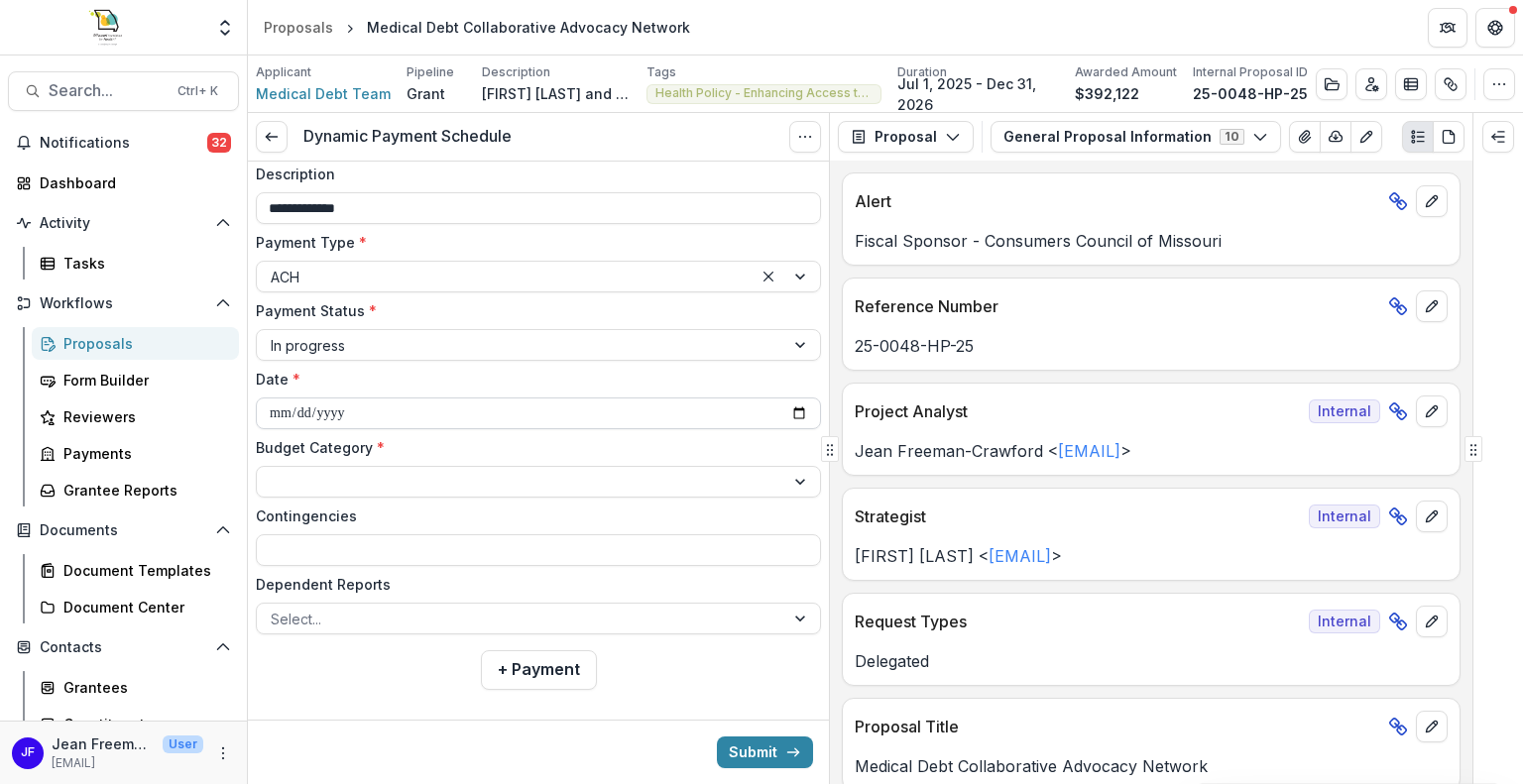 click on "**********" at bounding box center (538, 413) 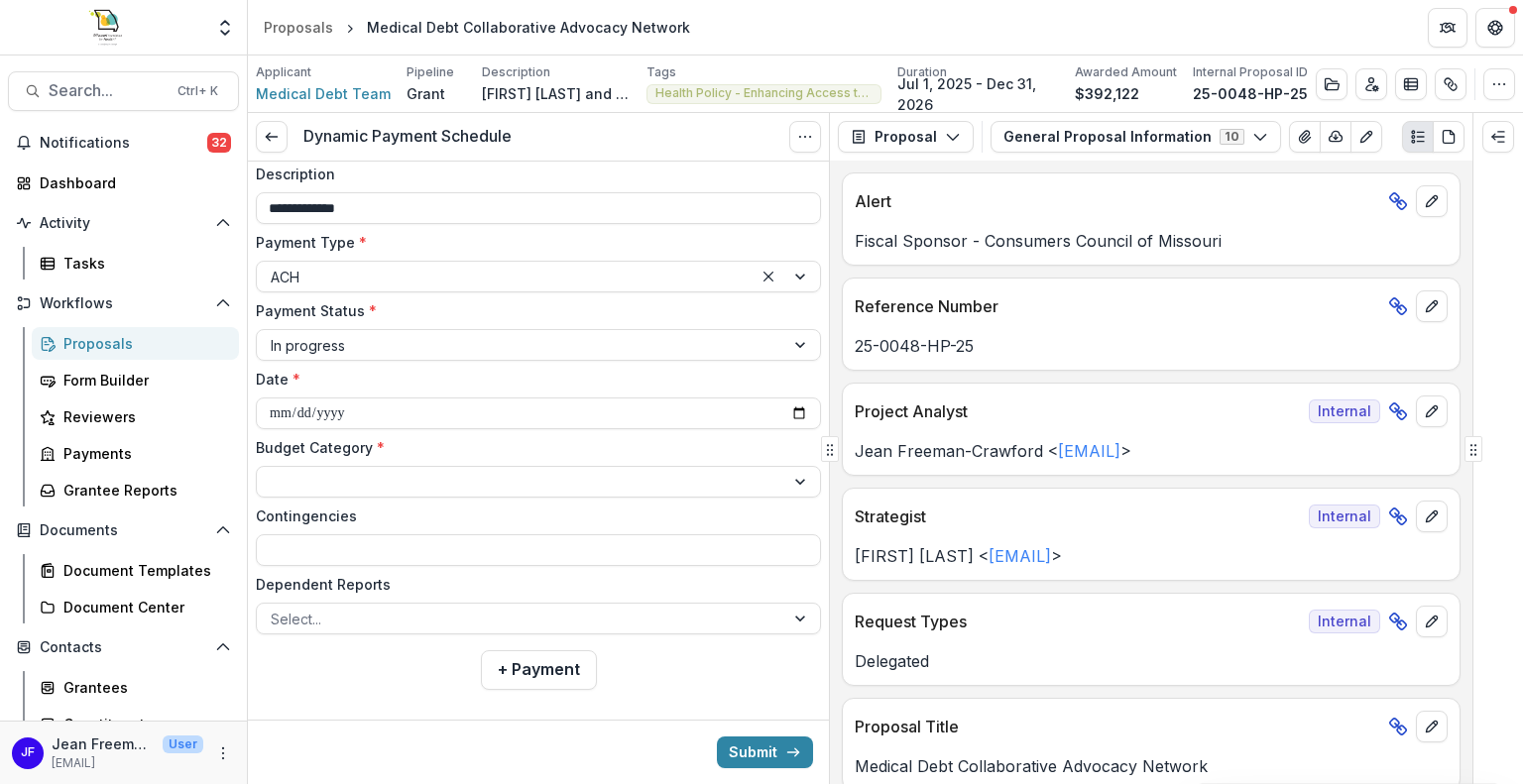 type on "**********" 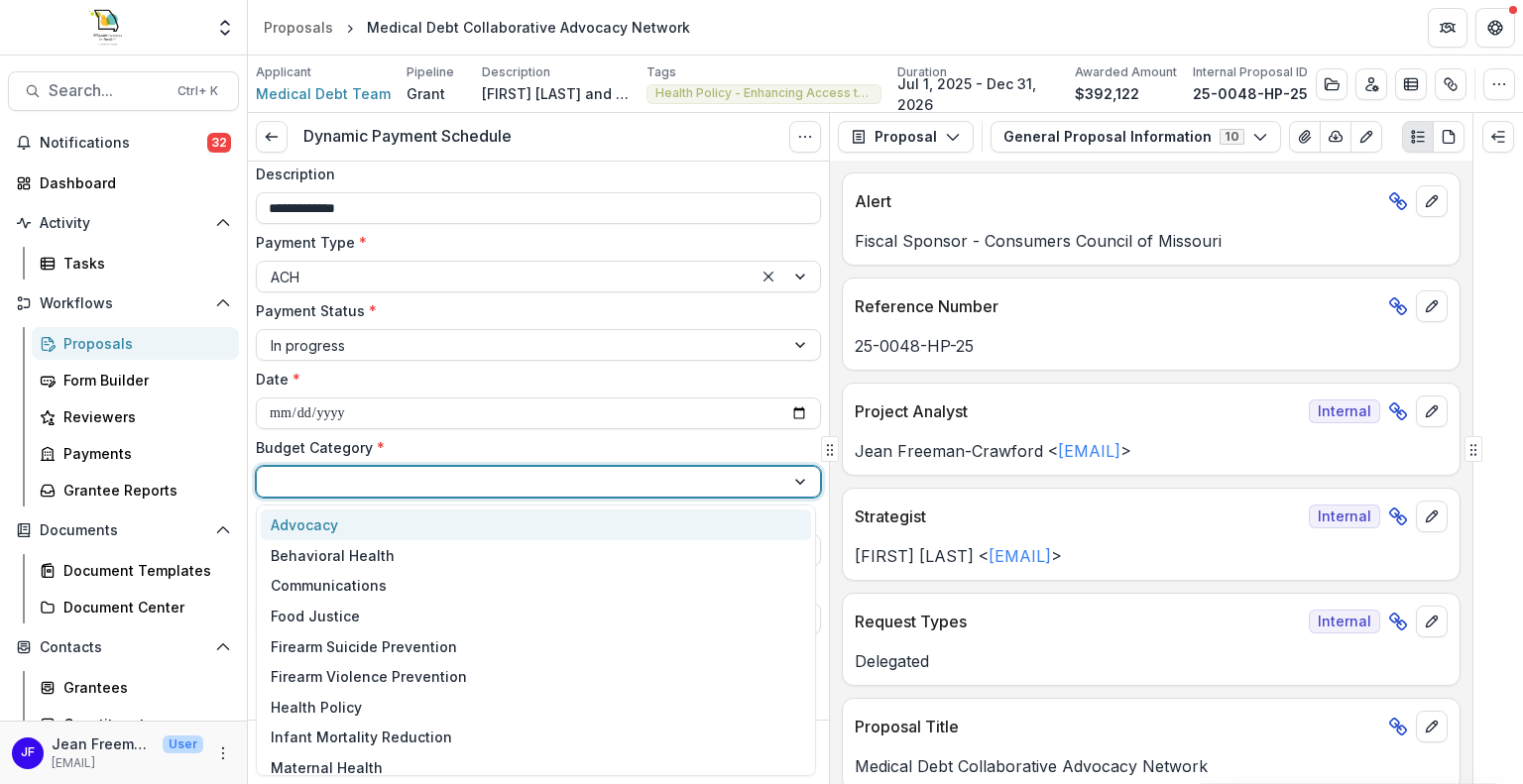 click at bounding box center (802, 482) 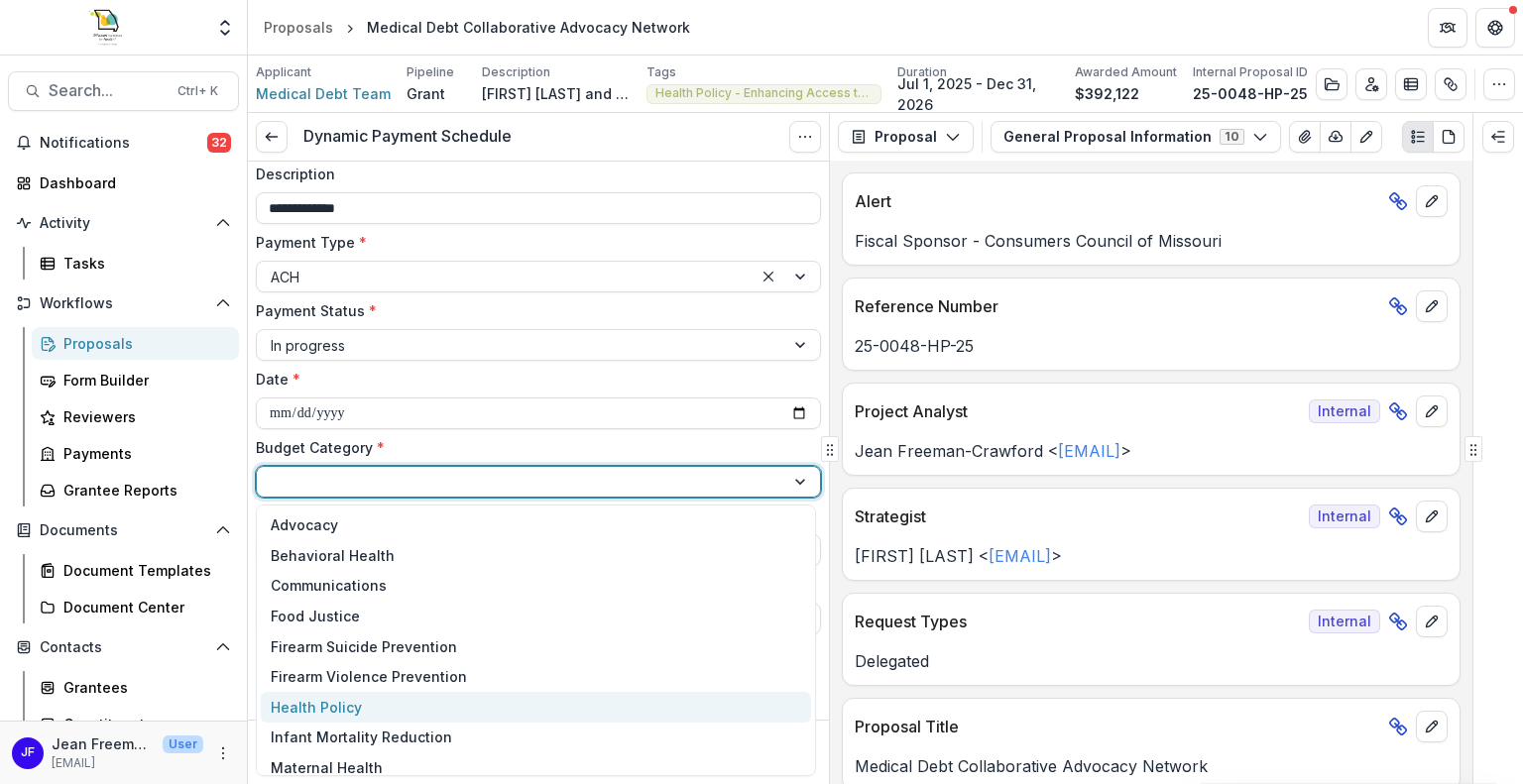 click on "Health Policy" at bounding box center (535, 707) 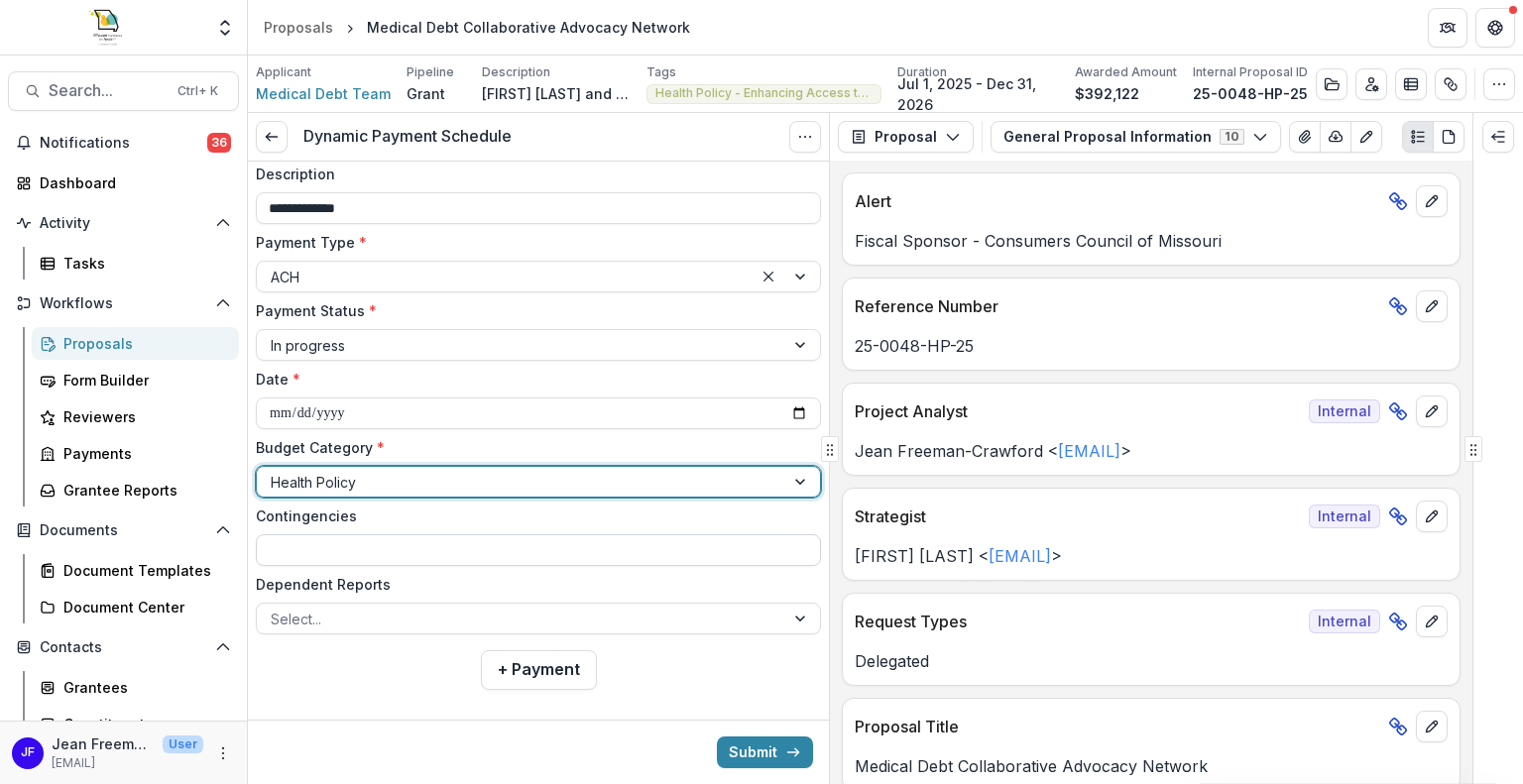 click on "Contingencies" at bounding box center (538, 550) 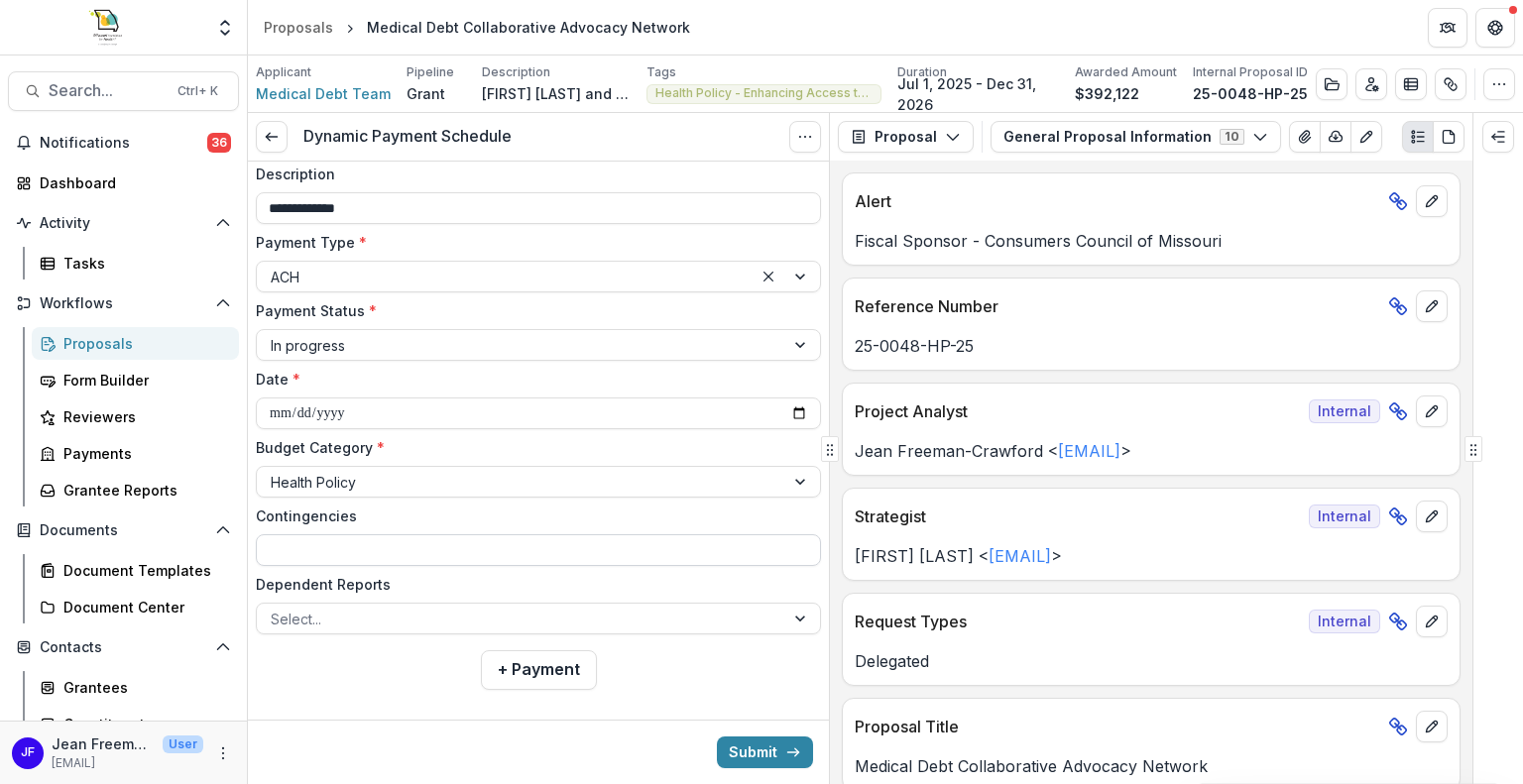 scroll, scrollTop: 214, scrollLeft: 0, axis: vertical 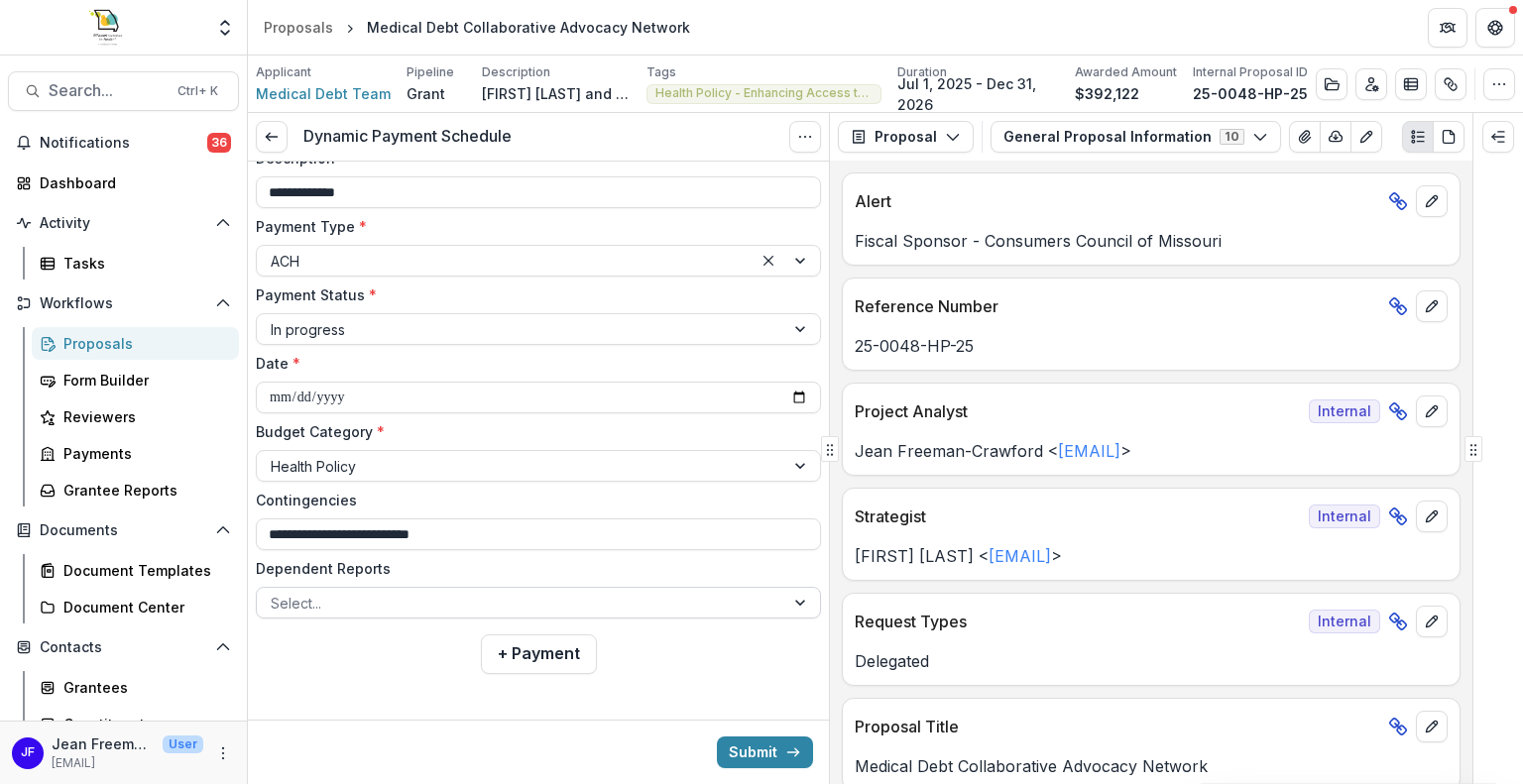 type on "**********" 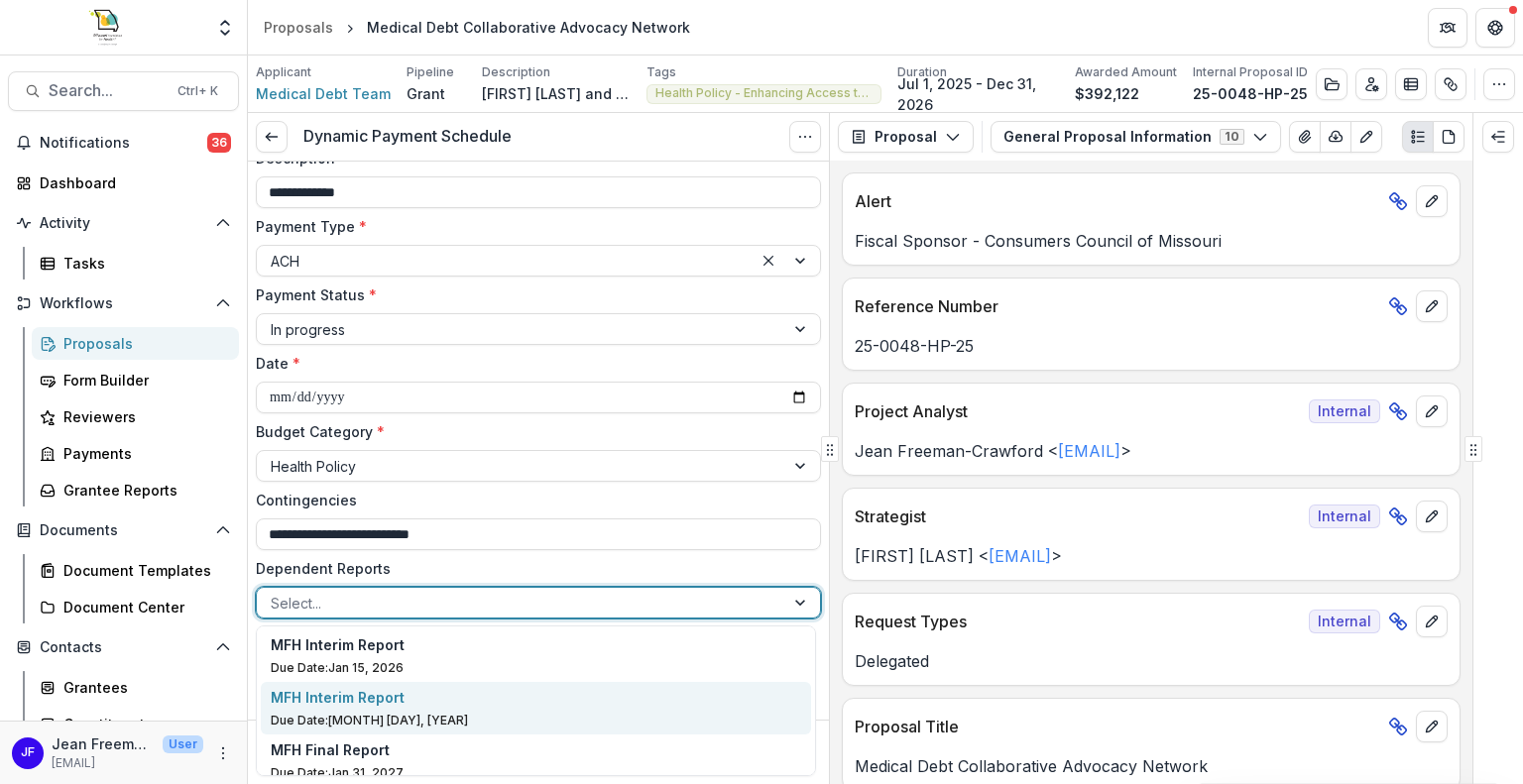 scroll, scrollTop: 15, scrollLeft: 0, axis: vertical 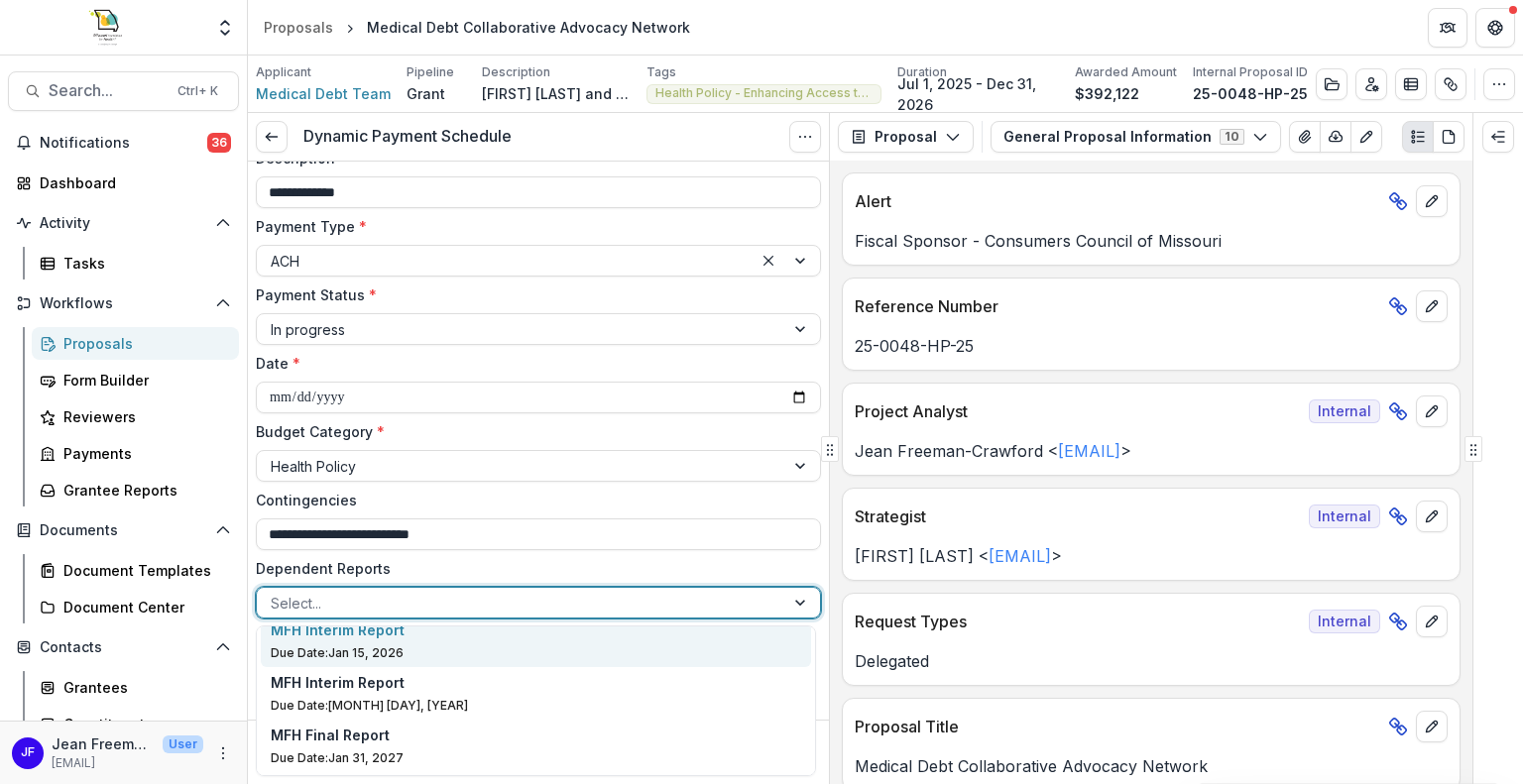 click on "**********" at bounding box center (538, 314) 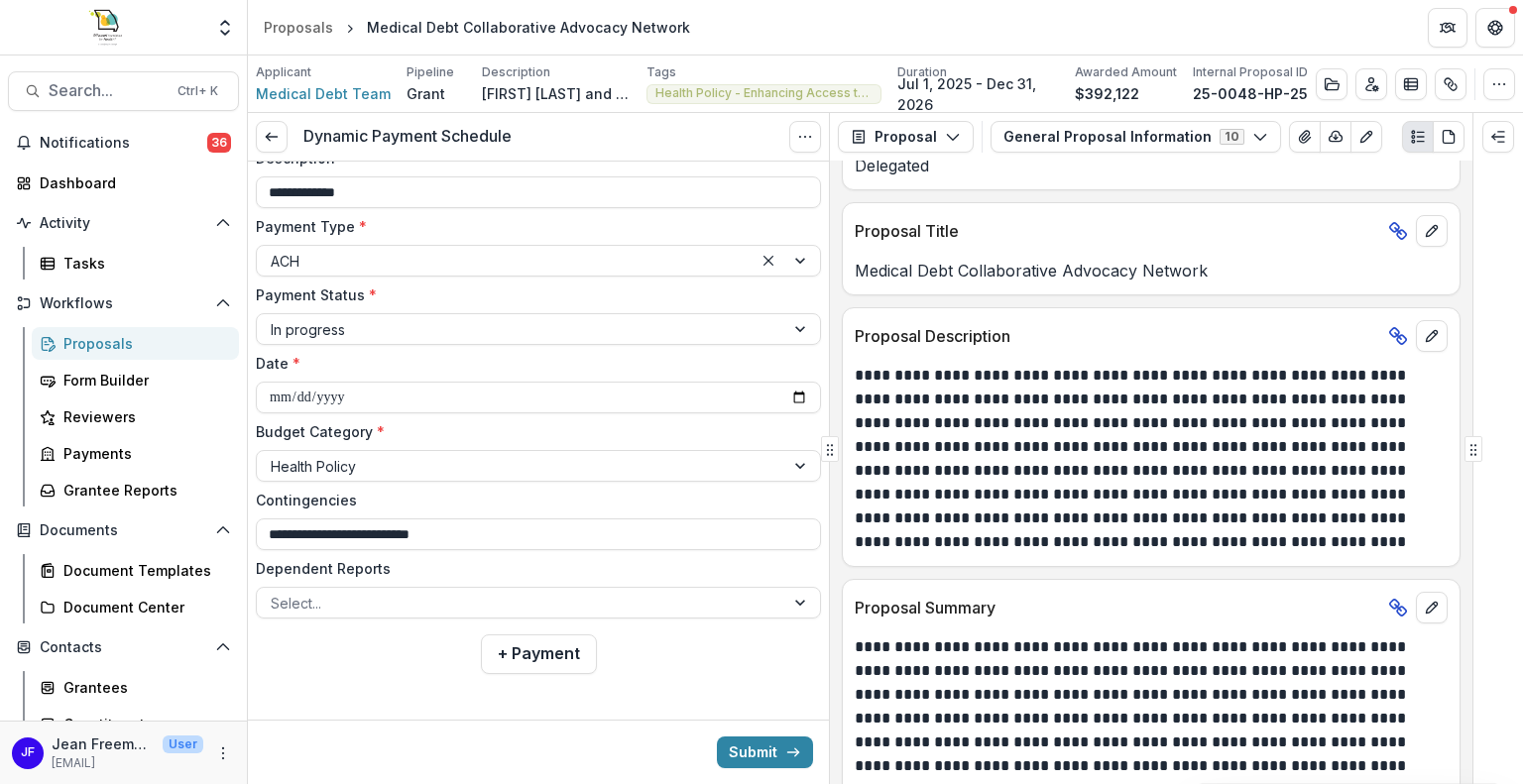 scroll, scrollTop: 198, scrollLeft: 0, axis: vertical 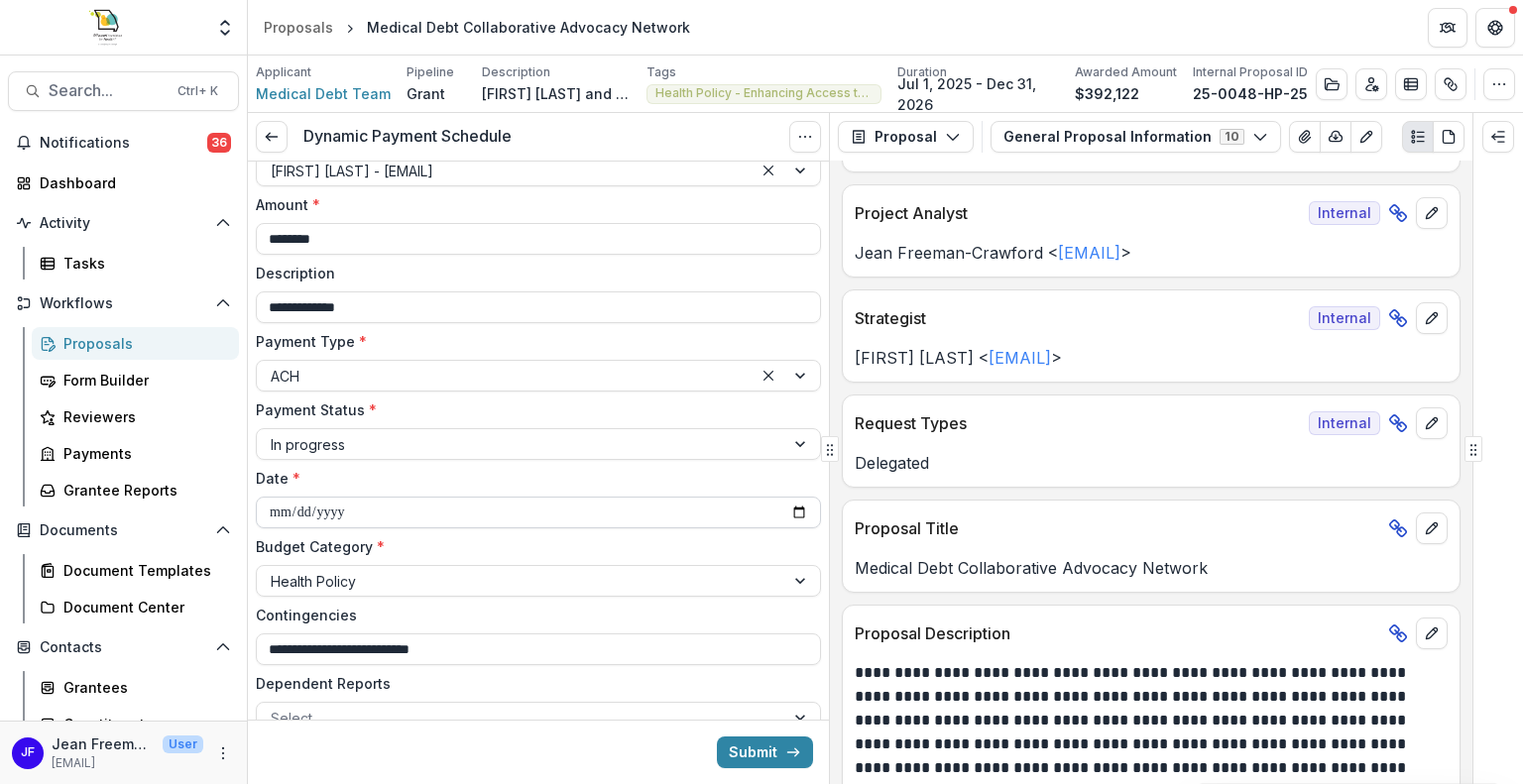 click on "**********" at bounding box center [538, 512] 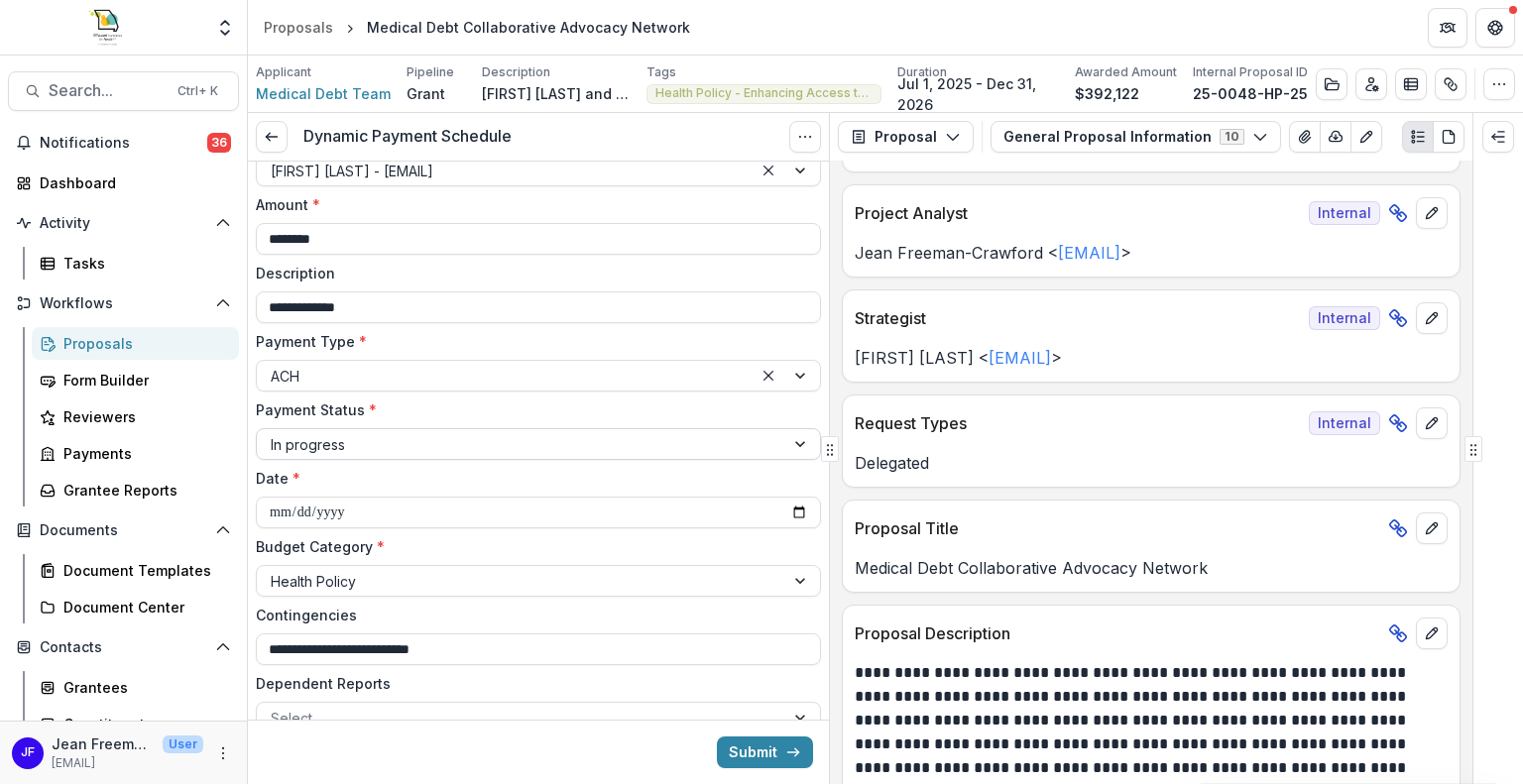 type on "**********" 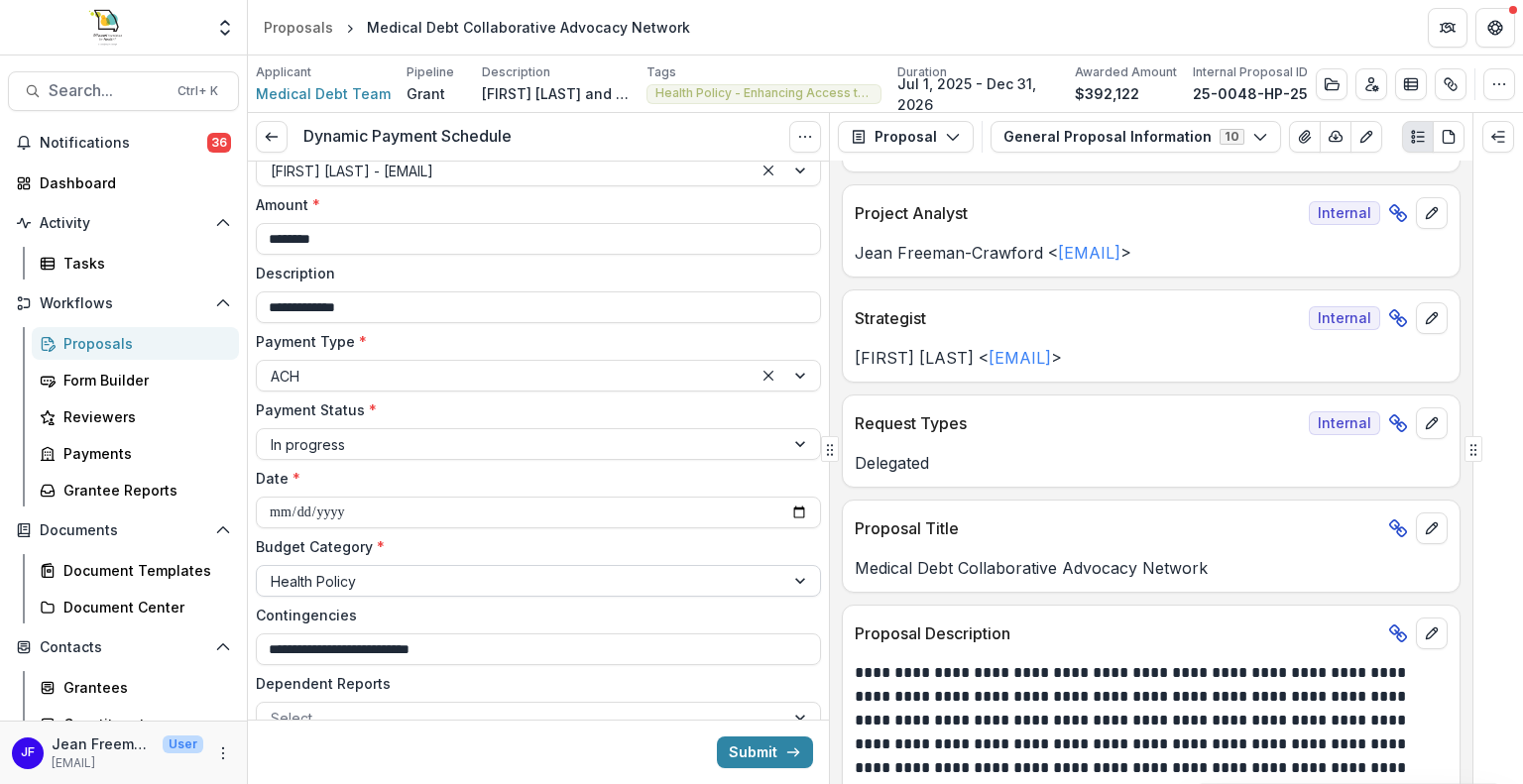 scroll, scrollTop: 0, scrollLeft: 0, axis: both 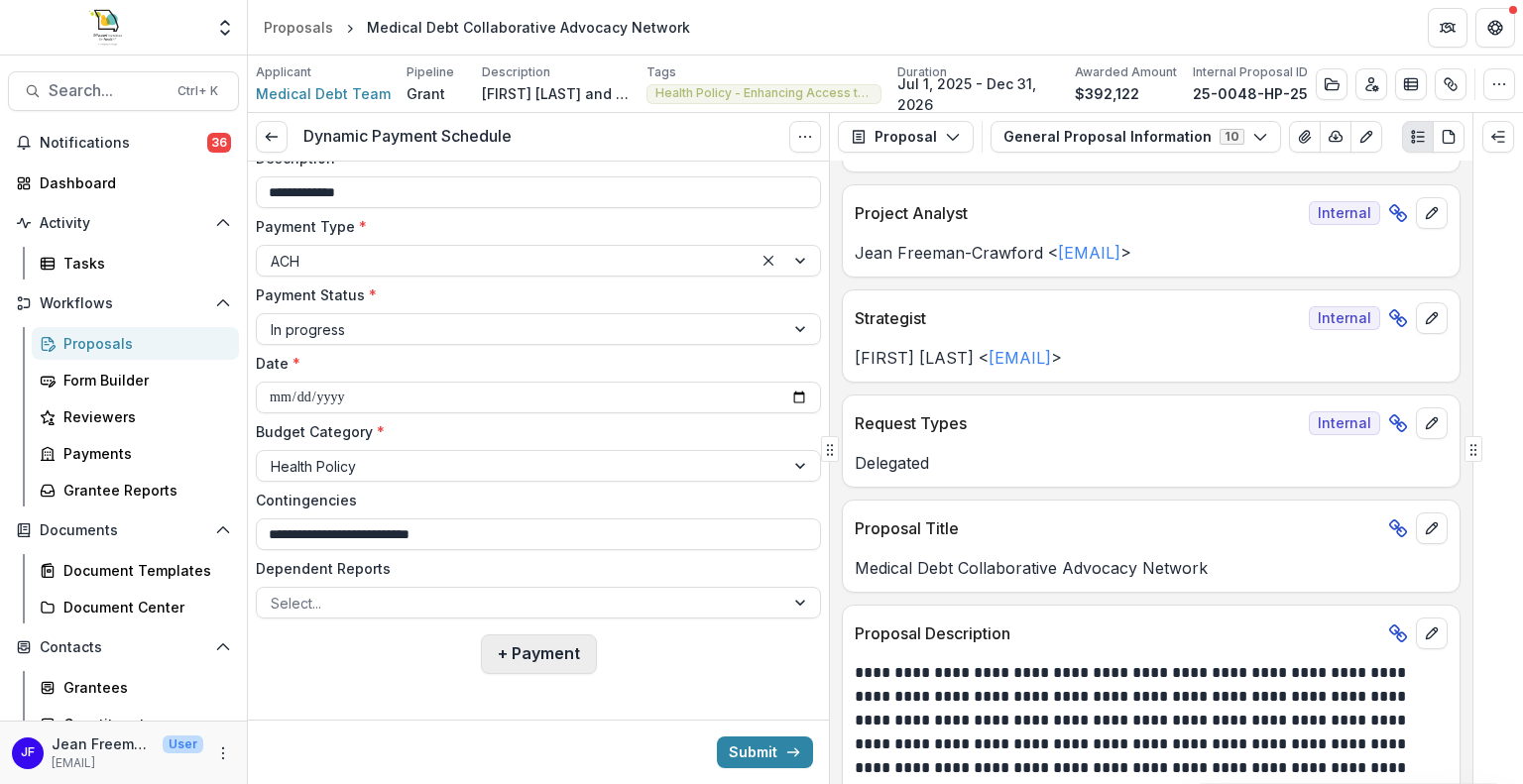 click on "+ Payment" at bounding box center (538, 654) 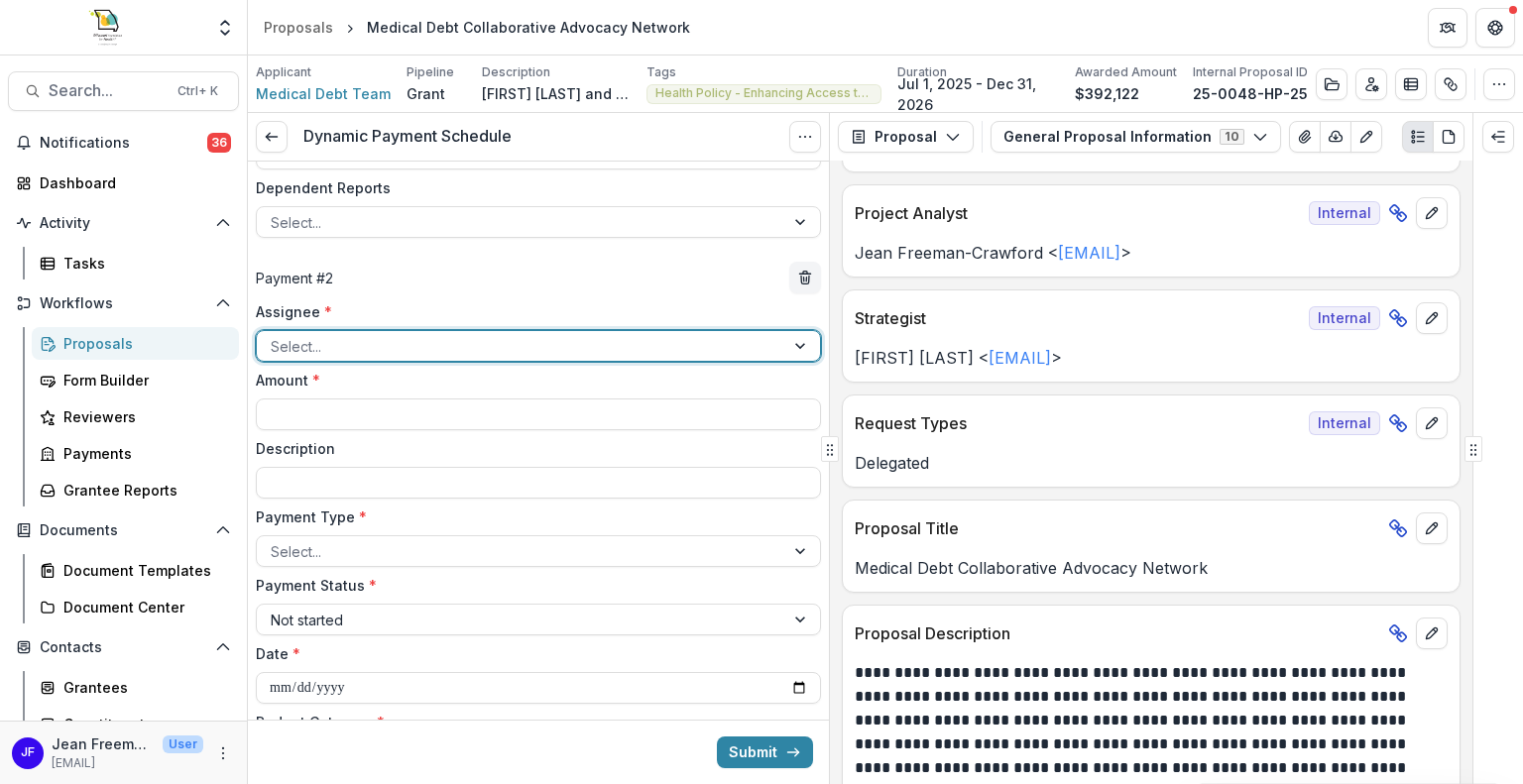 scroll, scrollTop: 611, scrollLeft: 0, axis: vertical 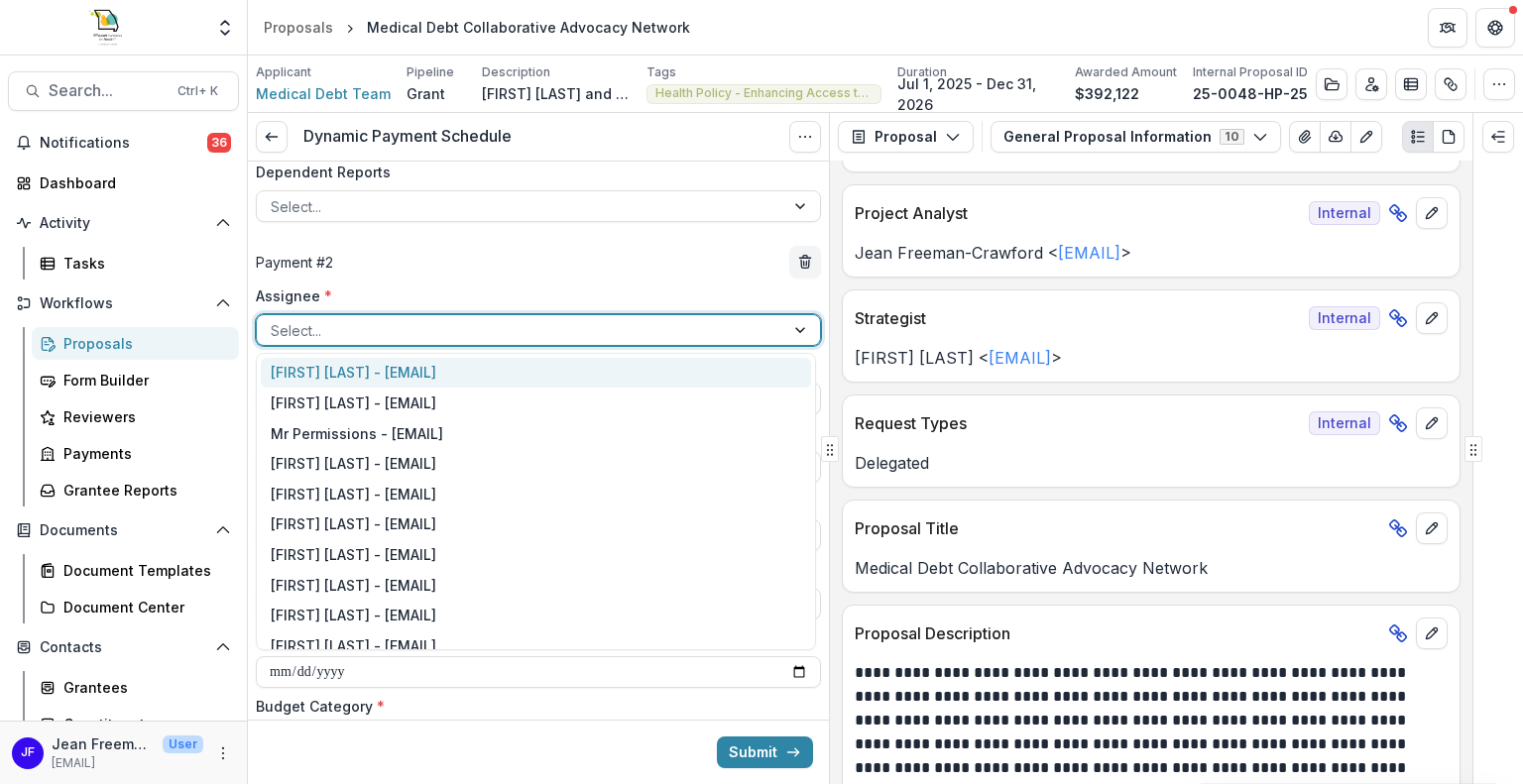 click at bounding box center [802, 330] 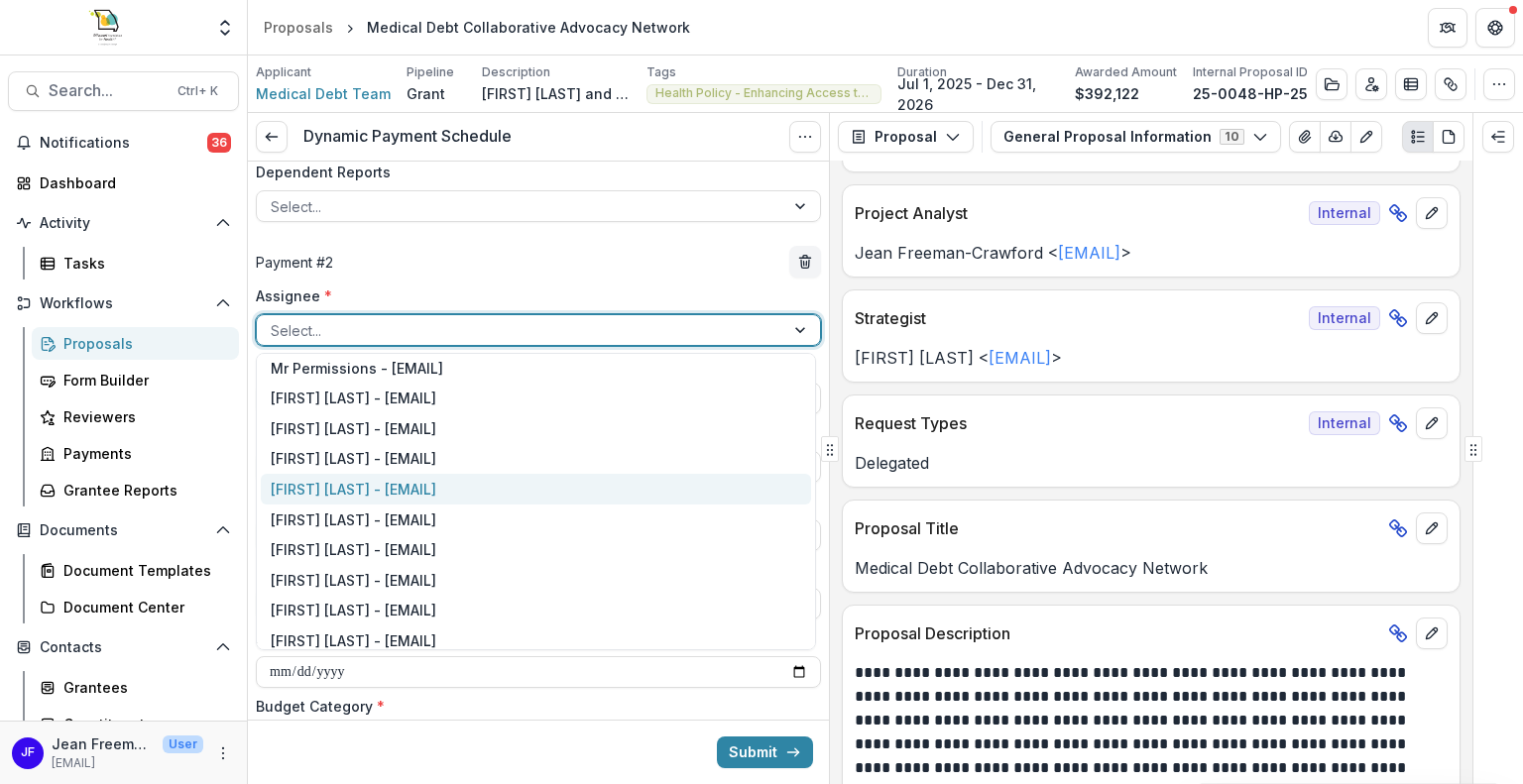scroll, scrollTop: 99, scrollLeft: 0, axis: vertical 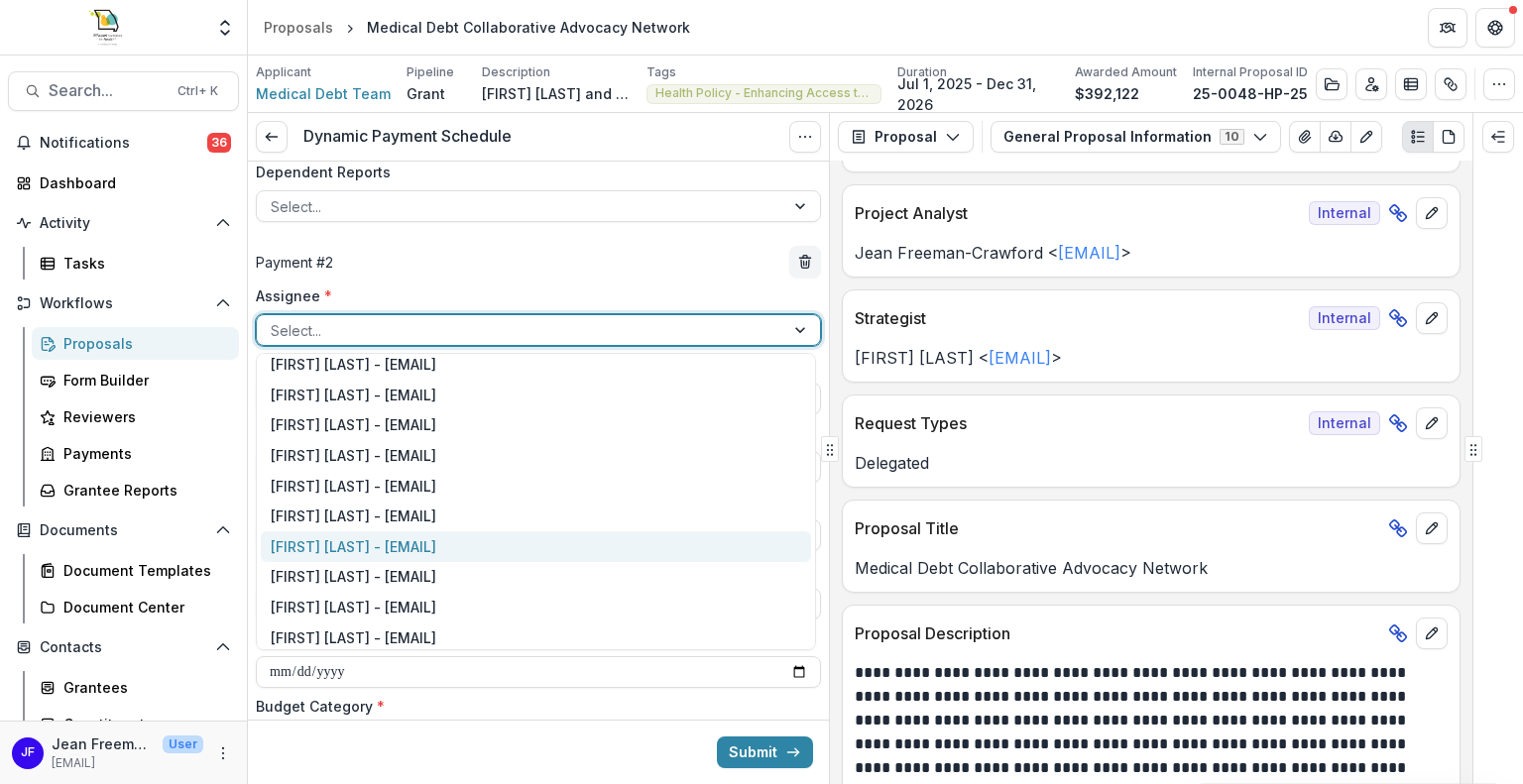 click on "[FIRST] [LAST] - [EMAIL]" at bounding box center [535, 546] 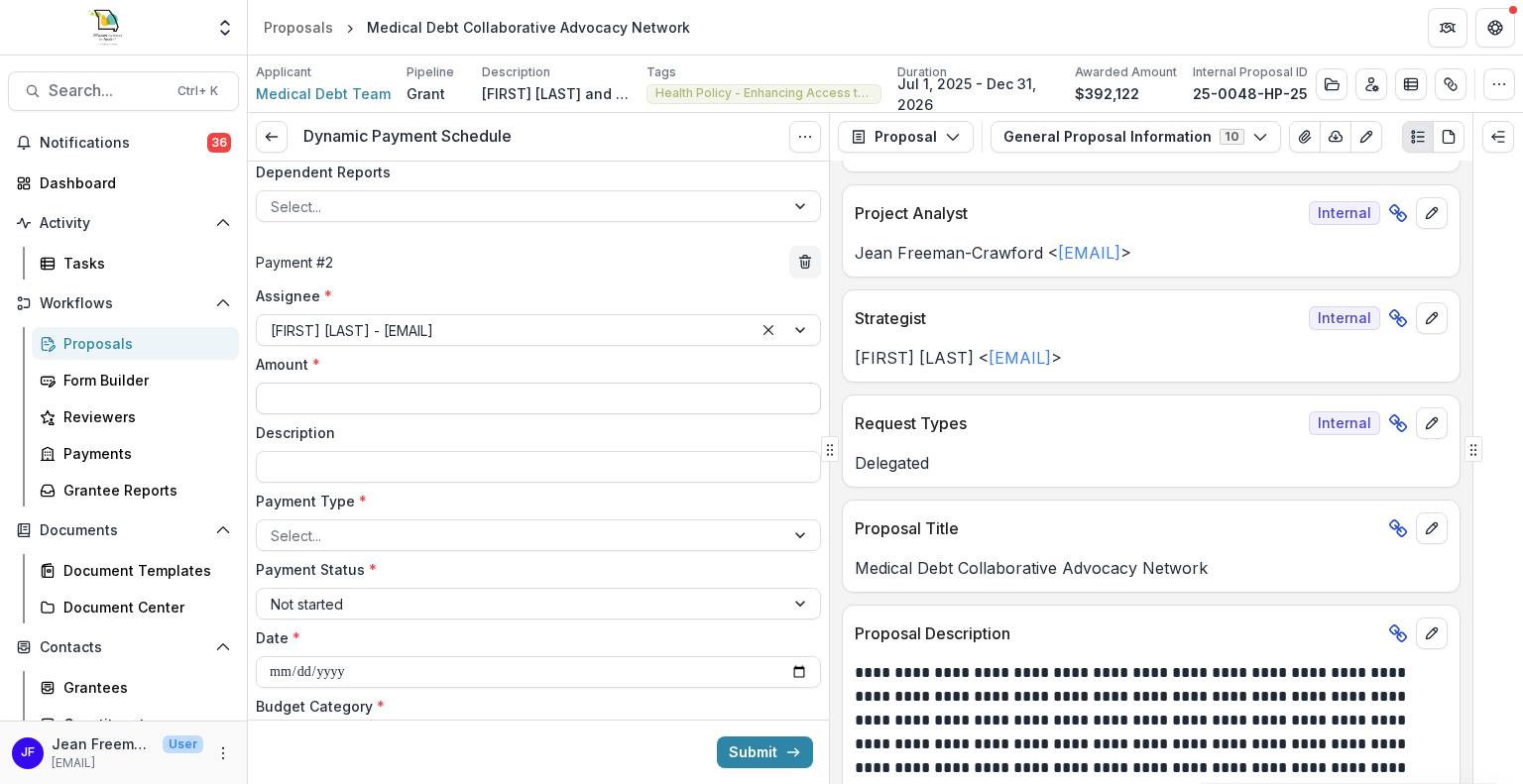 click on "Amount *" at bounding box center (538, 398) 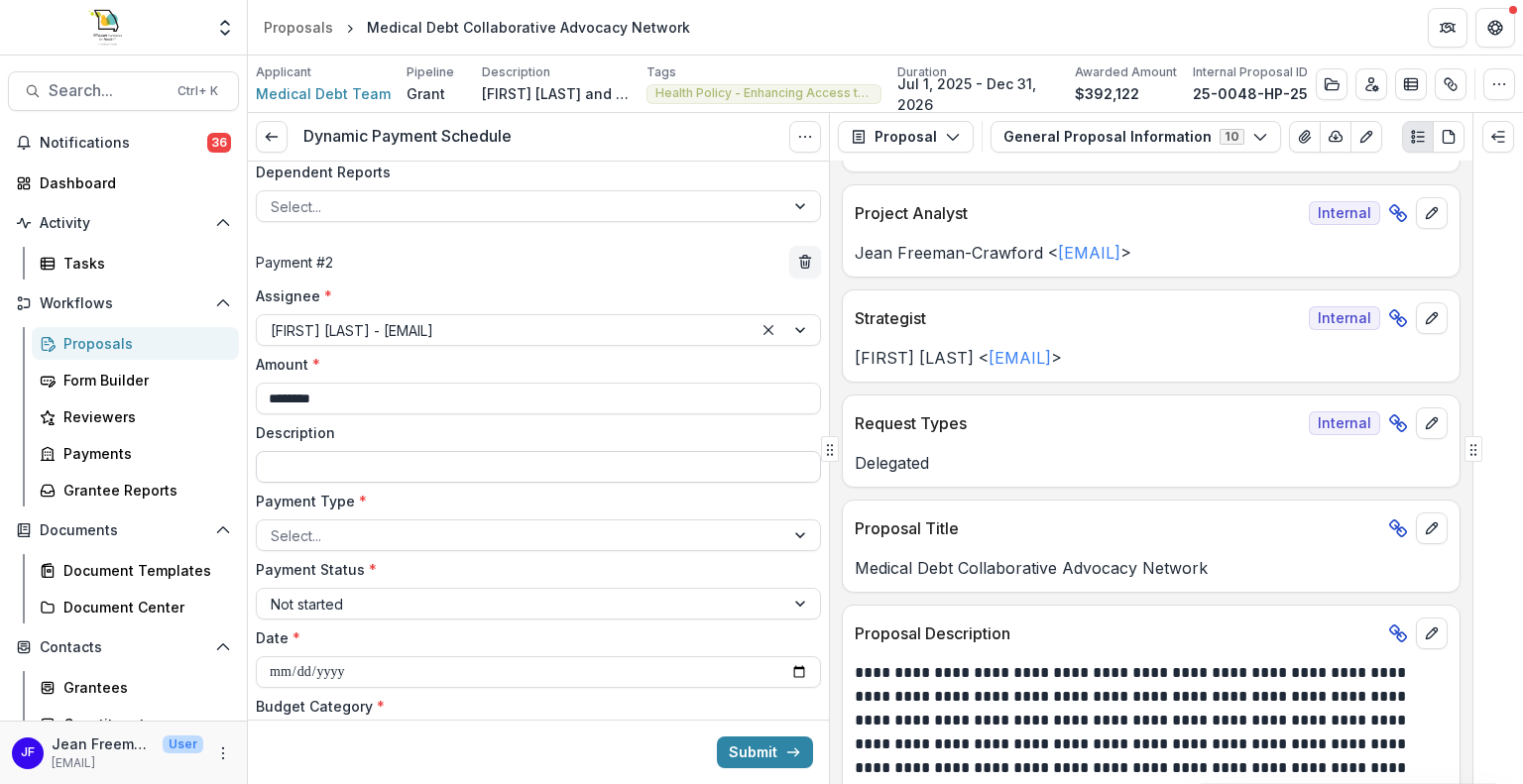 type on "********" 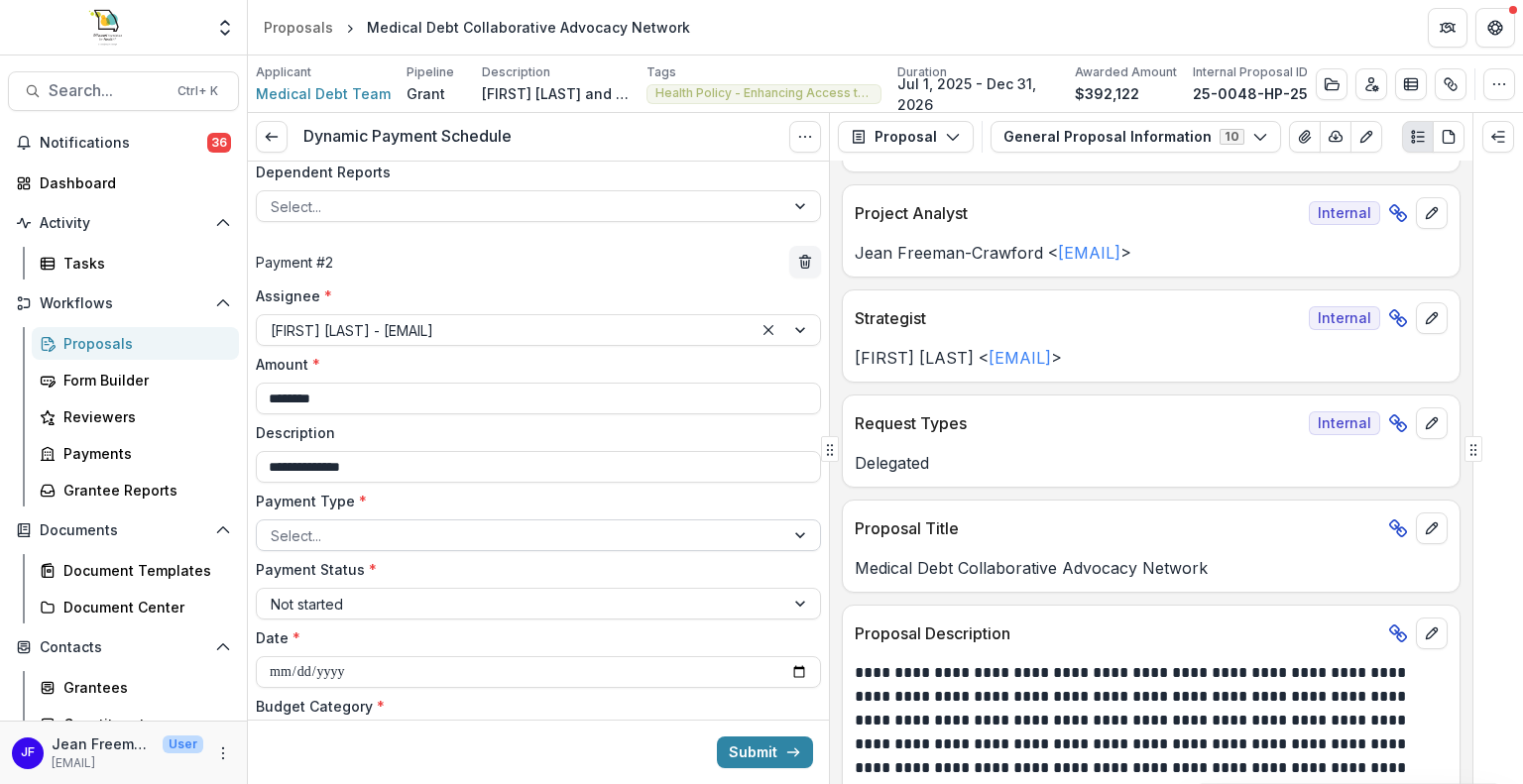 type on "**********" 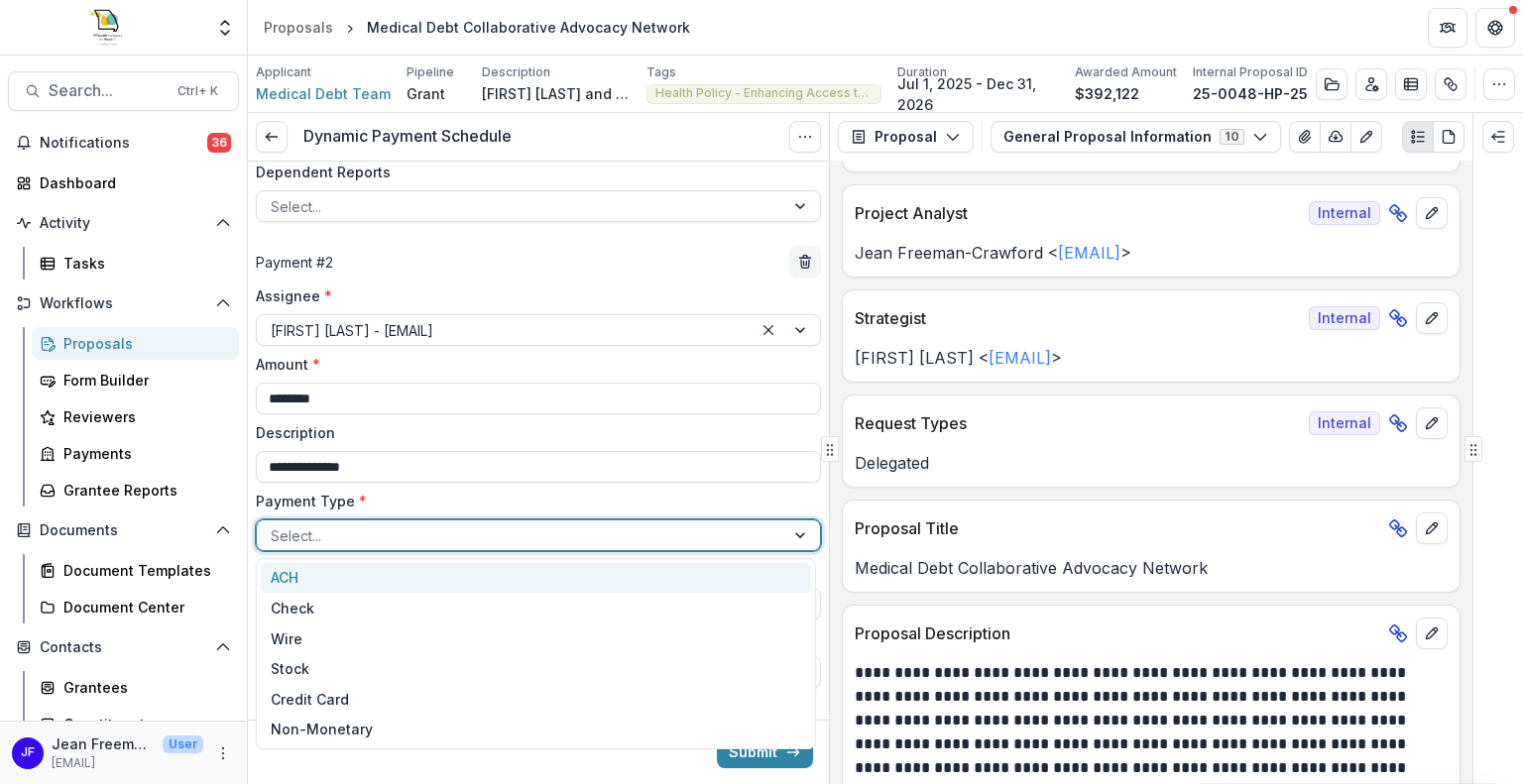 click on "ACH" at bounding box center [535, 578] 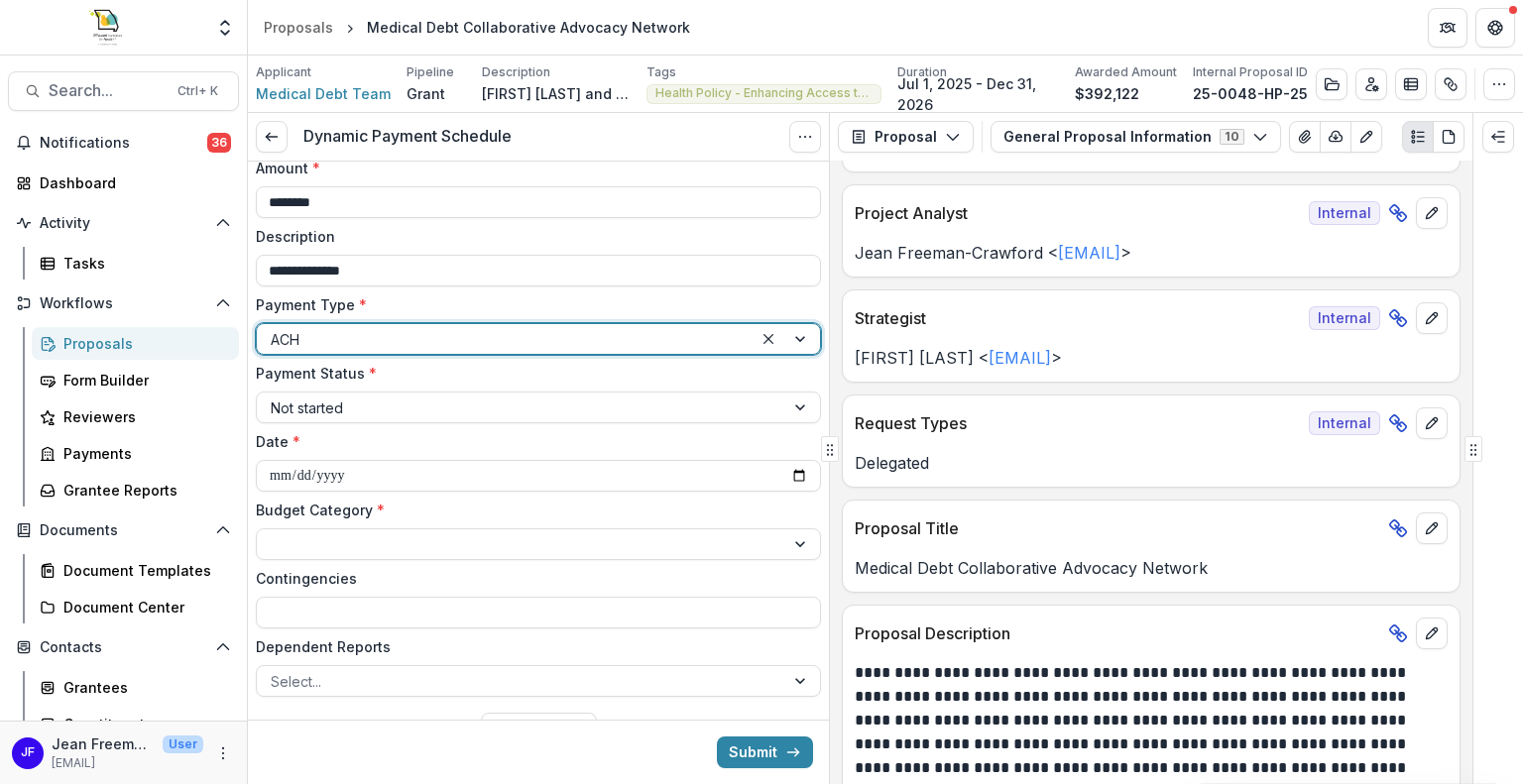 scroll, scrollTop: 809, scrollLeft: 0, axis: vertical 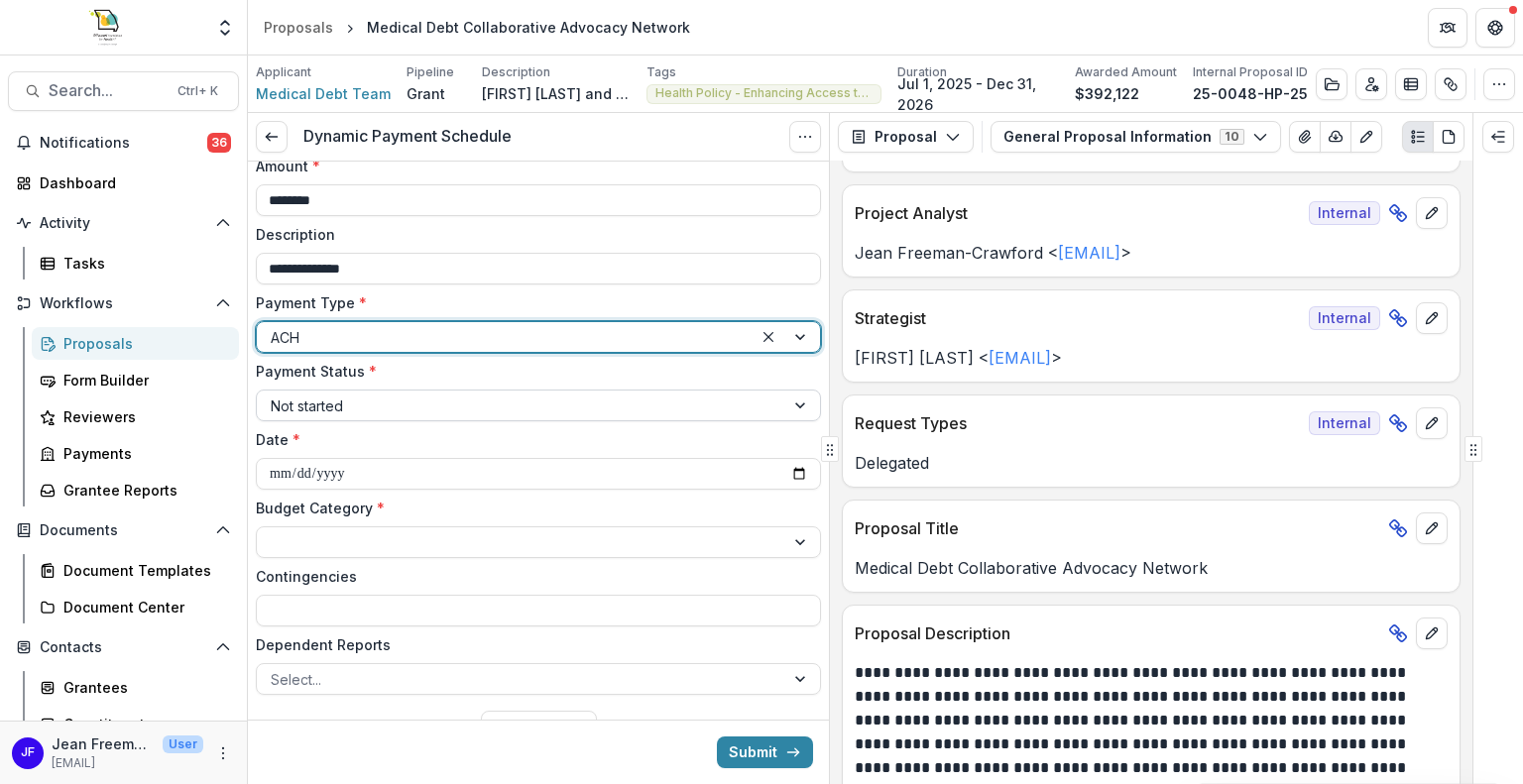 click at bounding box center (802, 405) 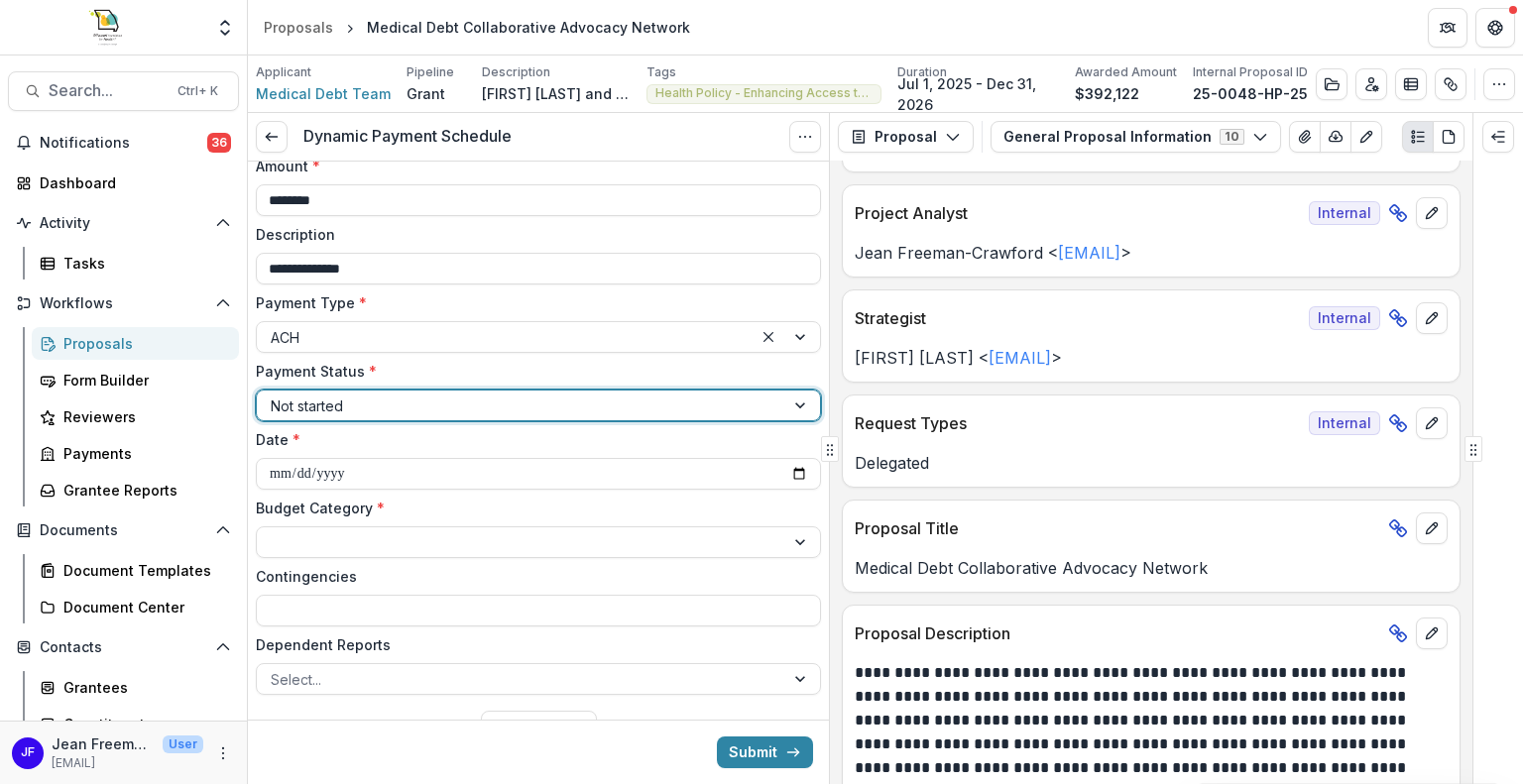 click at bounding box center [802, 405] 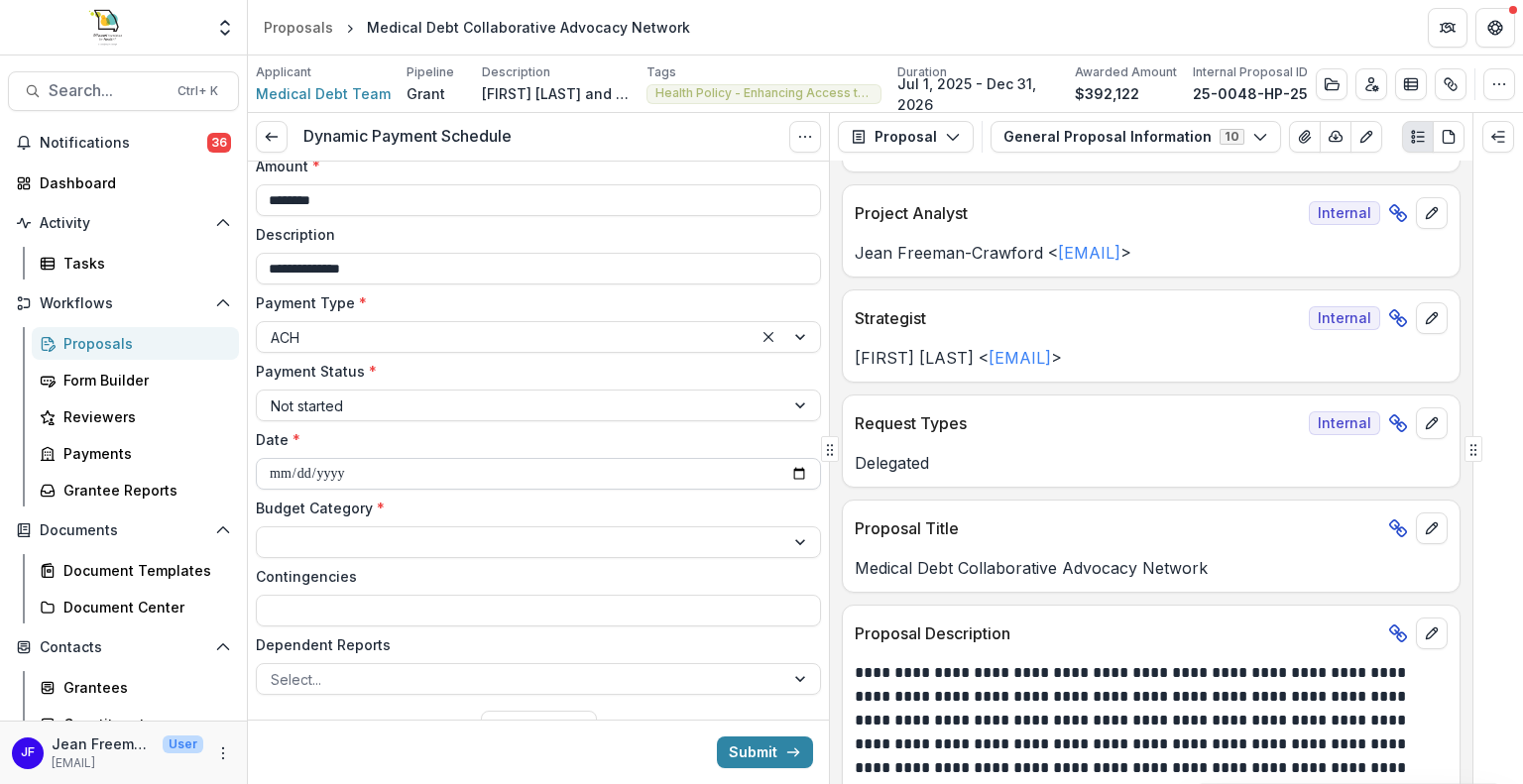 click on "**********" at bounding box center [538, 474] 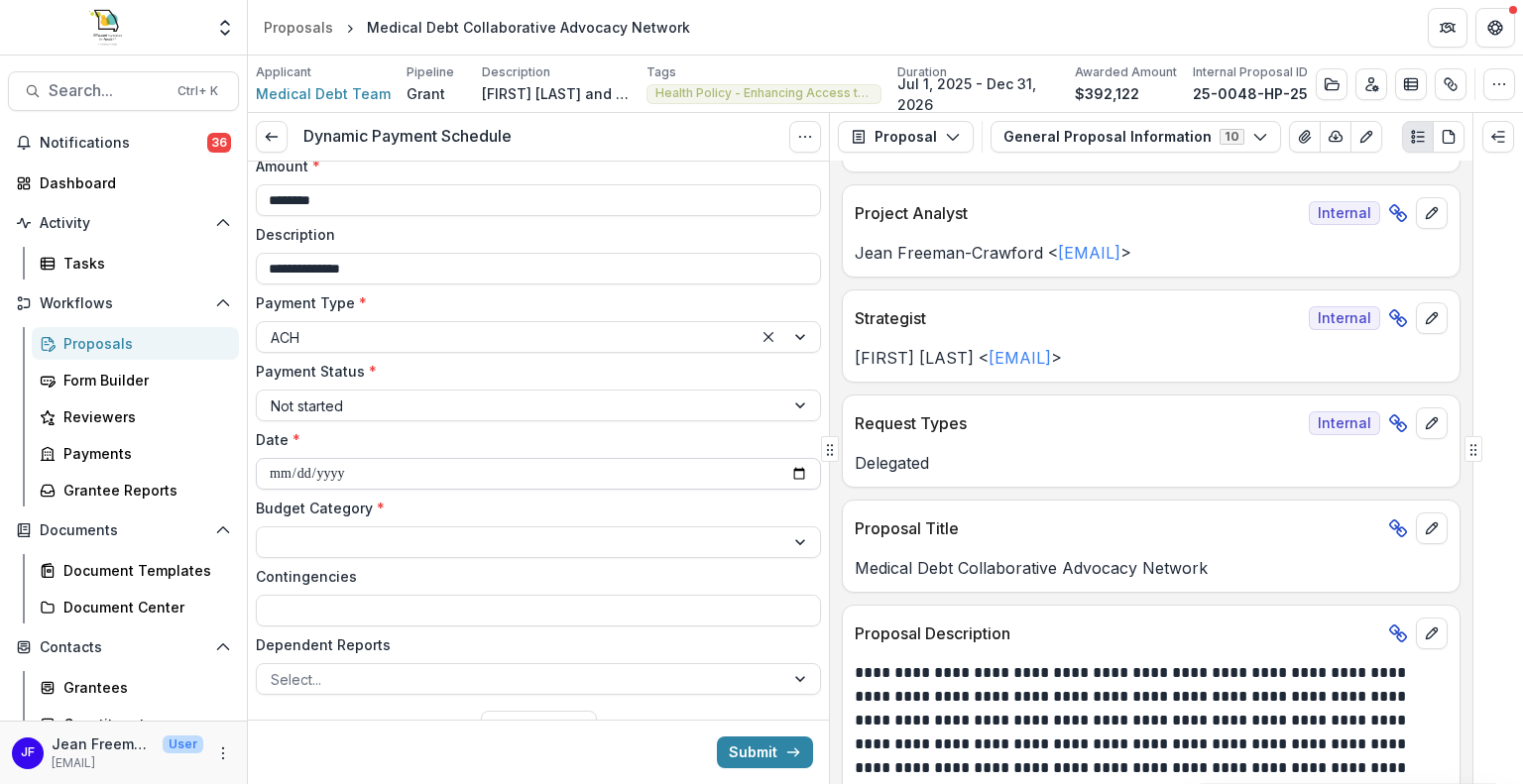 type on "**********" 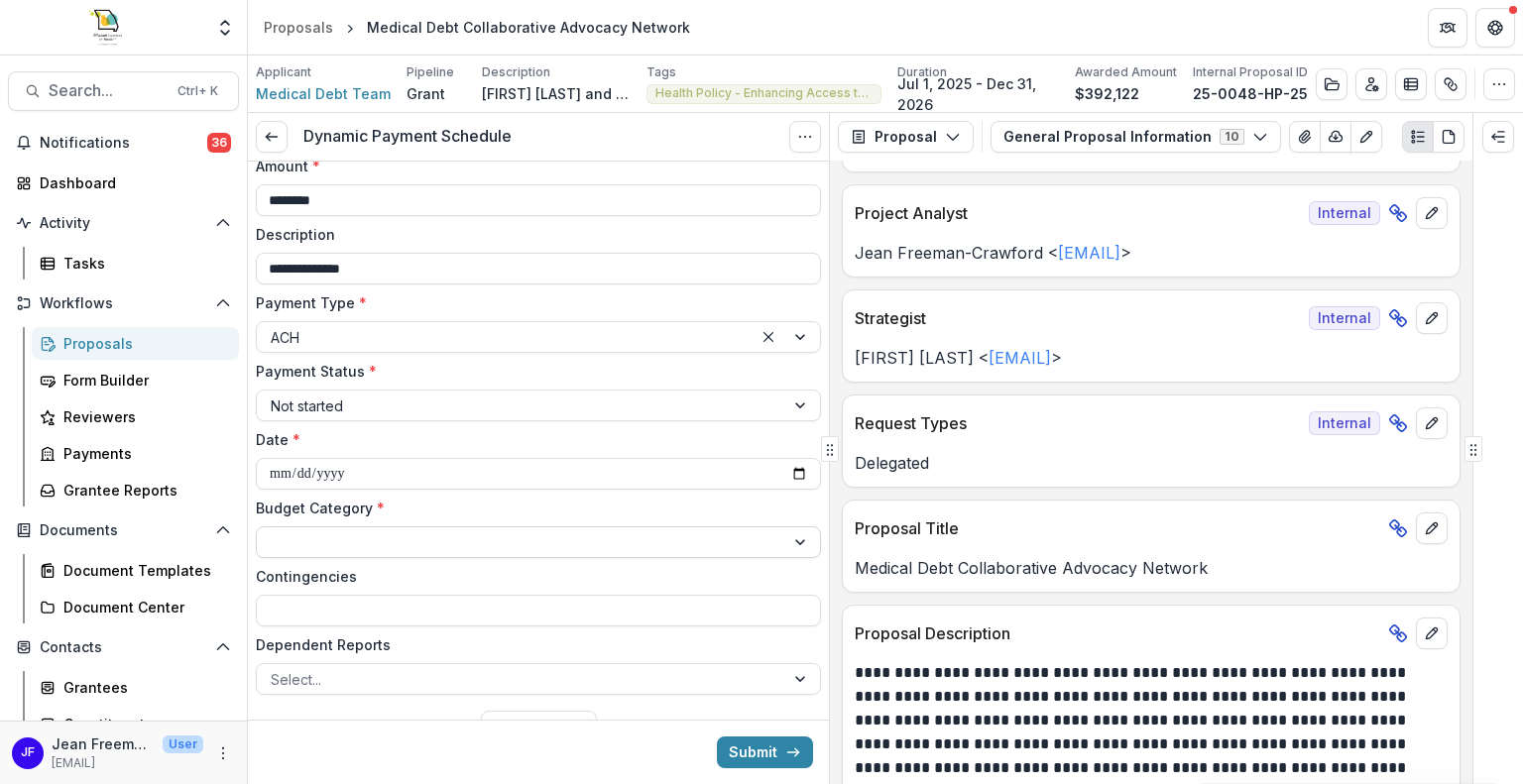 click at bounding box center [521, 542] 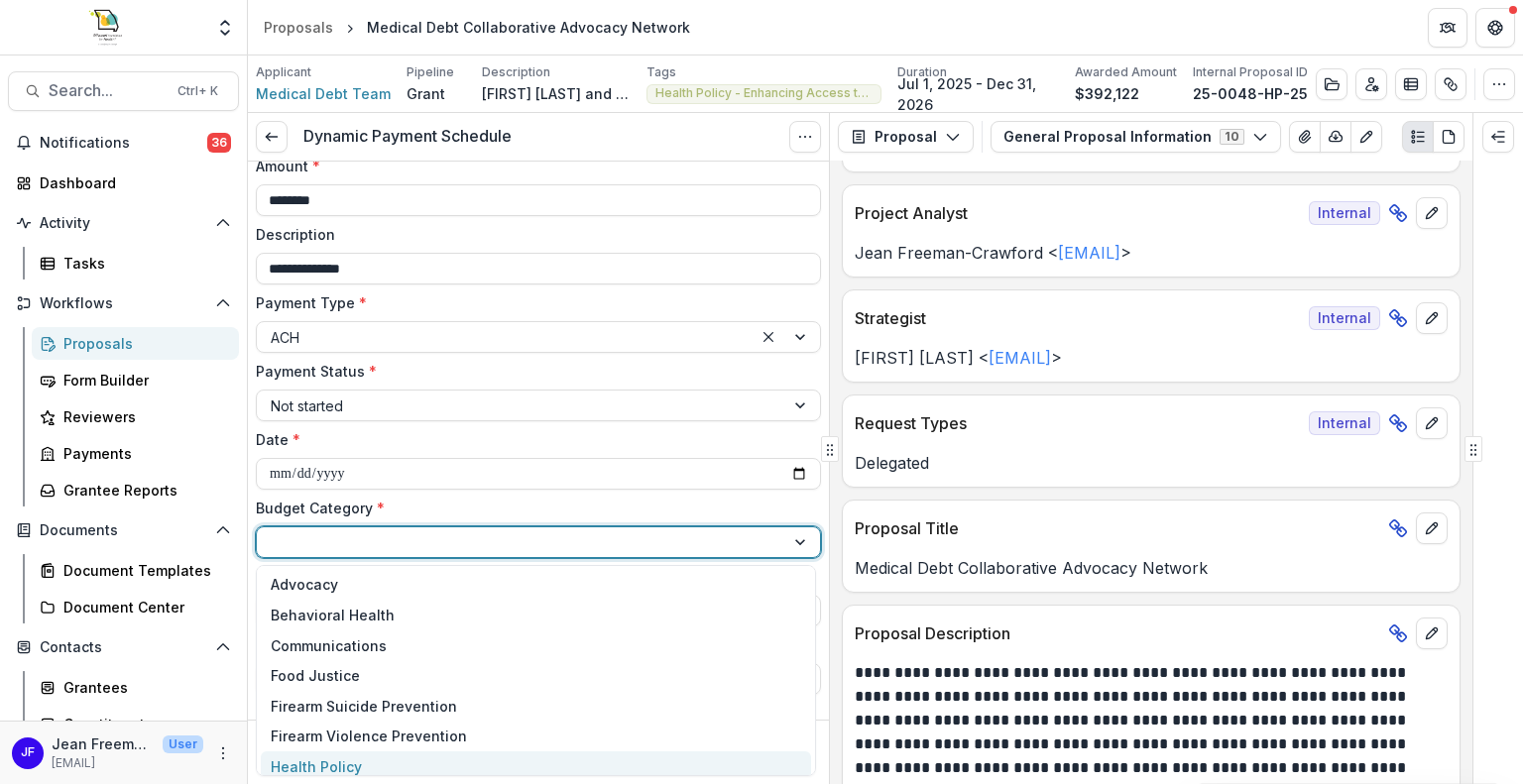 click on "Health Policy" at bounding box center [316, 766] 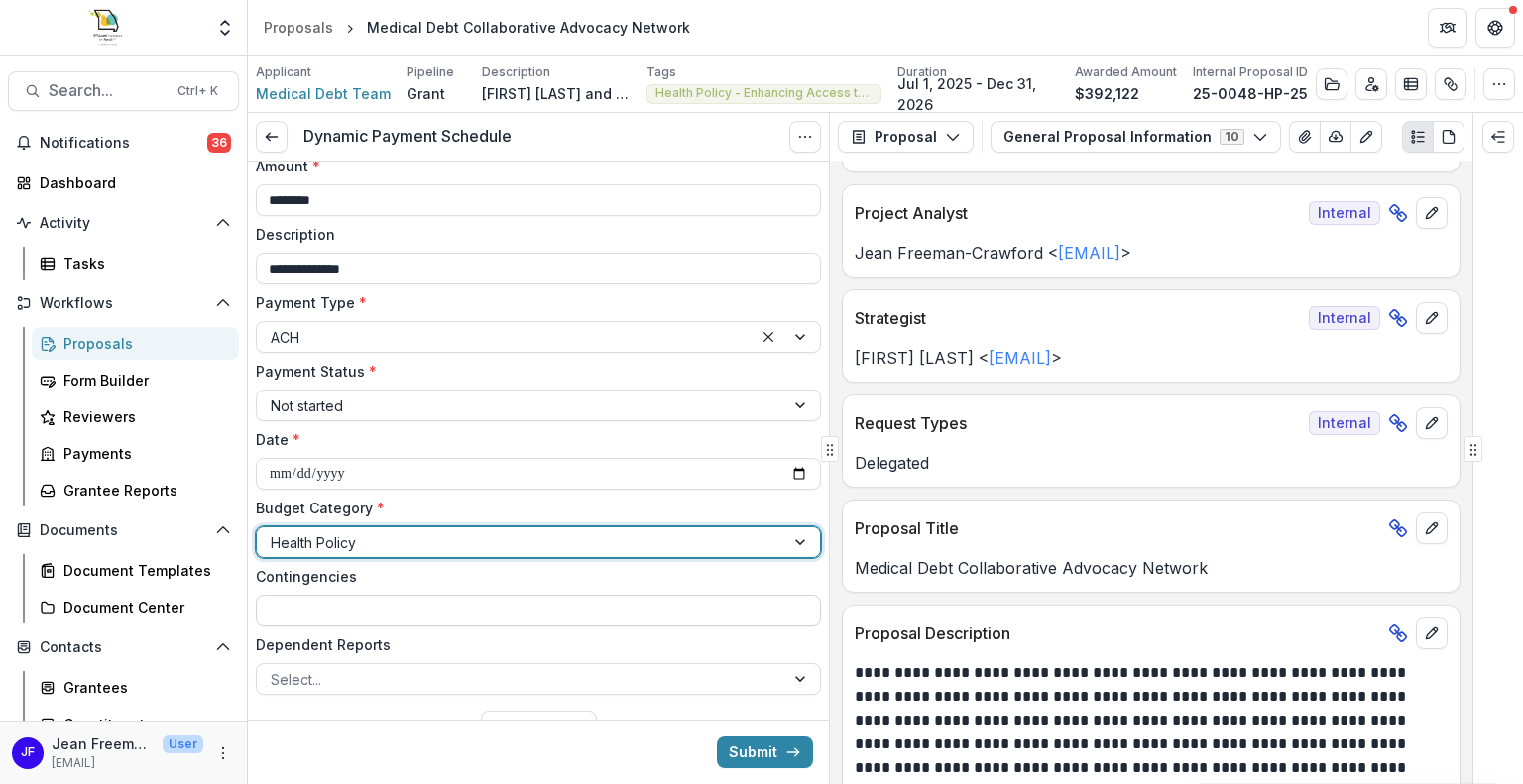 click on "Contingencies" at bounding box center [538, 611] 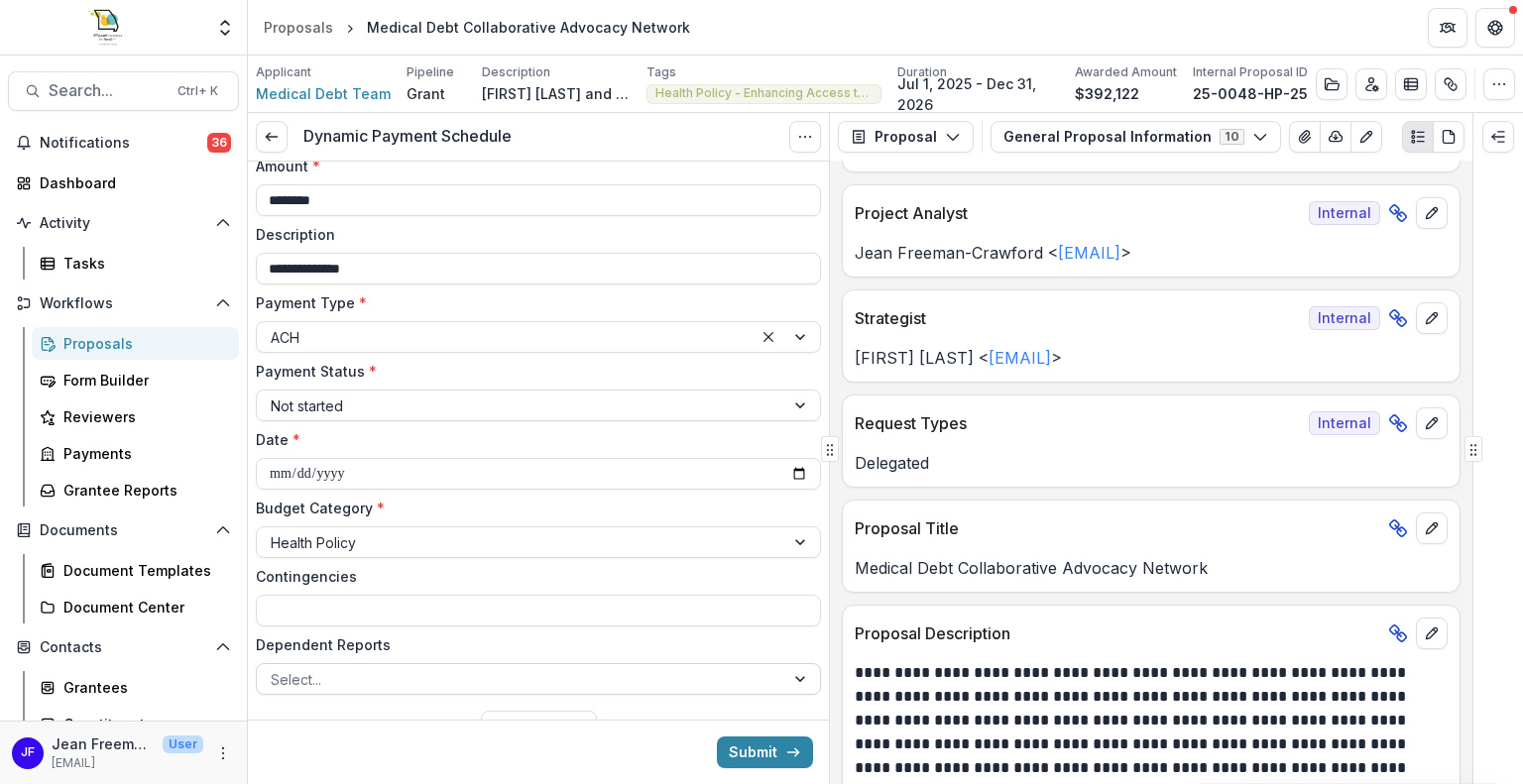 click at bounding box center (802, 679) 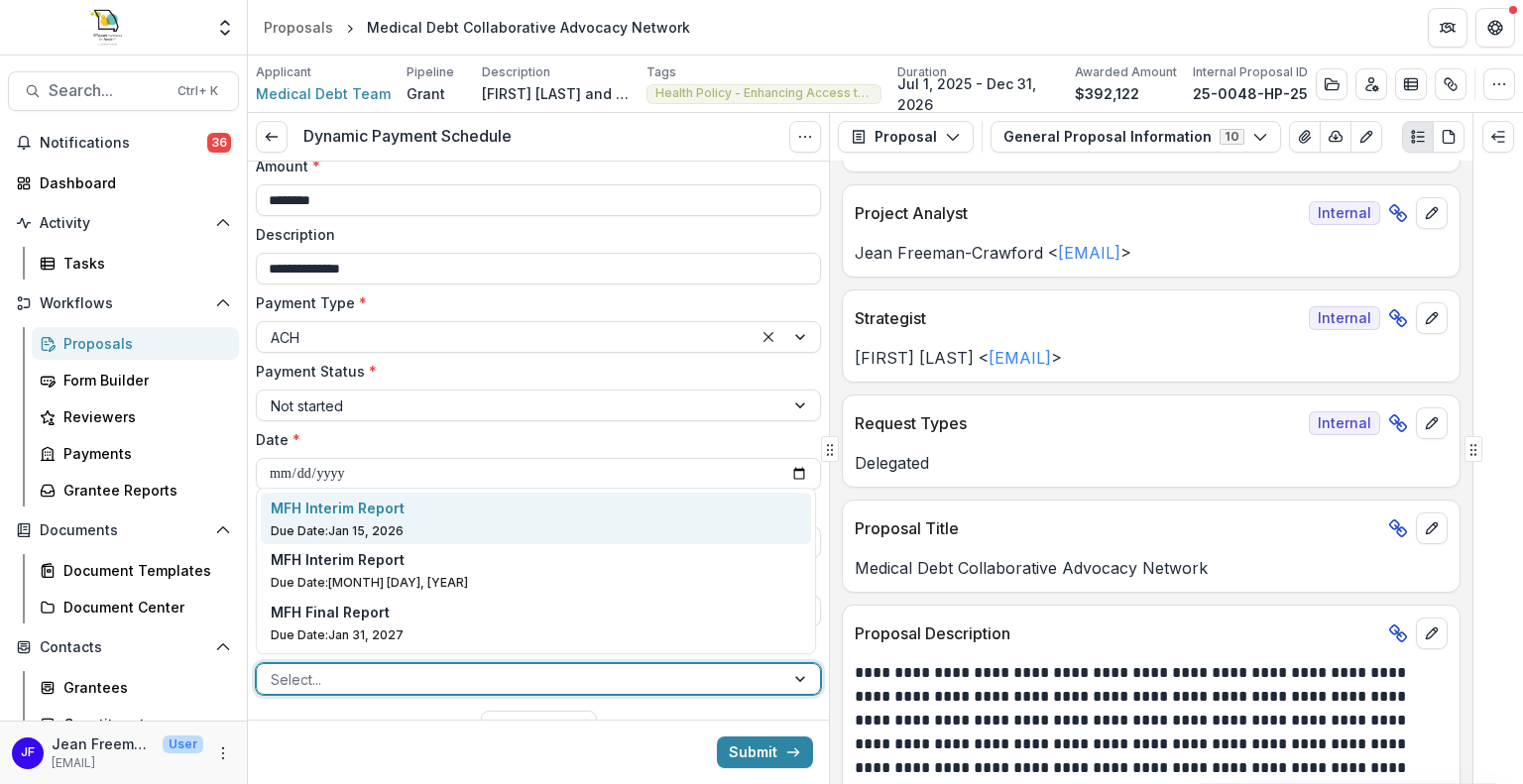 click on "MFH Interim Report" at bounding box center [337, 507] 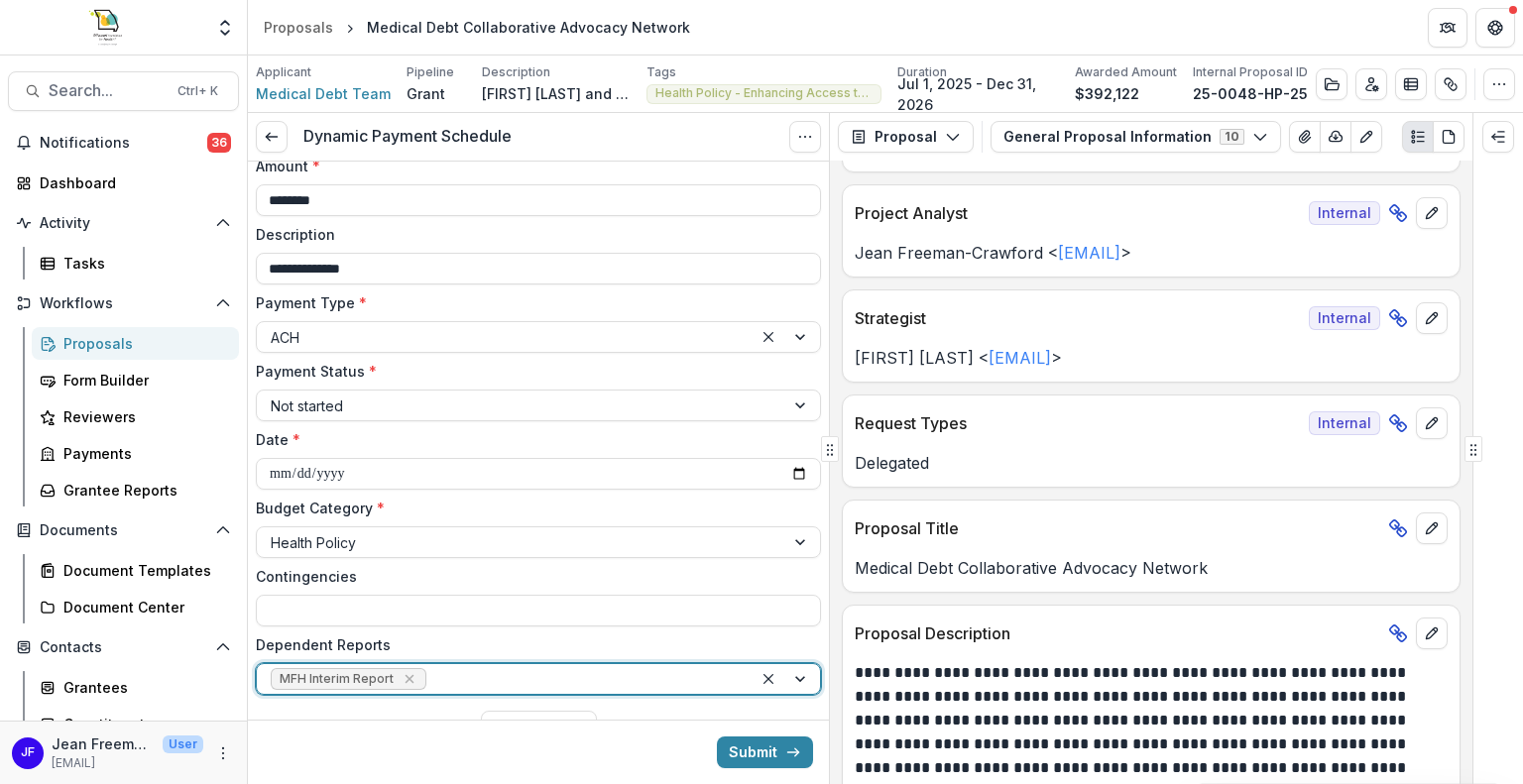 scroll, scrollTop: 886, scrollLeft: 0, axis: vertical 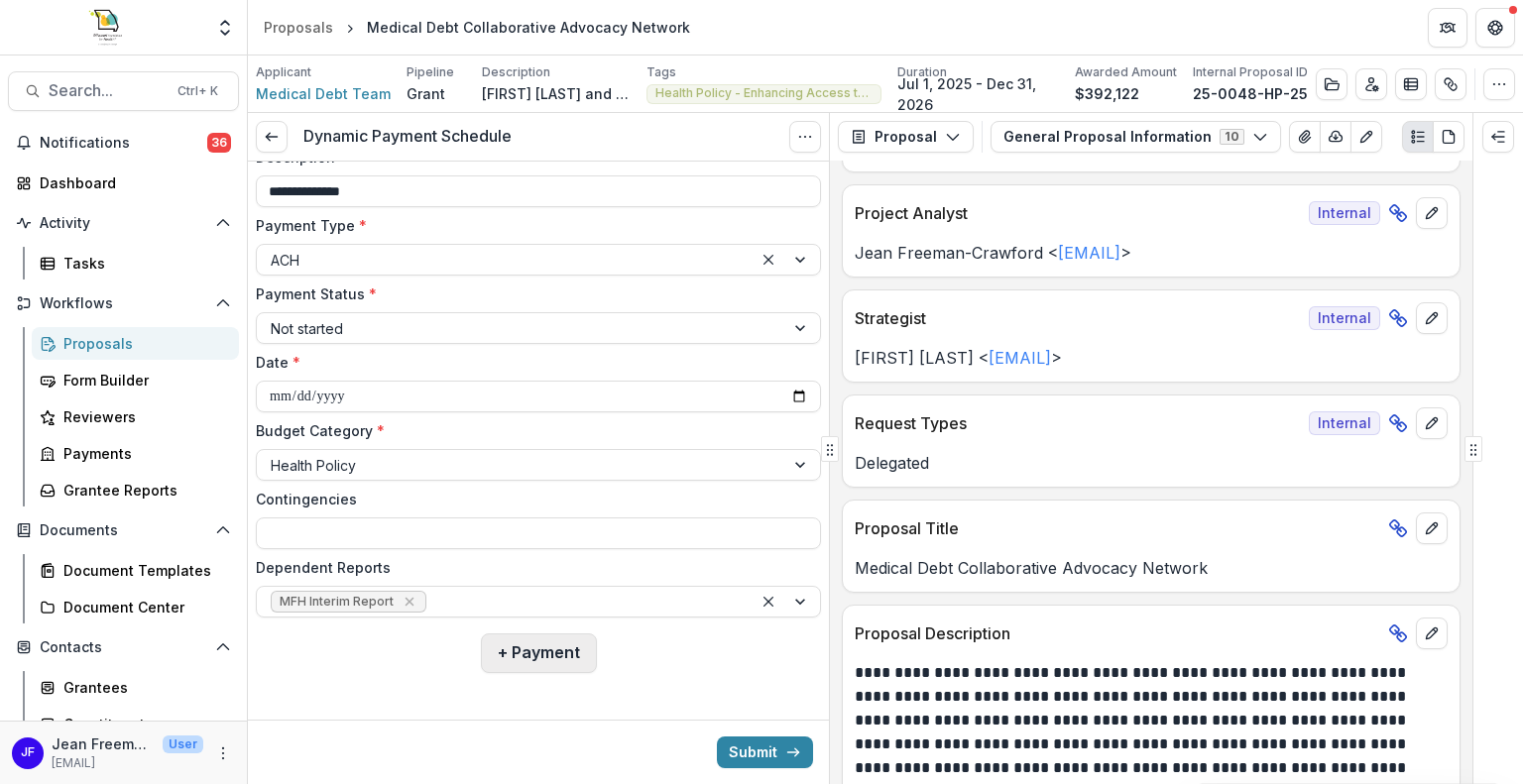 click on "+ Payment" at bounding box center (538, 653) 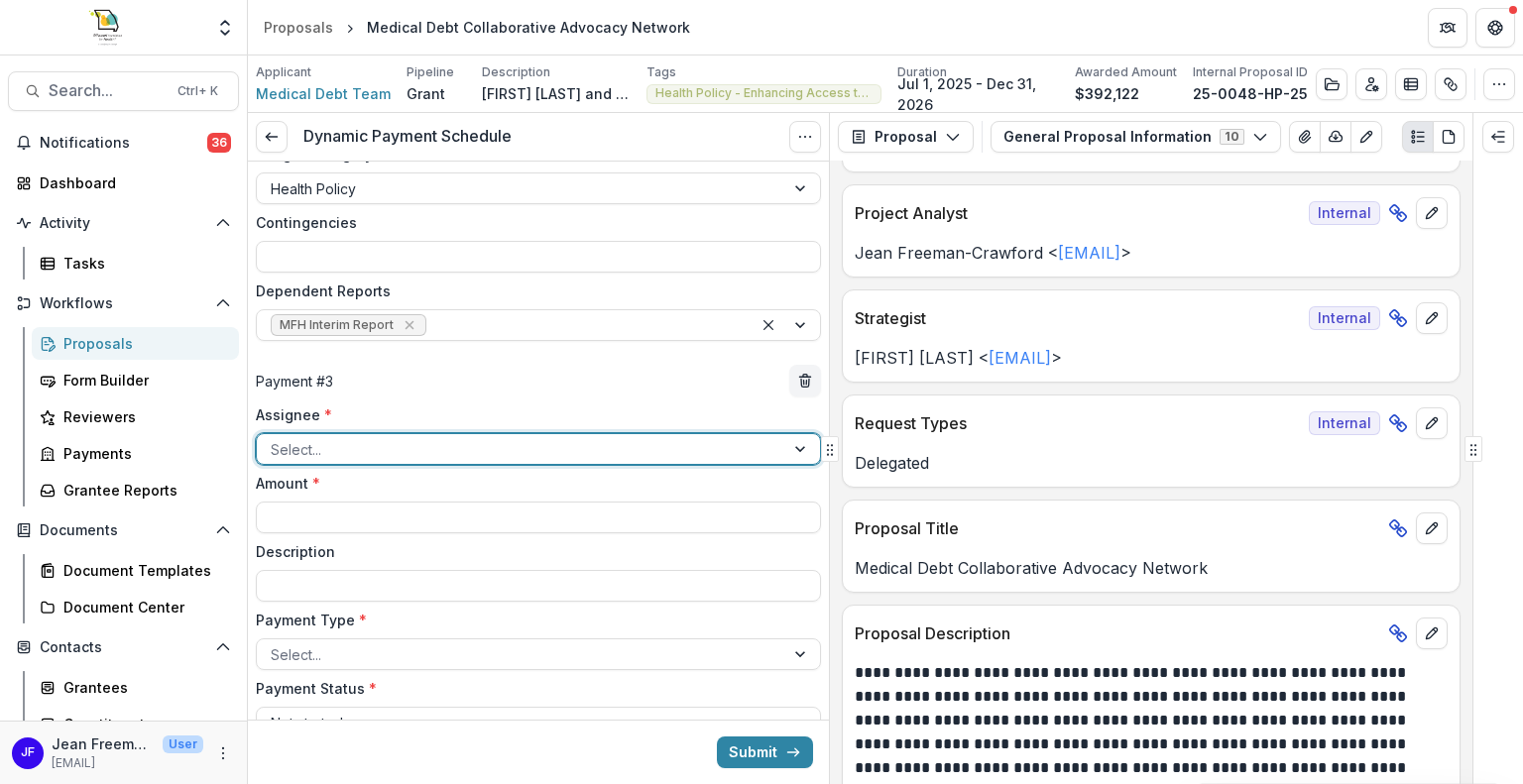 scroll, scrollTop: 1283, scrollLeft: 0, axis: vertical 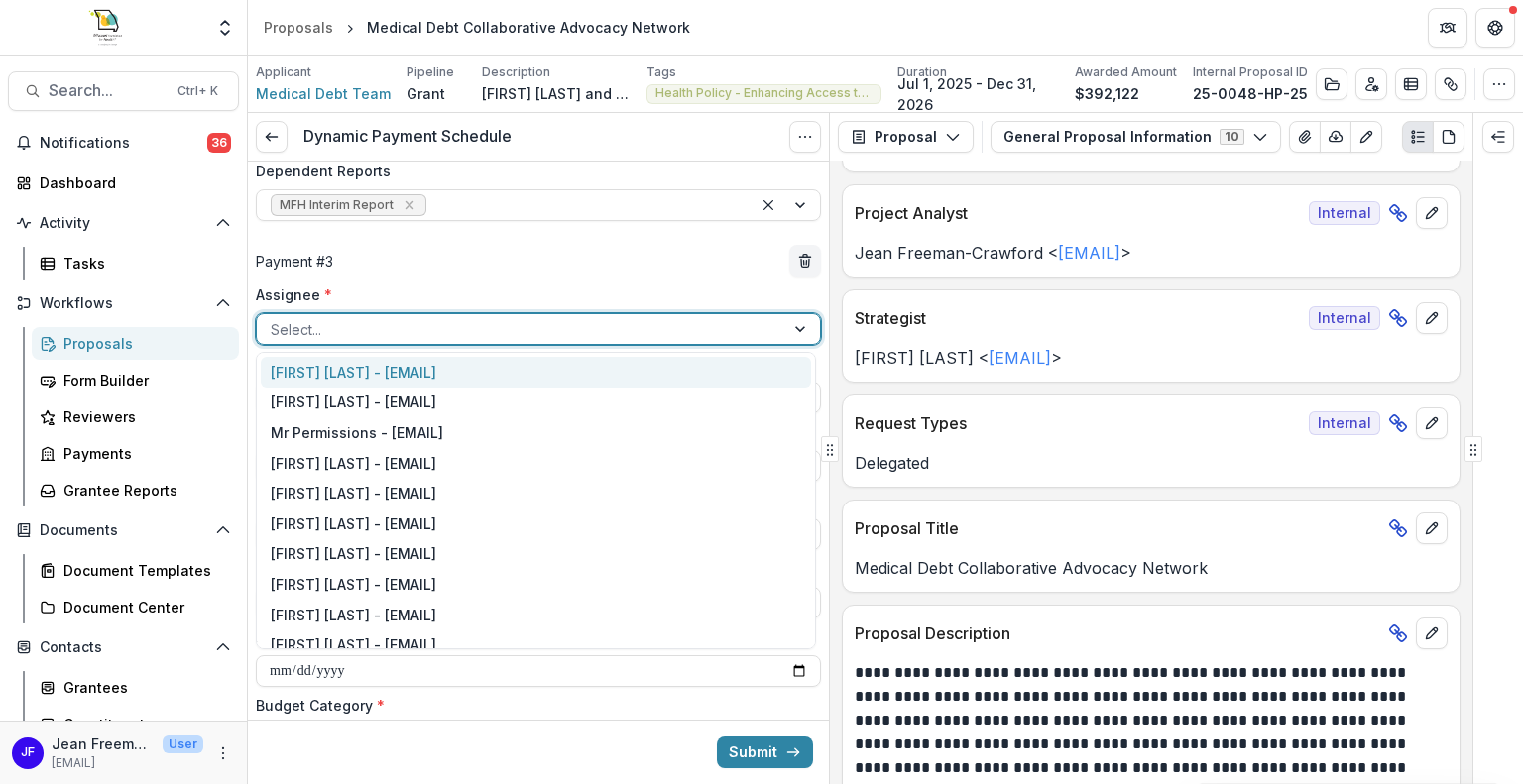 click at bounding box center (802, 329) 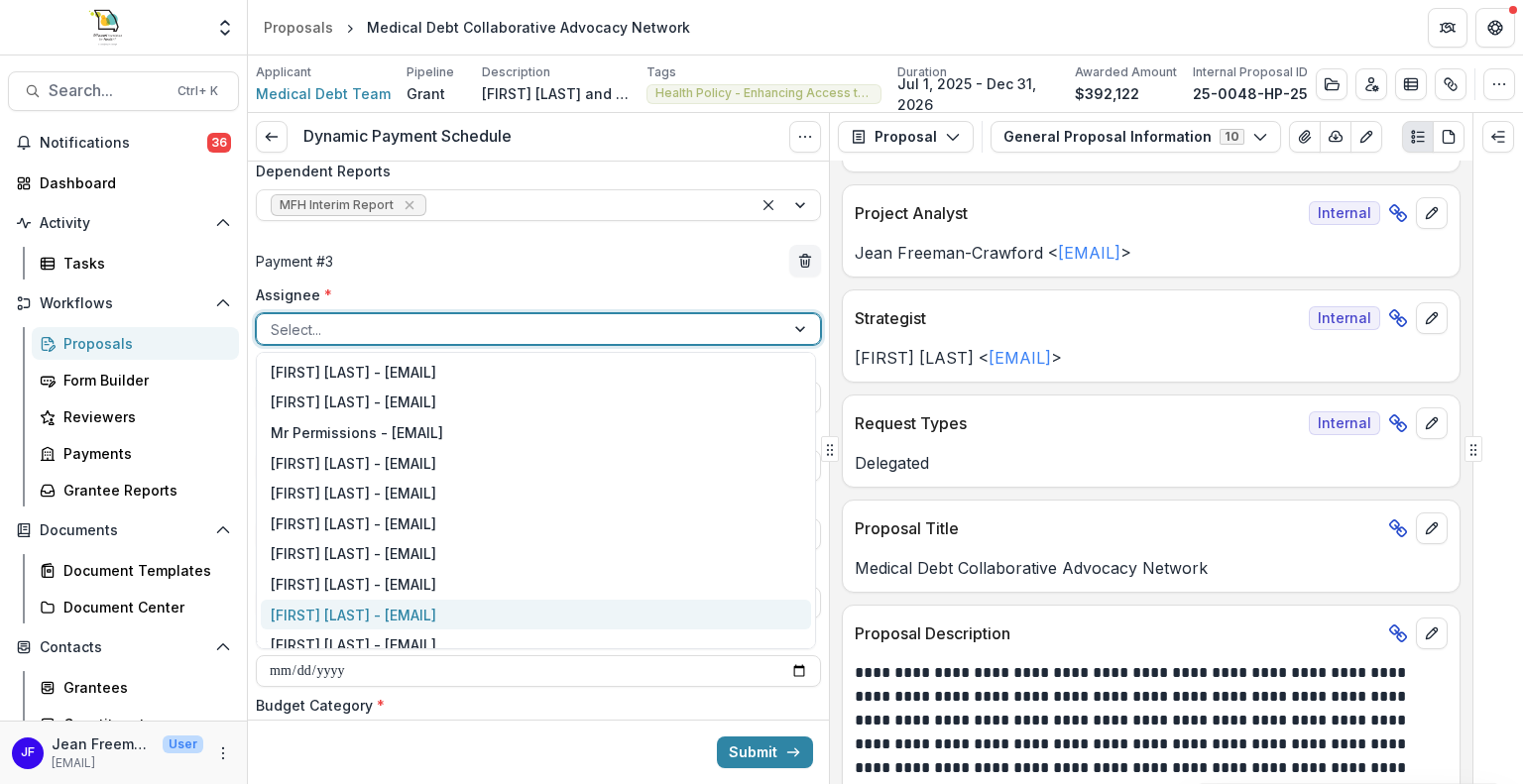 scroll, scrollTop: 99, scrollLeft: 0, axis: vertical 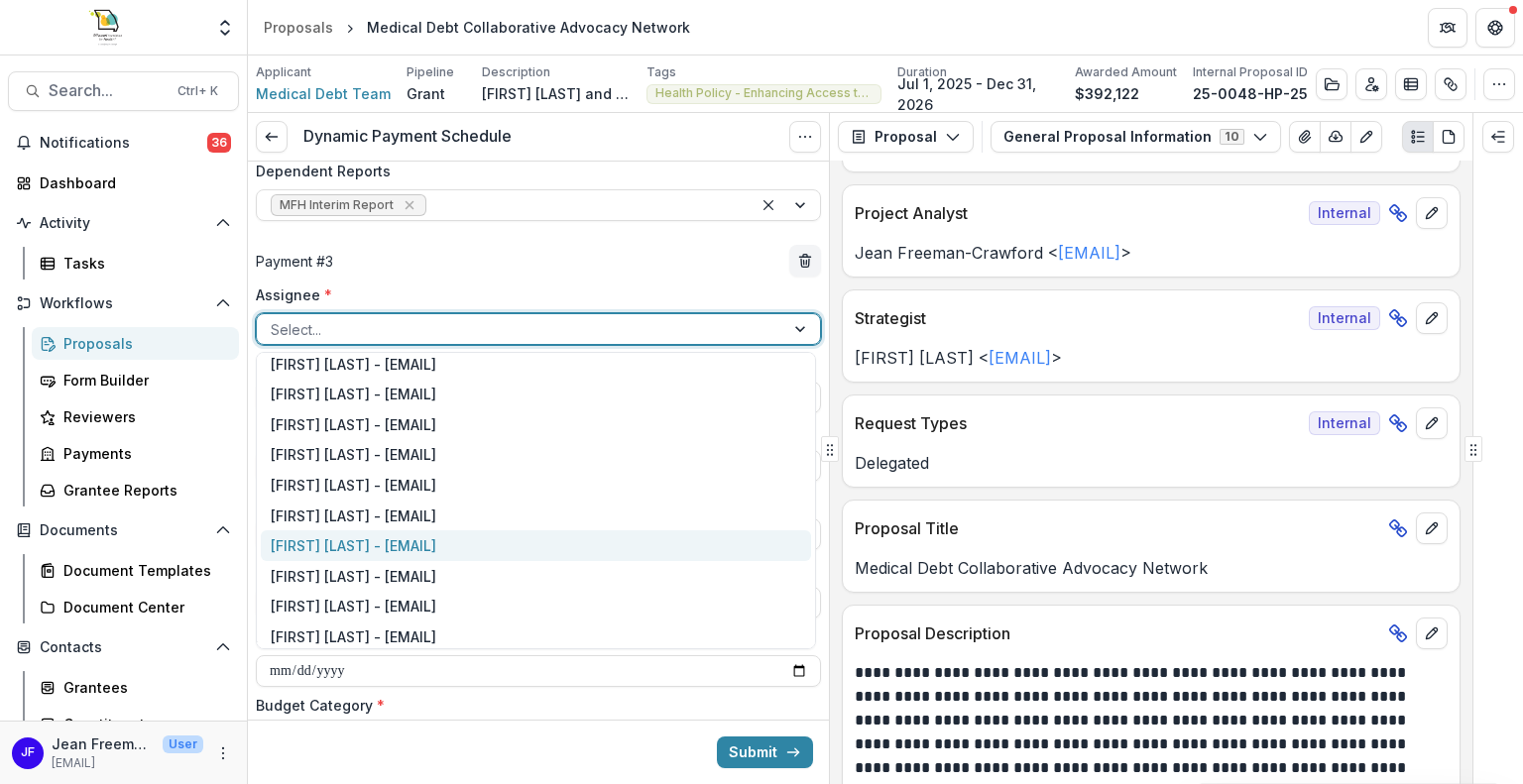click on "[FIRST] [LAST] - [EMAIL]" at bounding box center [535, 545] 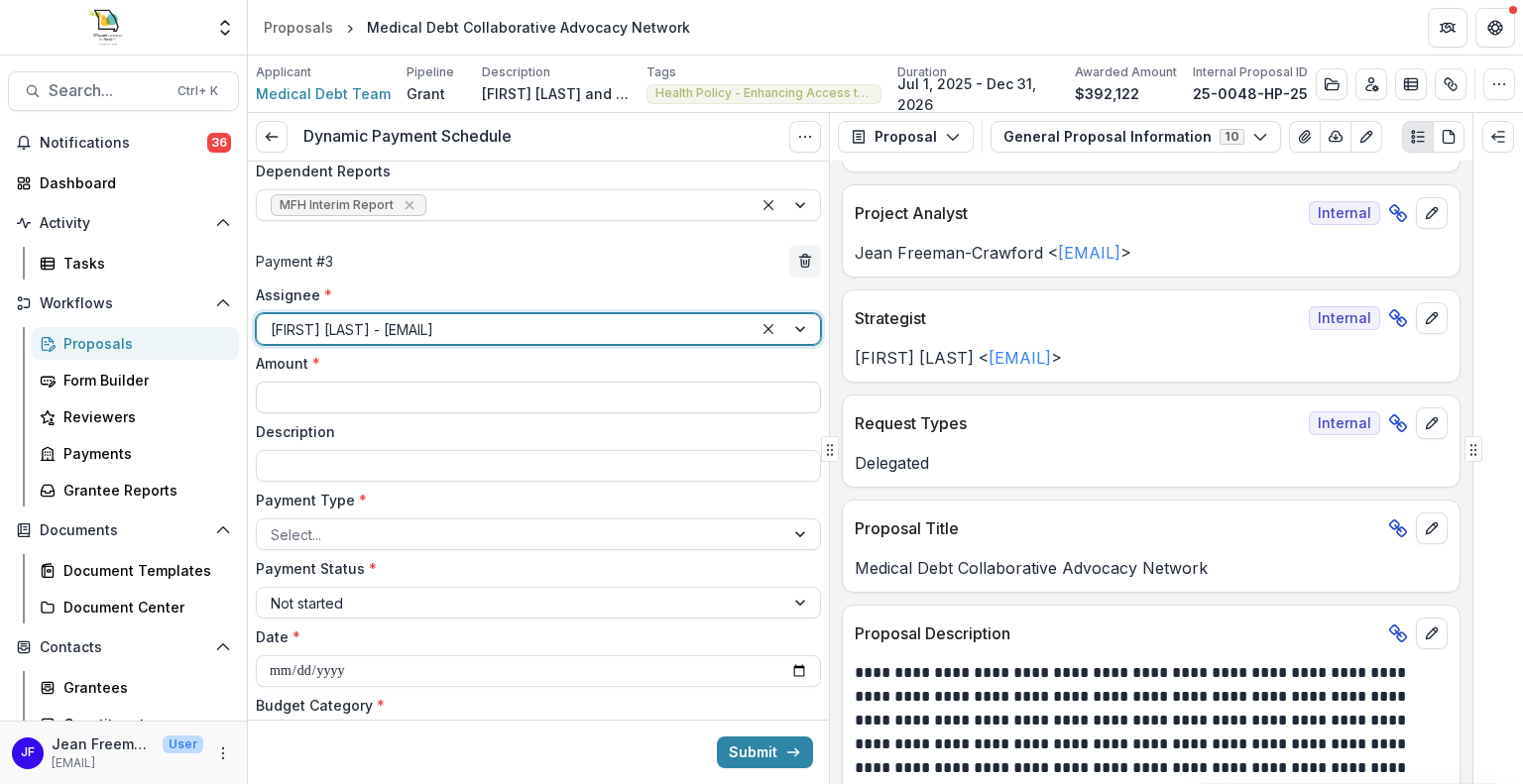 click on "Amount *" at bounding box center (538, 397) 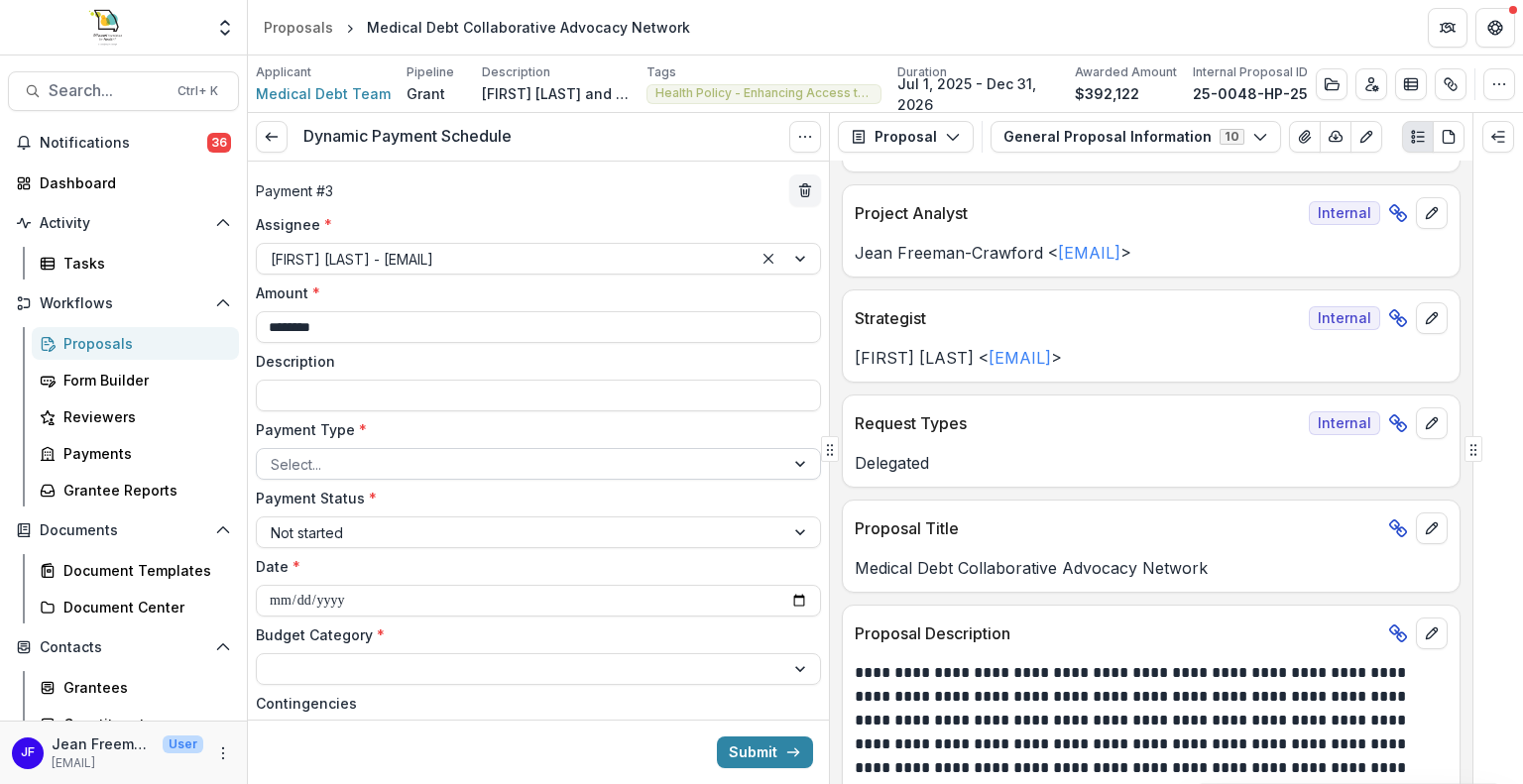 scroll, scrollTop: 1382, scrollLeft: 0, axis: vertical 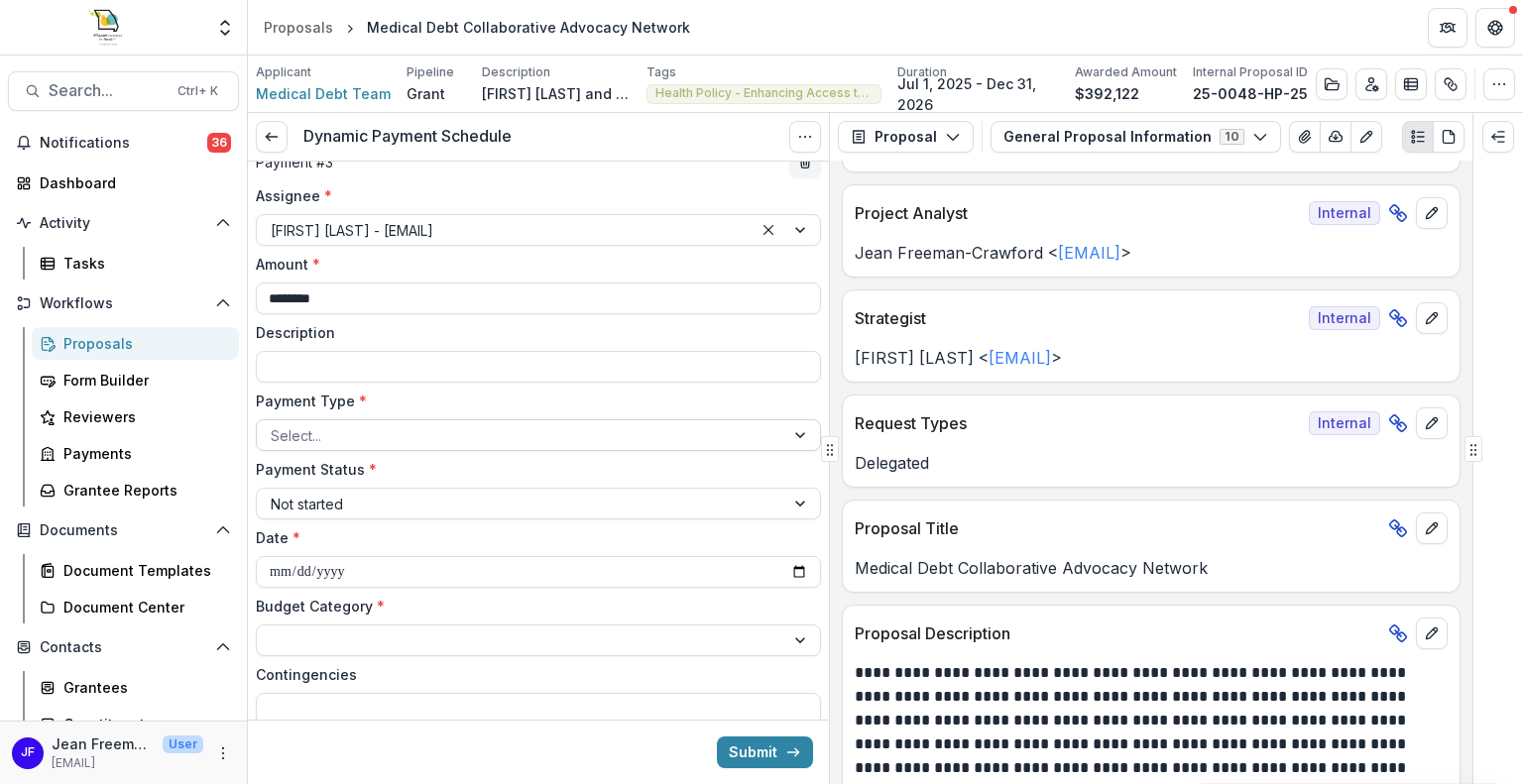 type on "********" 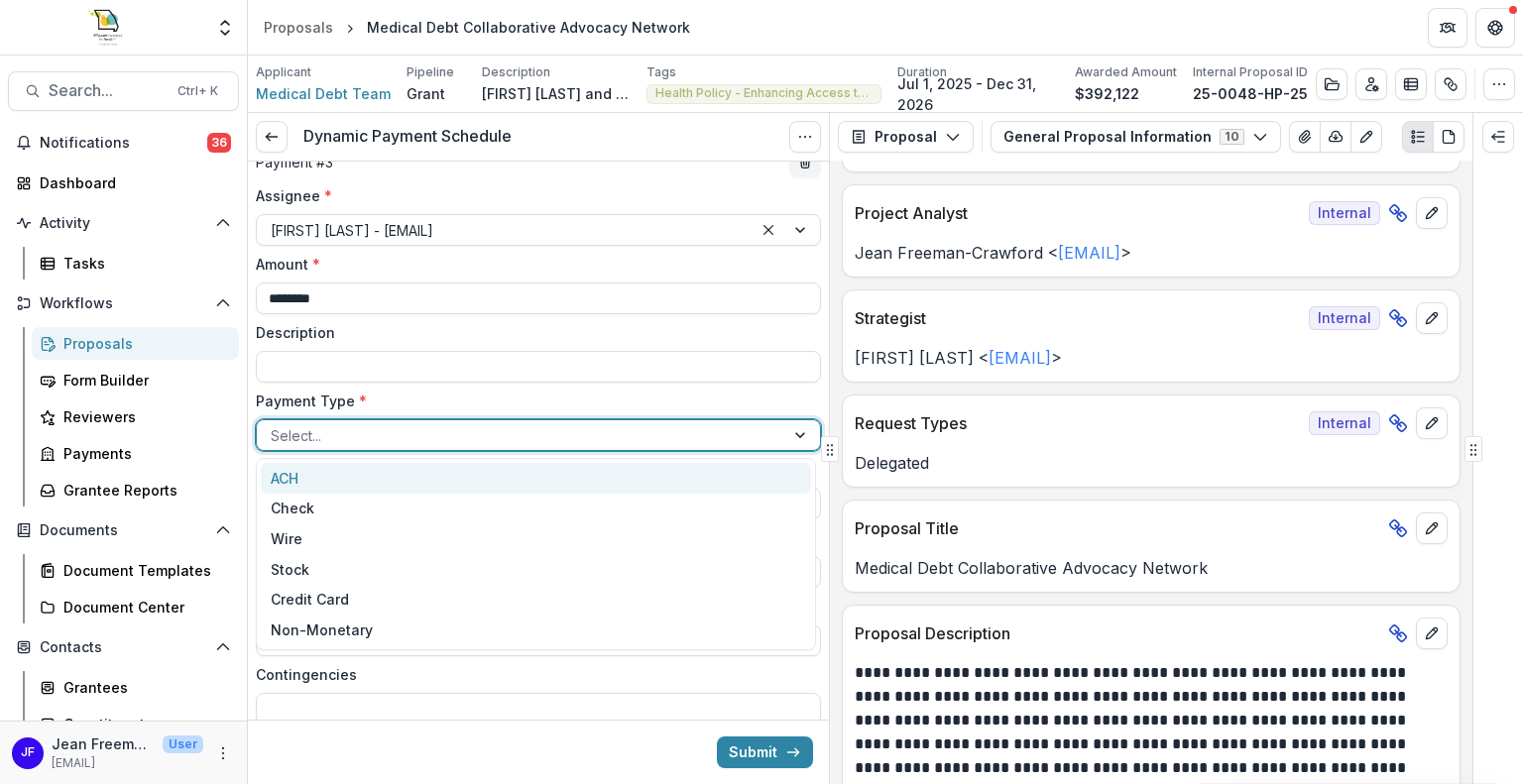 click at bounding box center (802, 435) 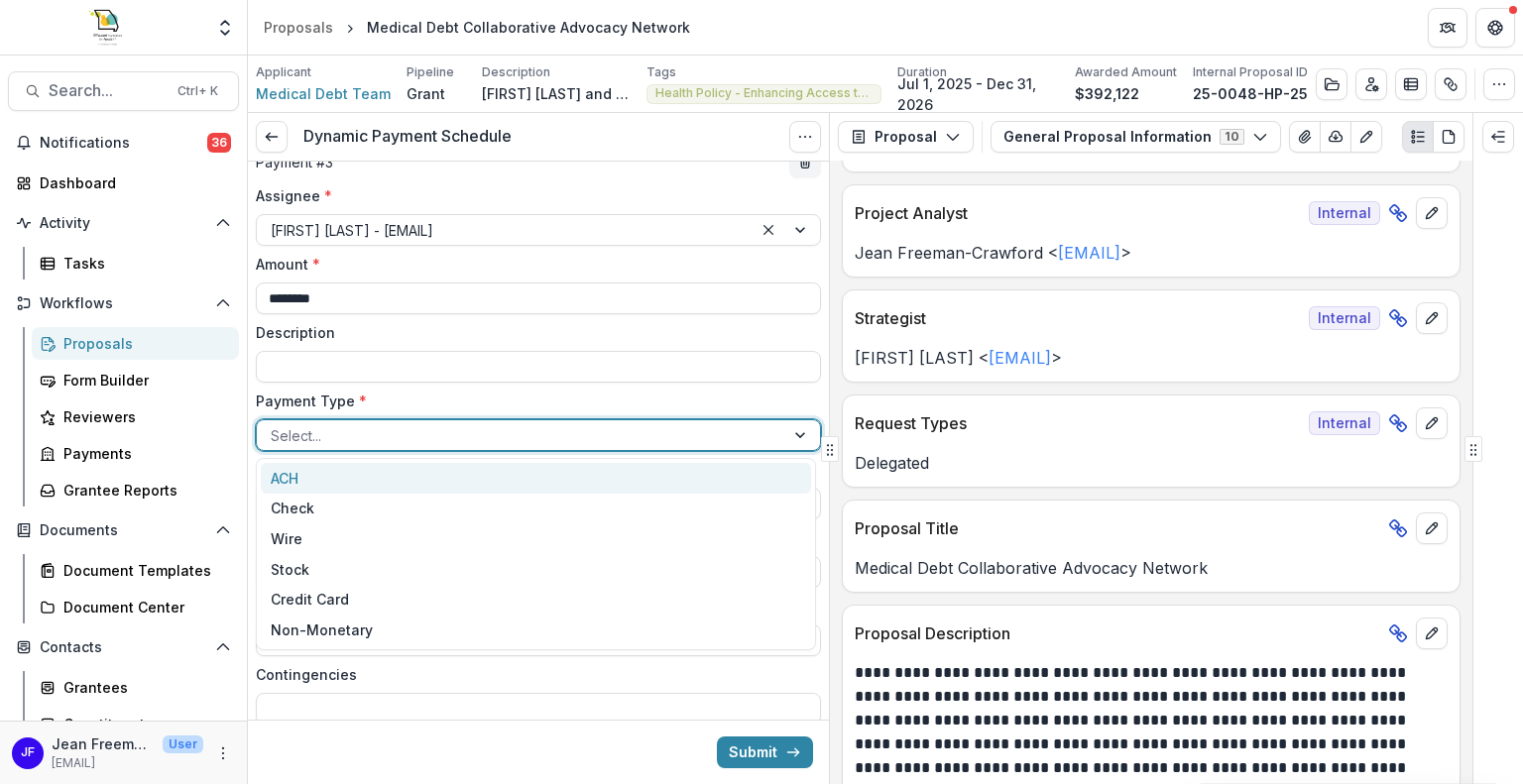 click on "ACH" at bounding box center [535, 478] 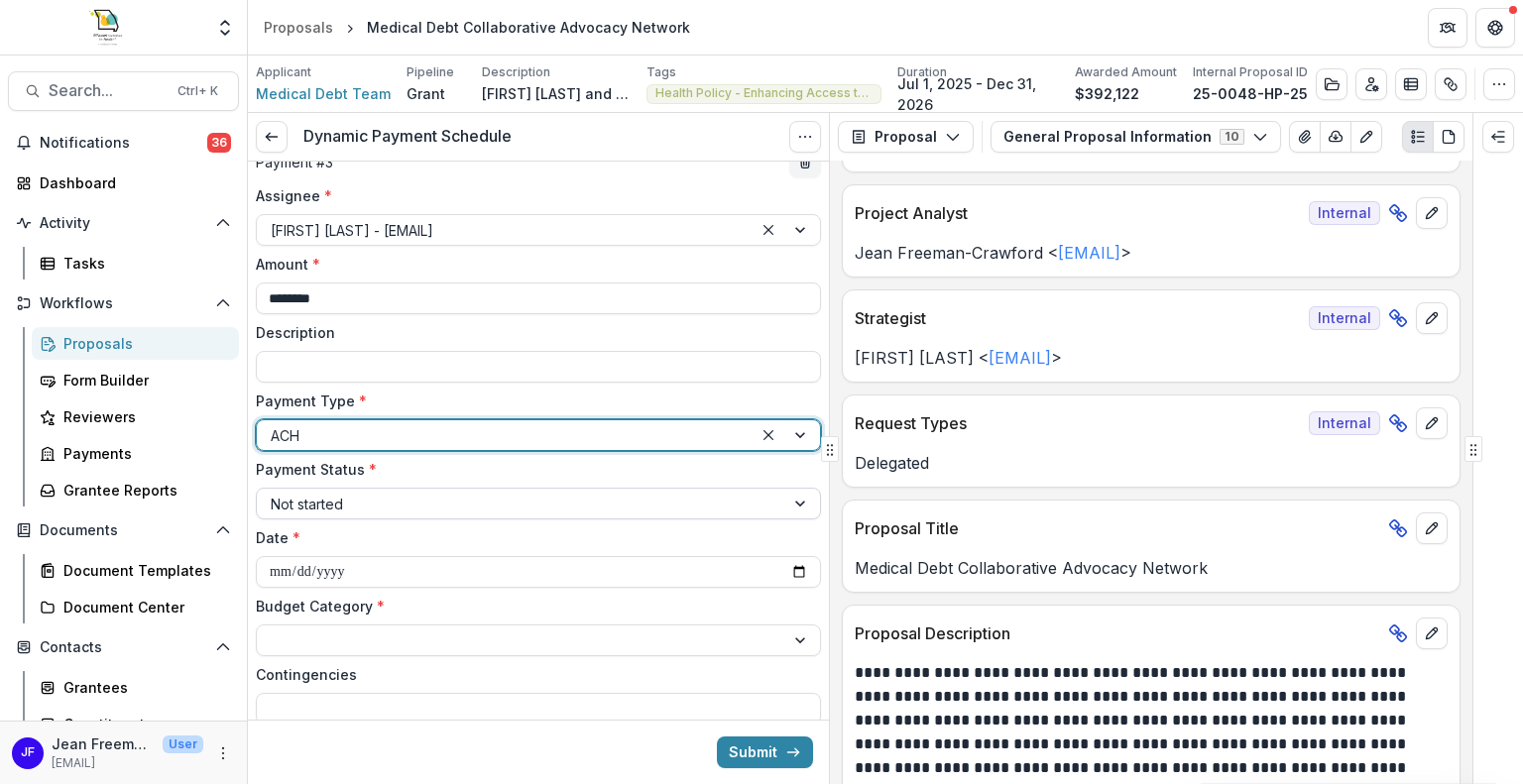 click at bounding box center (802, 504) 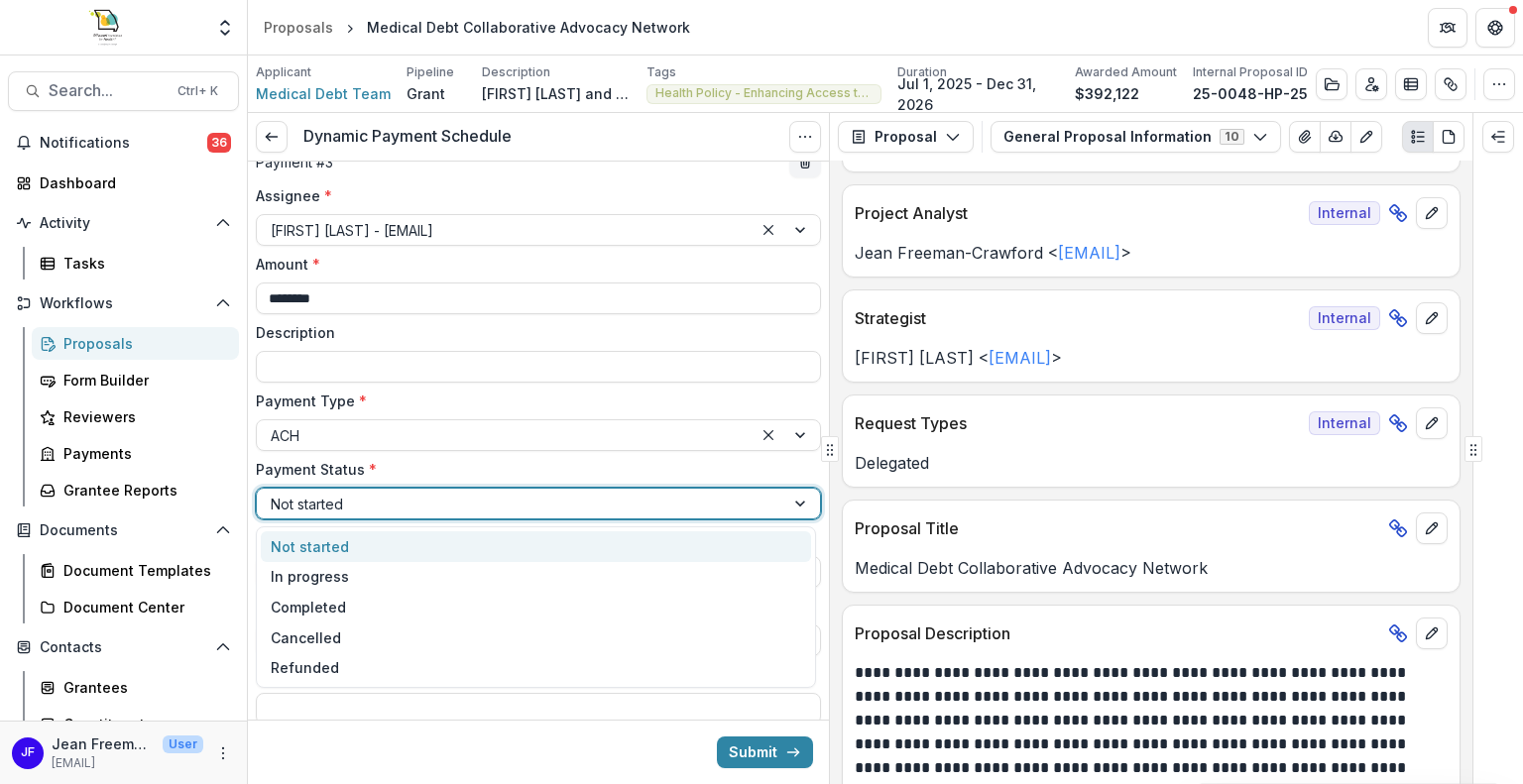 click at bounding box center (802, 504) 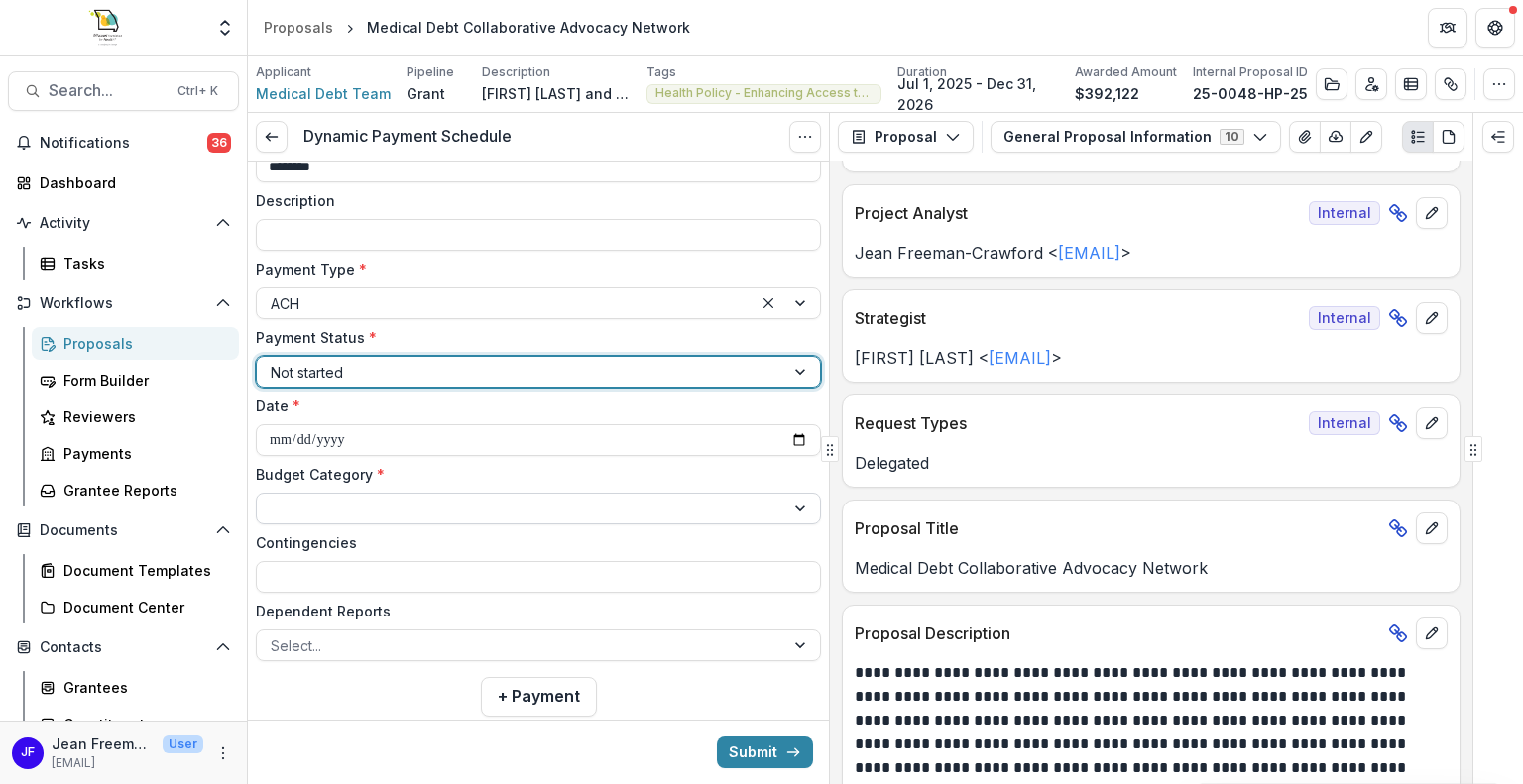 scroll, scrollTop: 1557, scrollLeft: 0, axis: vertical 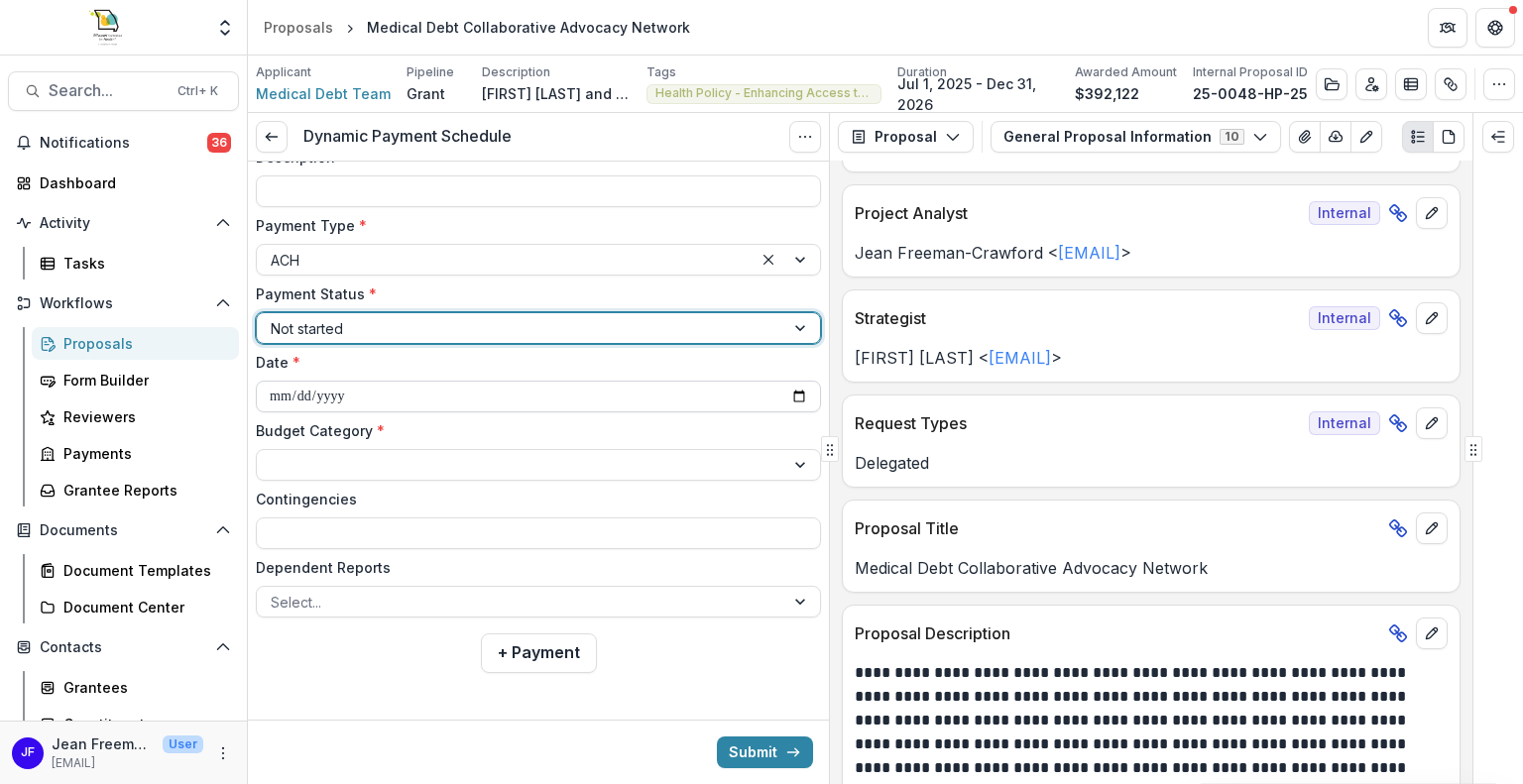 click on "**********" at bounding box center [538, 396] 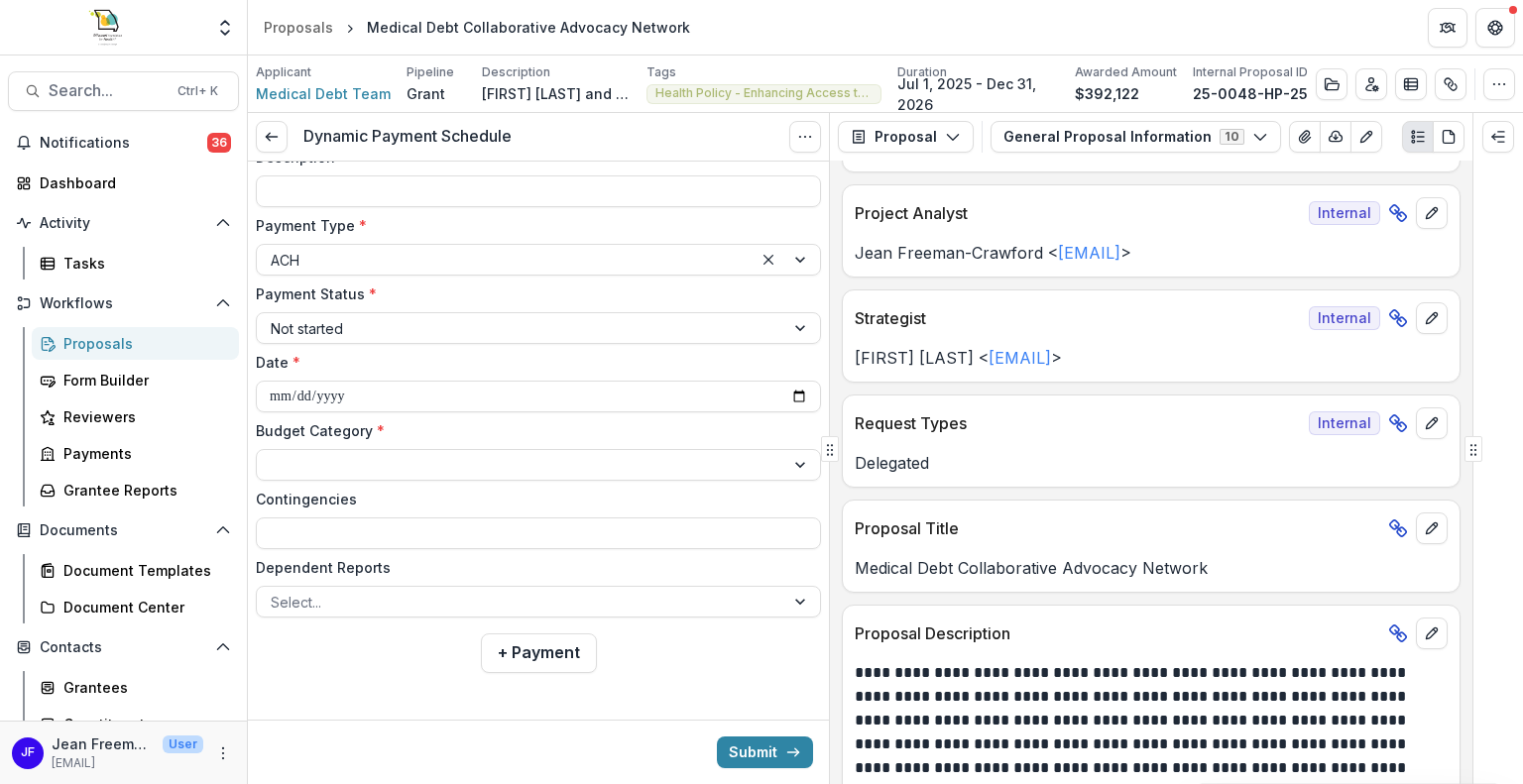 type on "**********" 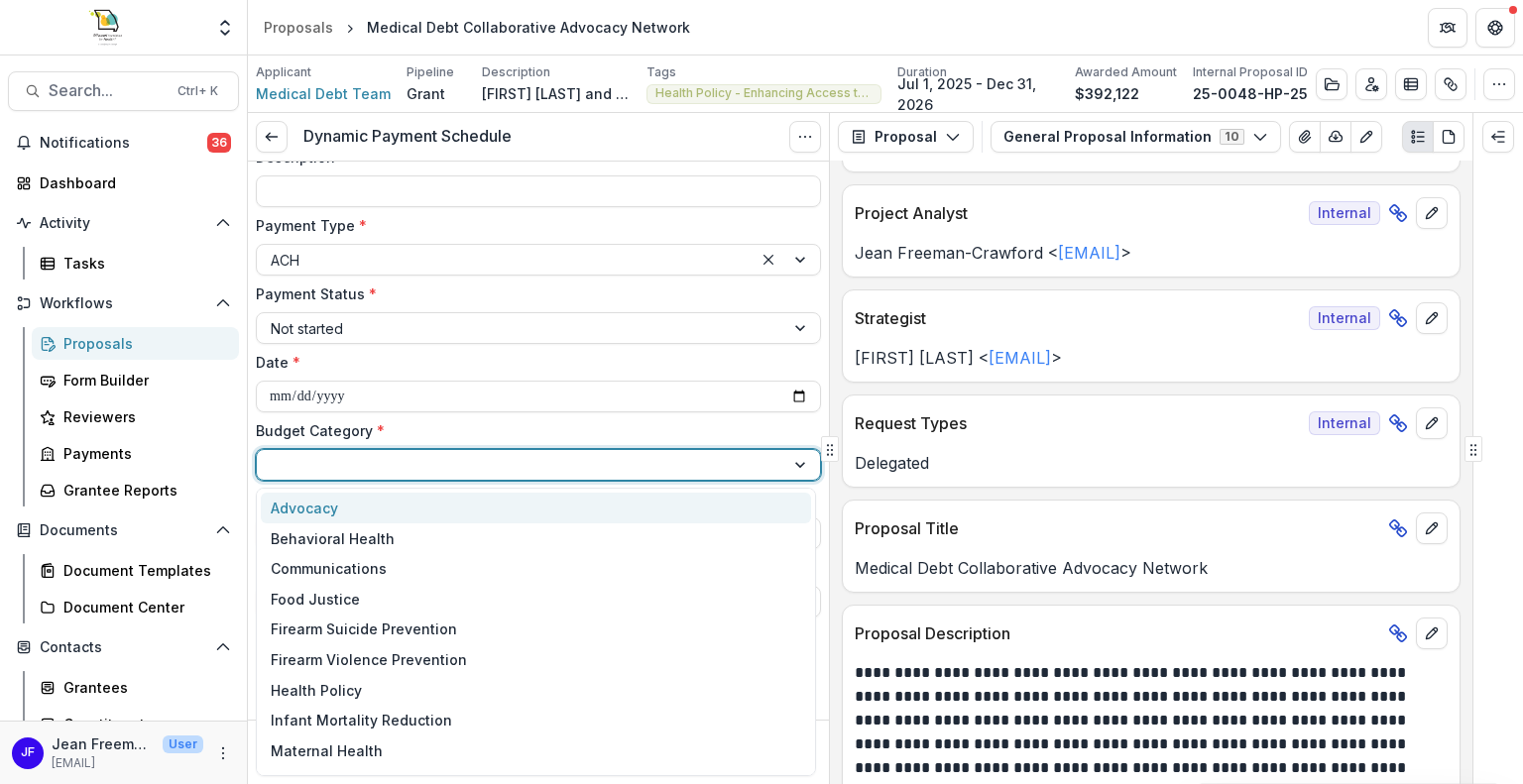 click at bounding box center [802, 465] 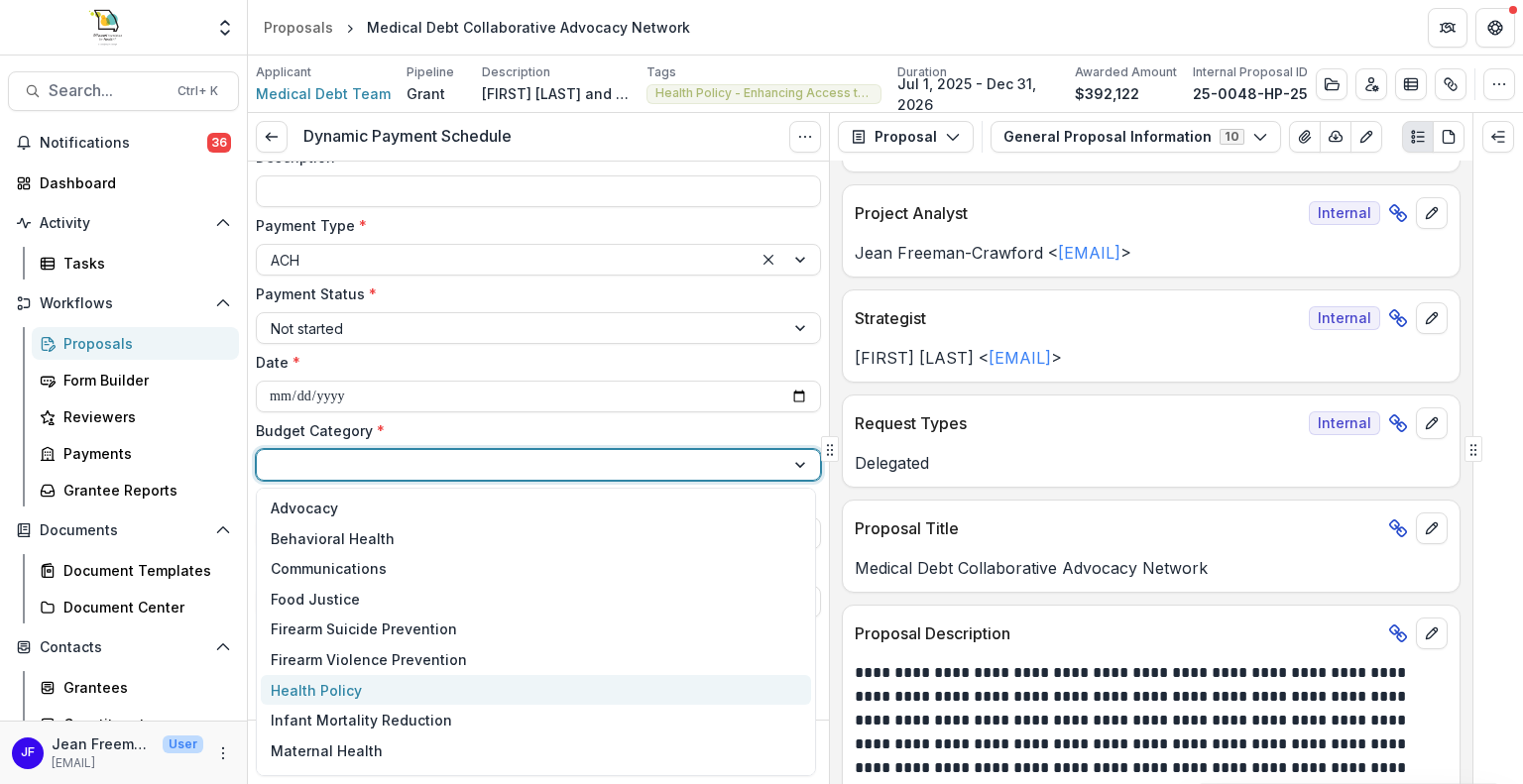 click on "Health Policy" at bounding box center (535, 690) 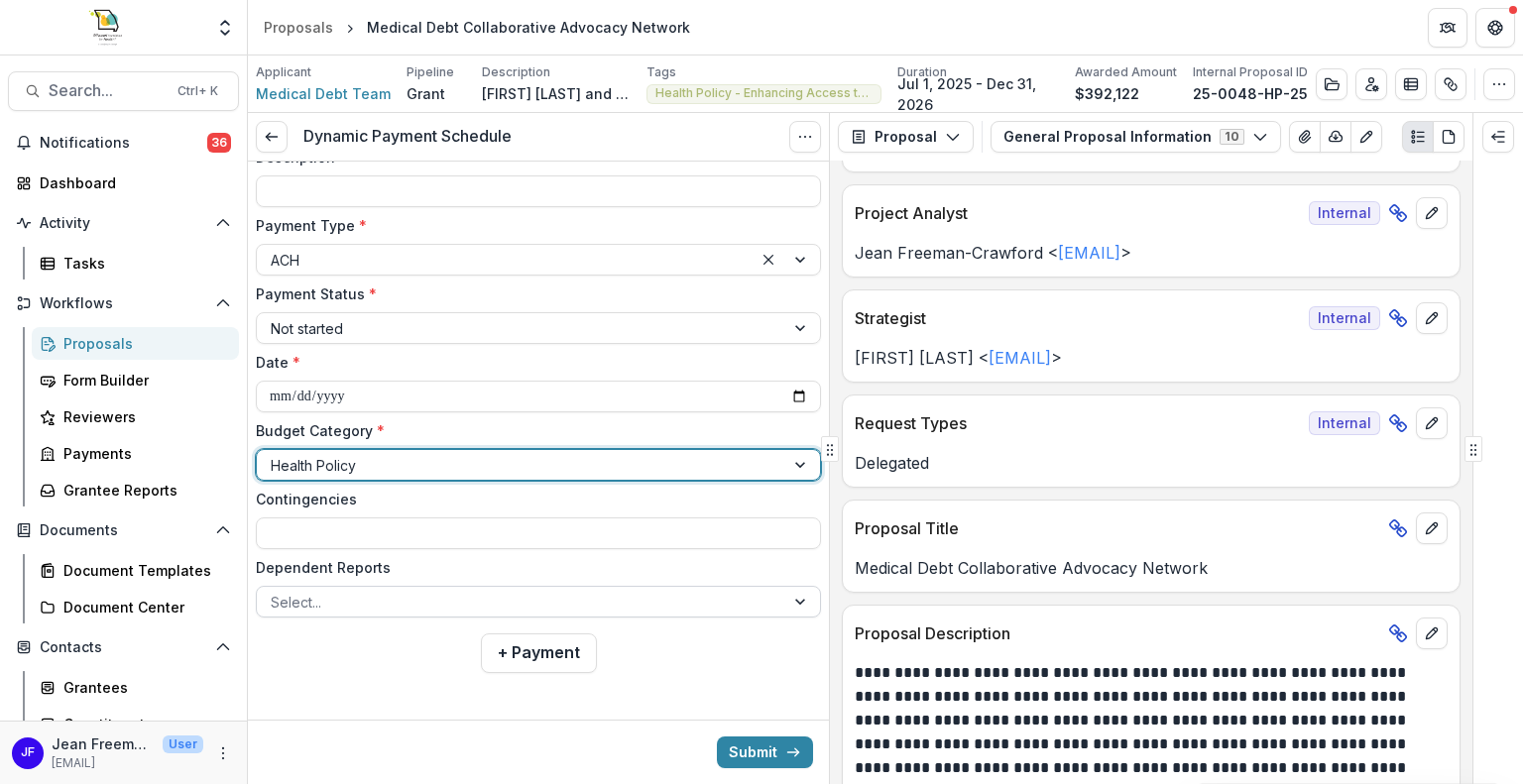 click at bounding box center [802, 602] 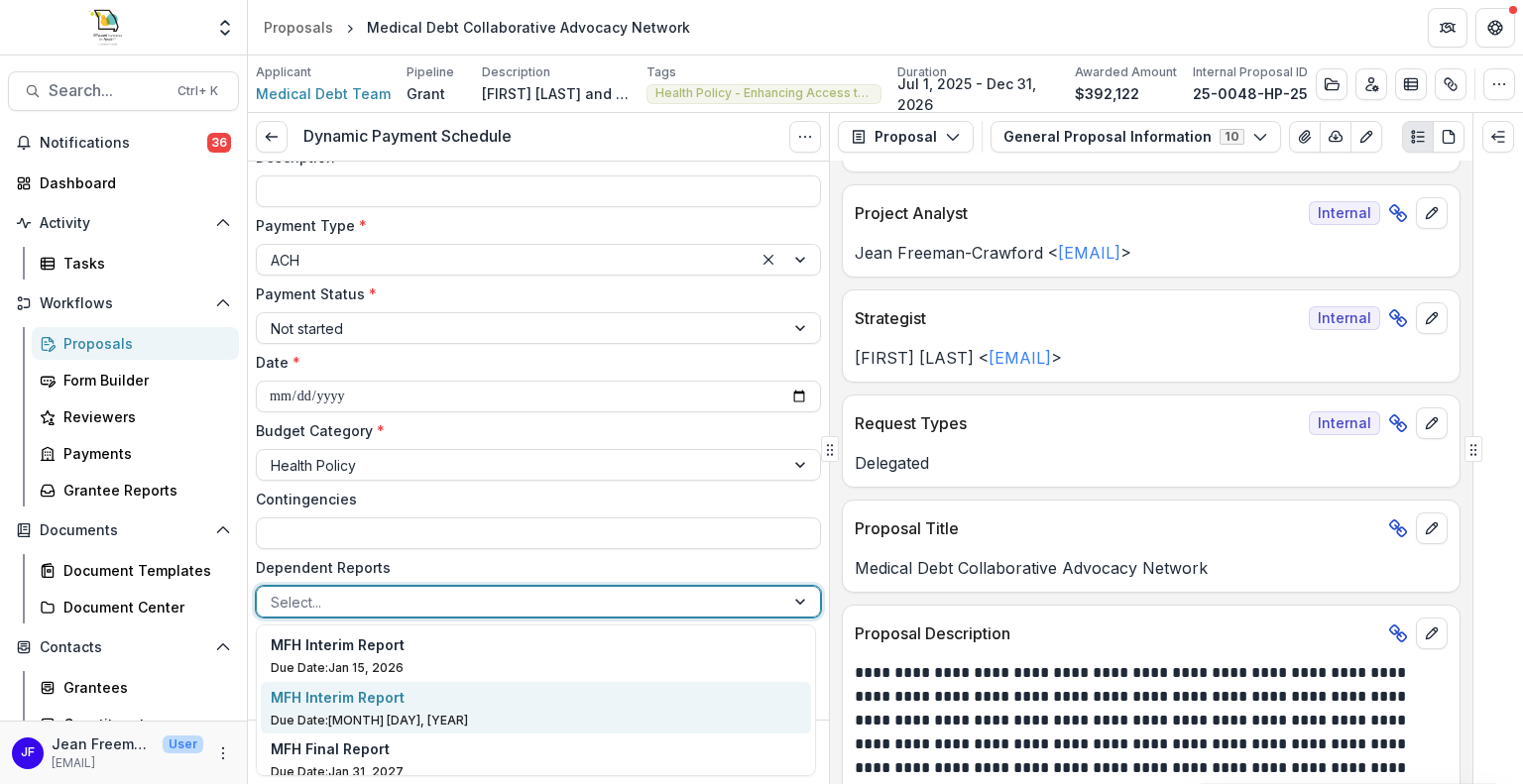 click on "MFH Interim Report" at bounding box center (535, 697) 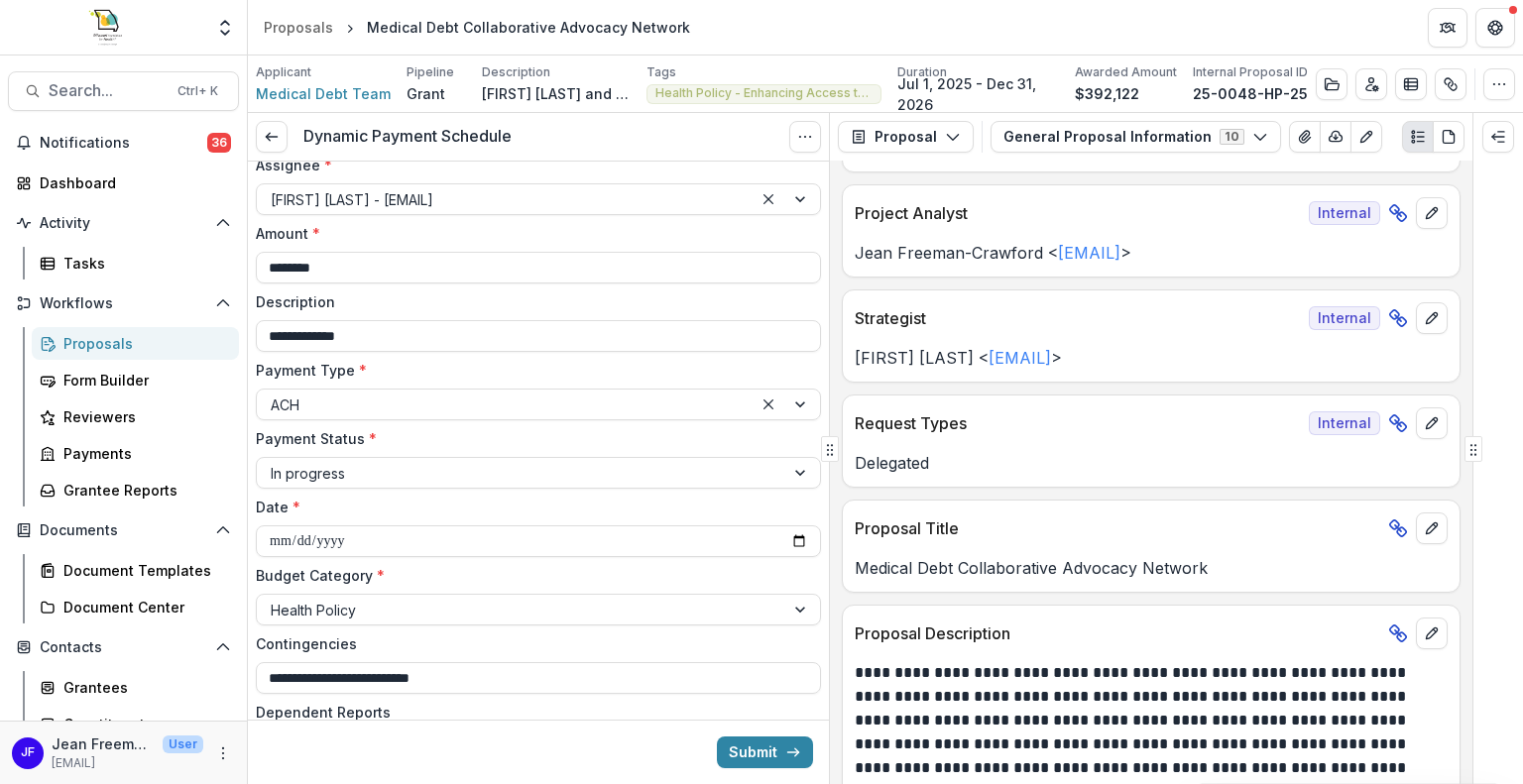 scroll, scrollTop: 0, scrollLeft: 0, axis: both 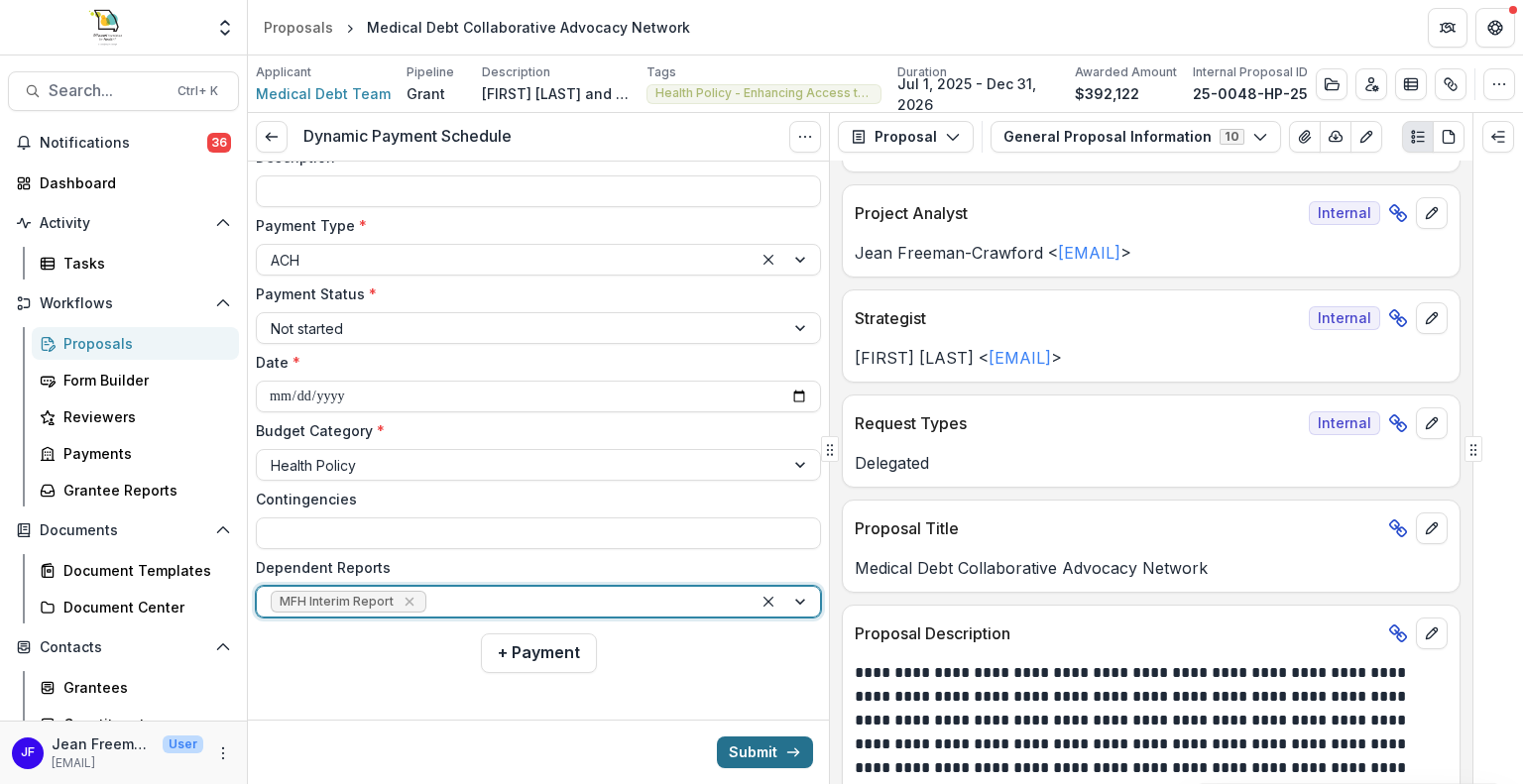 click on "Submit" at bounding box center (764, 752) 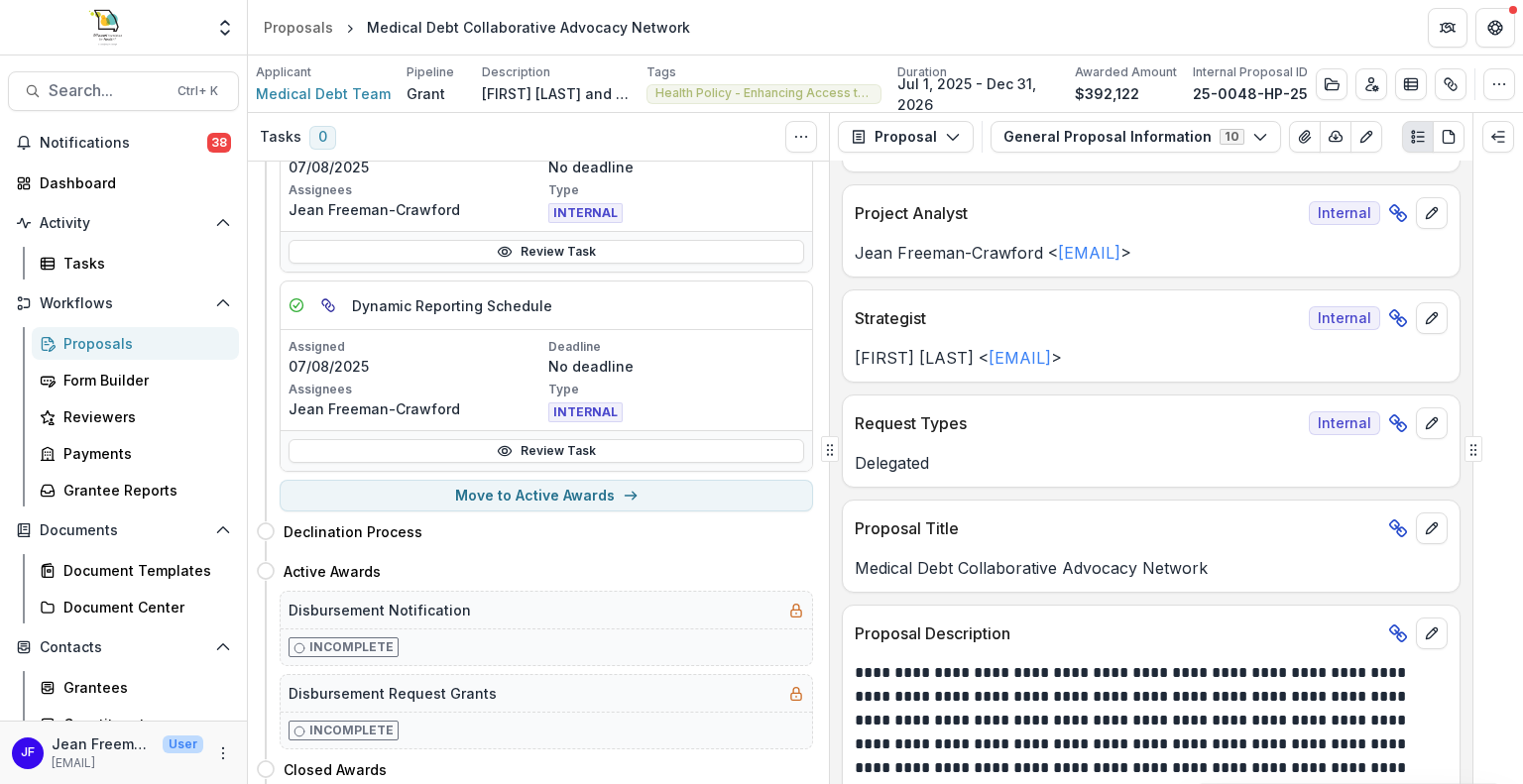 scroll, scrollTop: 198, scrollLeft: 0, axis: vertical 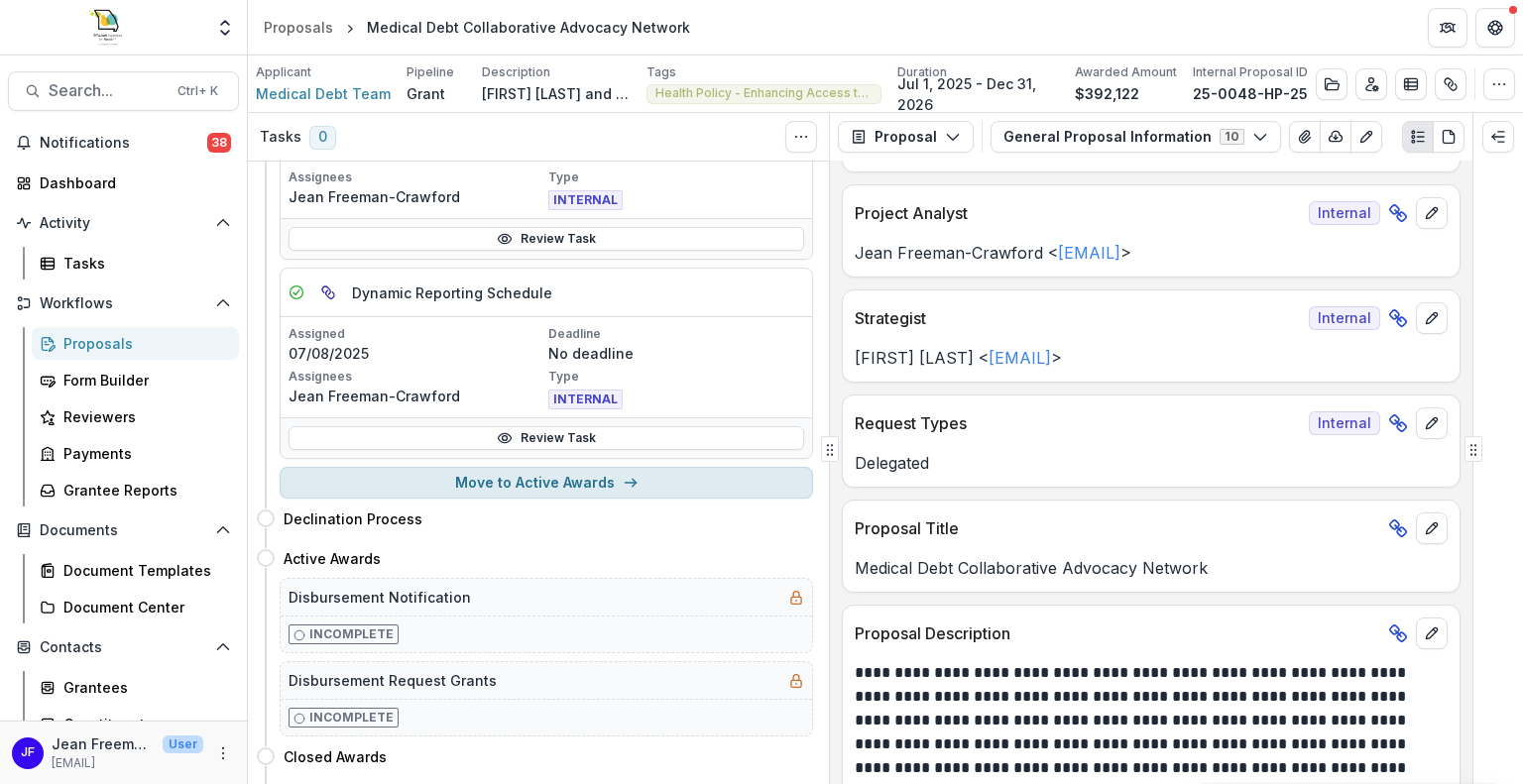 click on "Move to Active Awards" at bounding box center (546, 483) 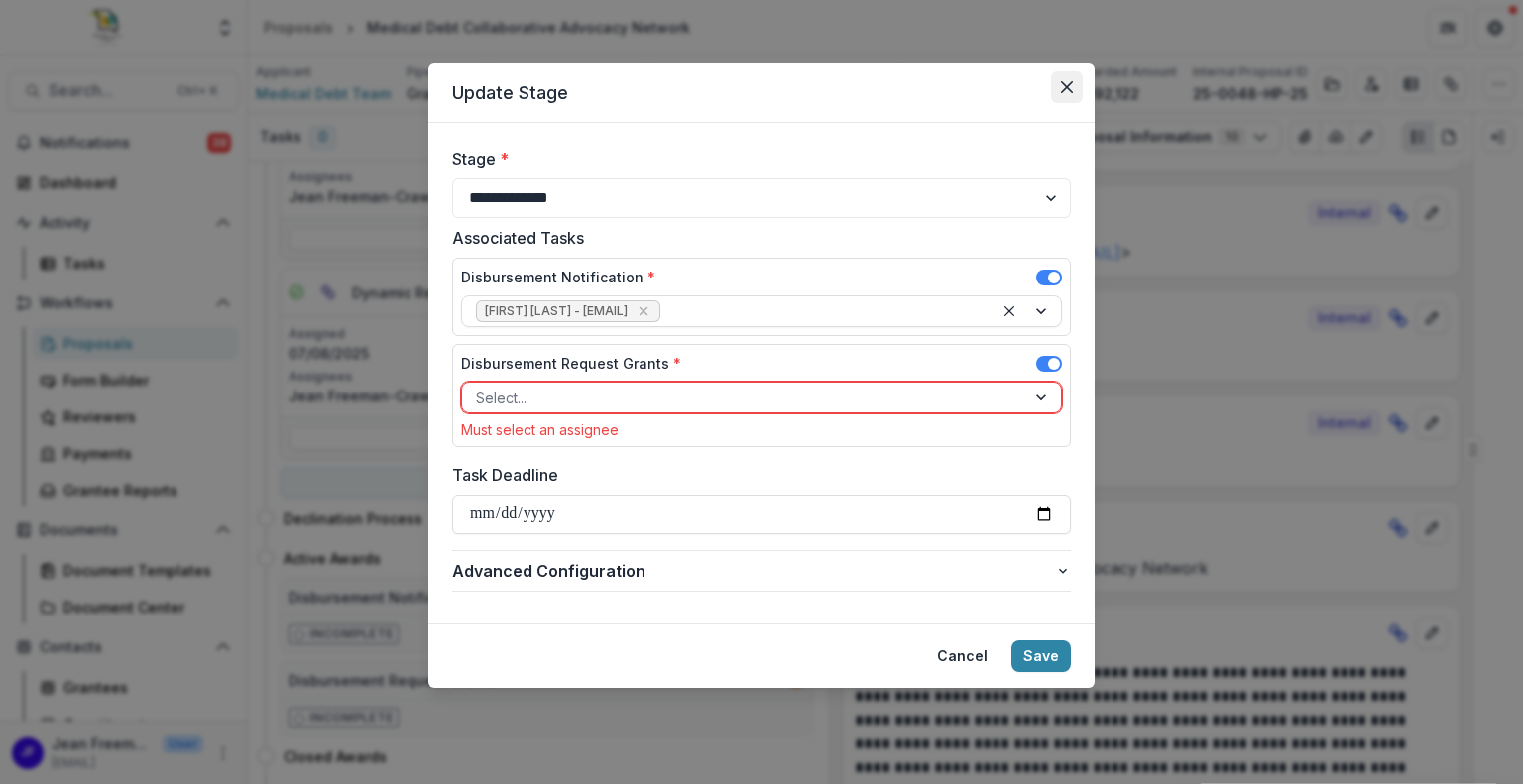click at bounding box center [1067, 87] 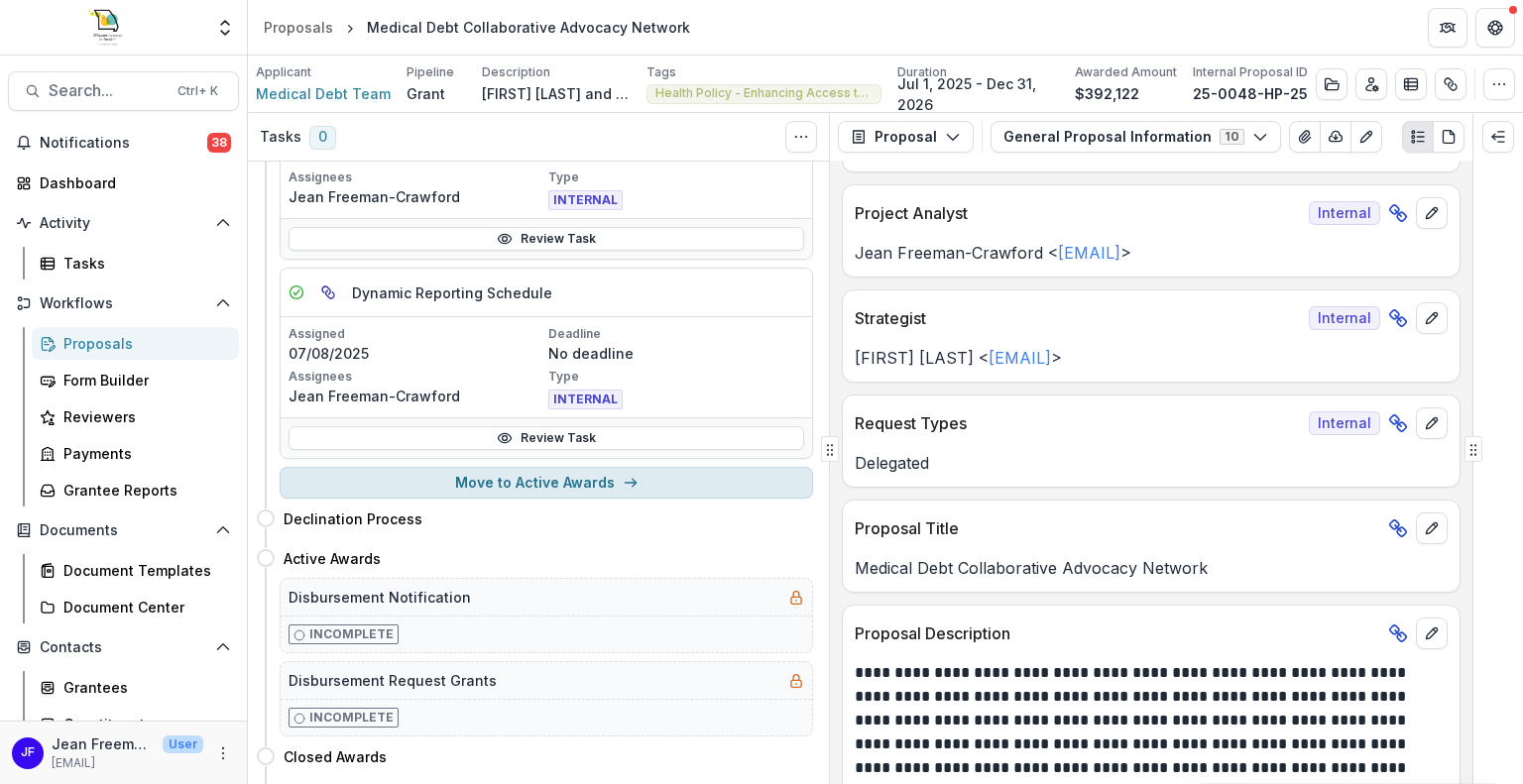 click on "Move to Active Awards" at bounding box center [546, 483] 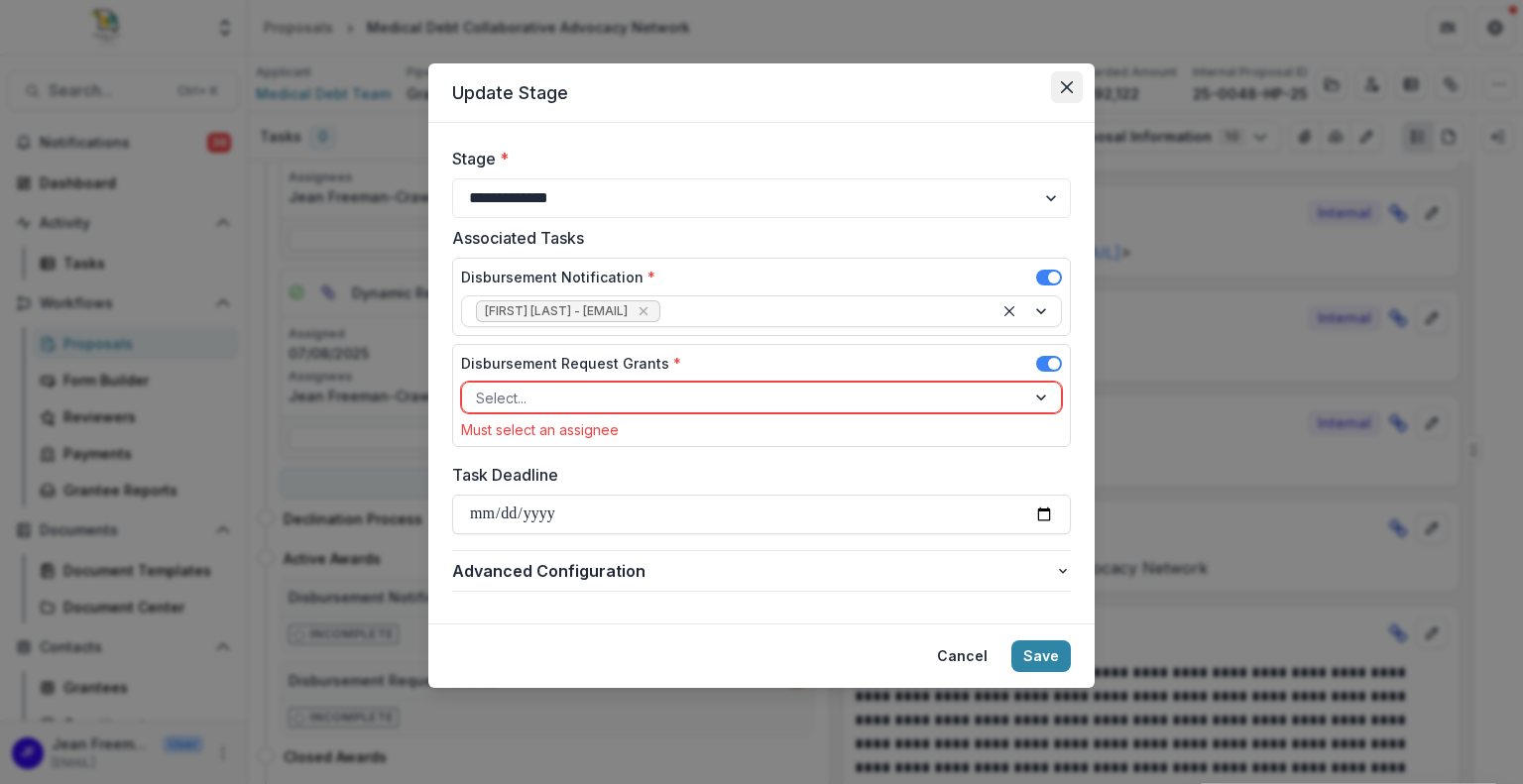 click 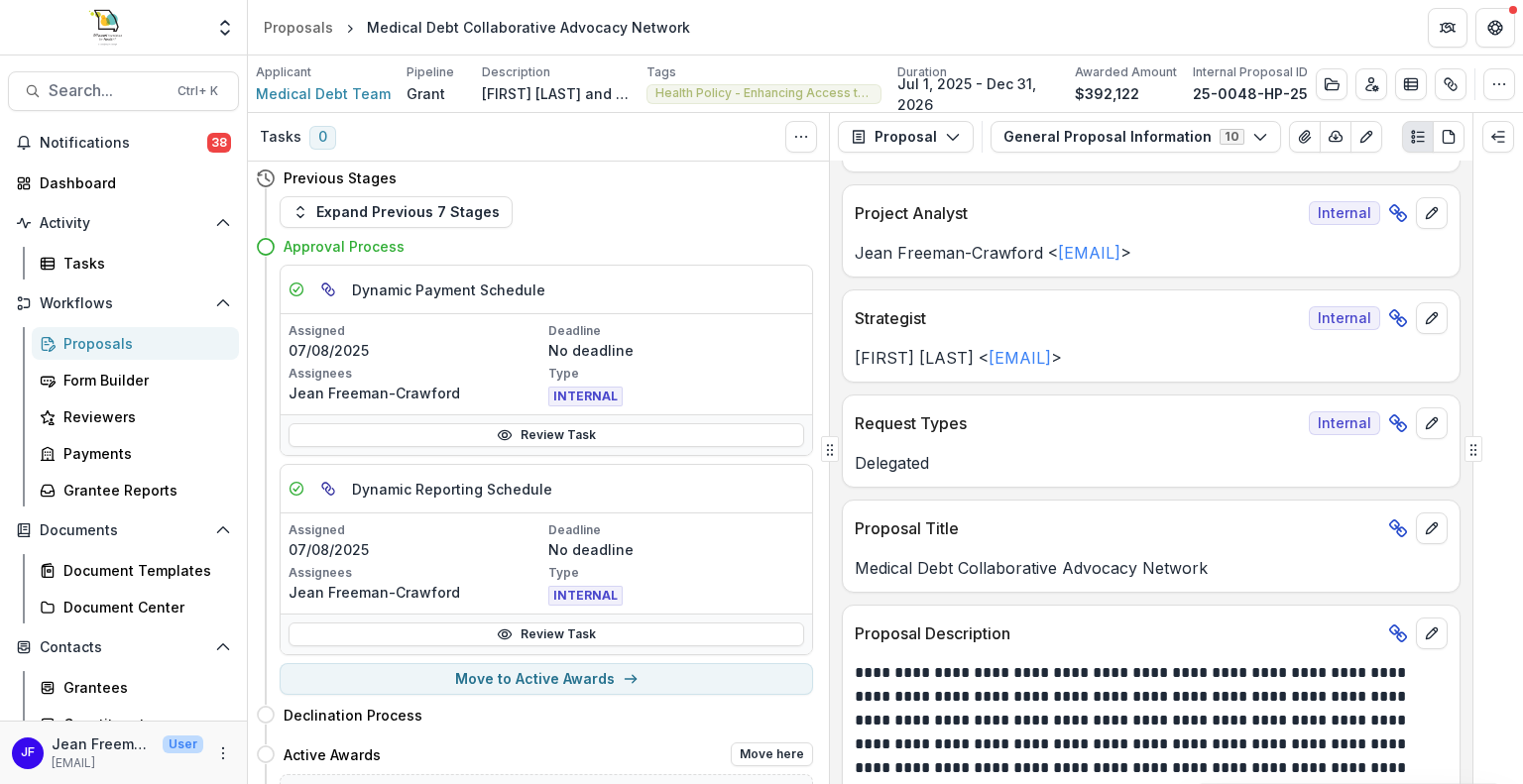 scroll, scrollTop: 0, scrollLeft: 0, axis: both 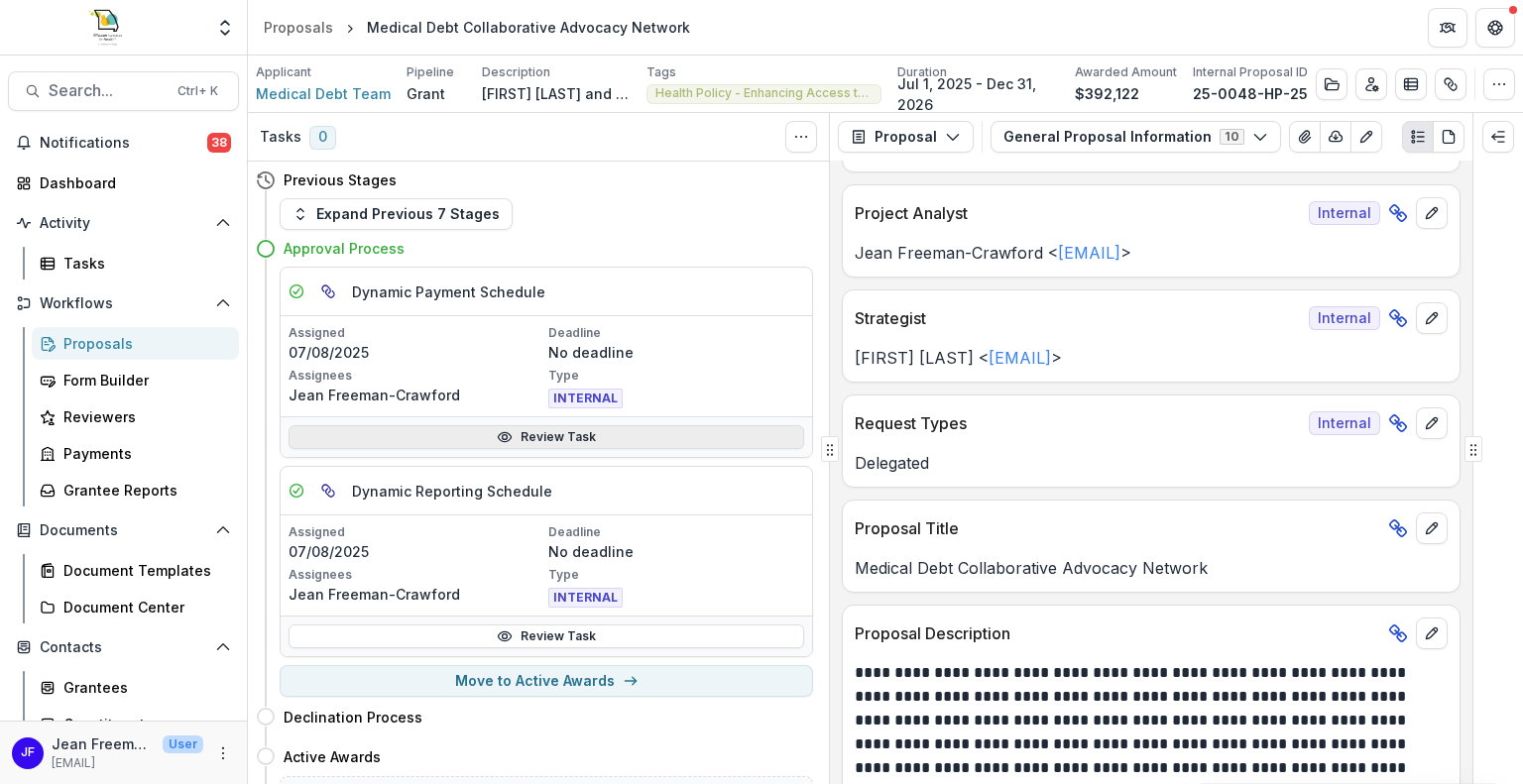 click on "Review Task" at bounding box center [546, 437] 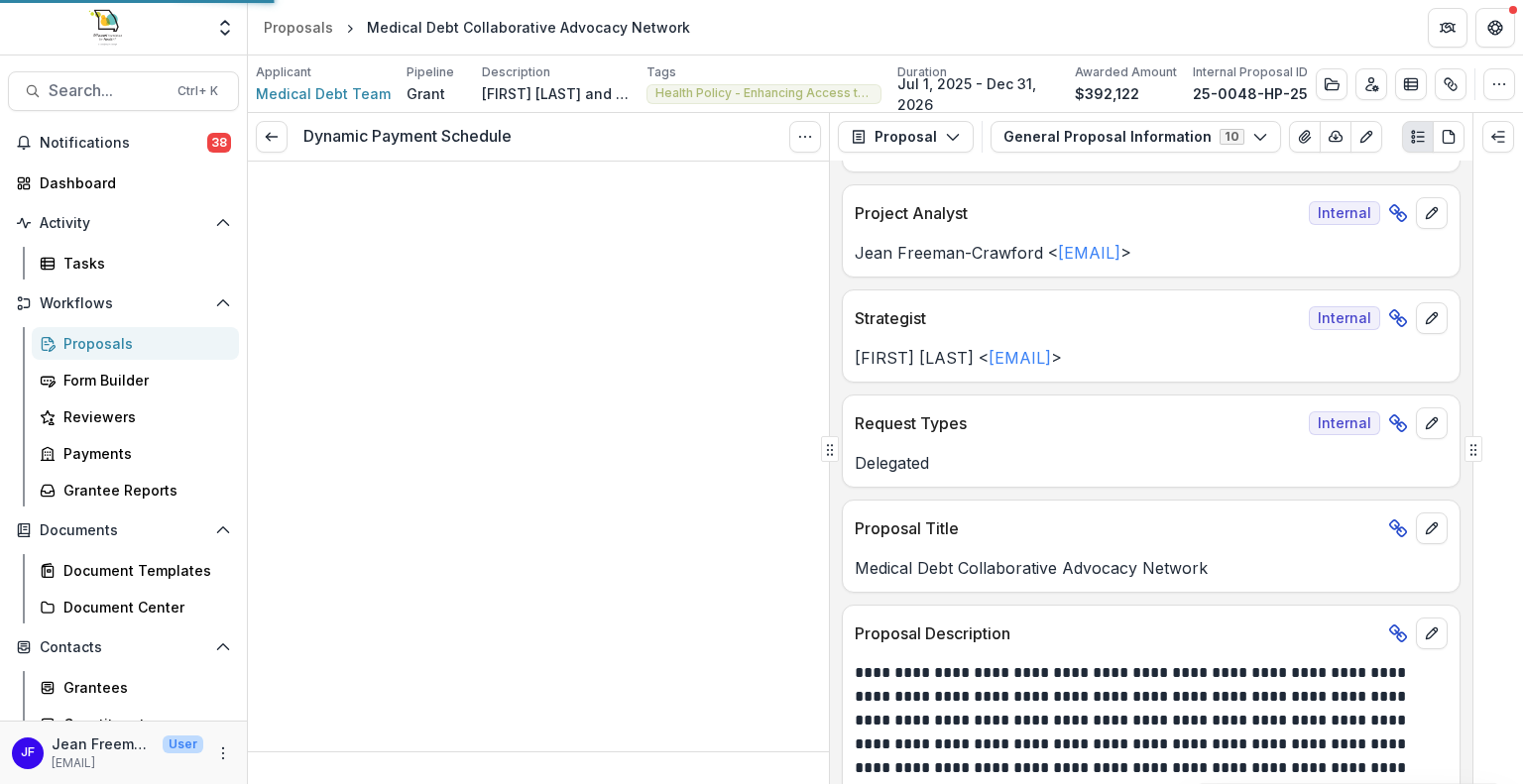 type on "********" 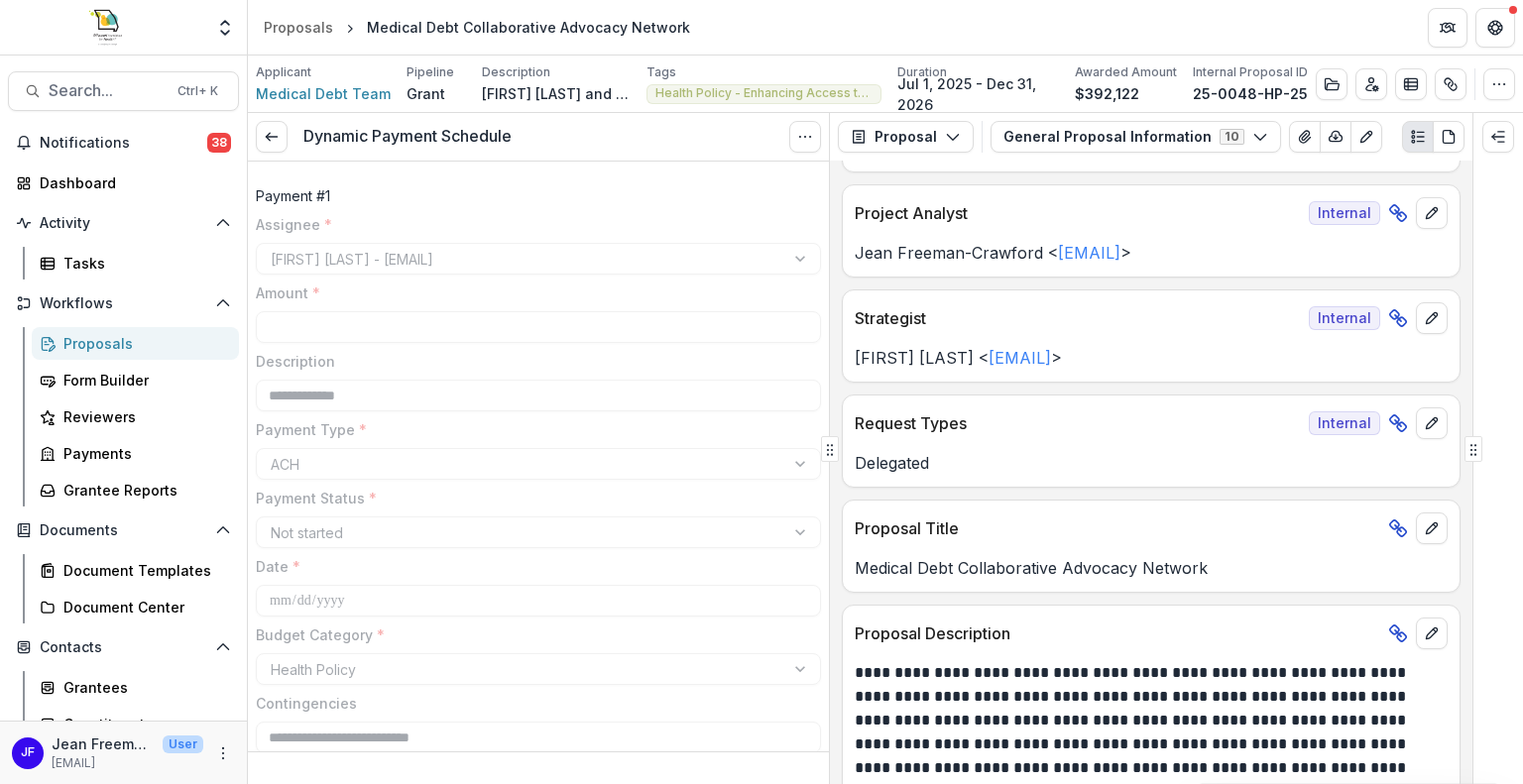 type on "********" 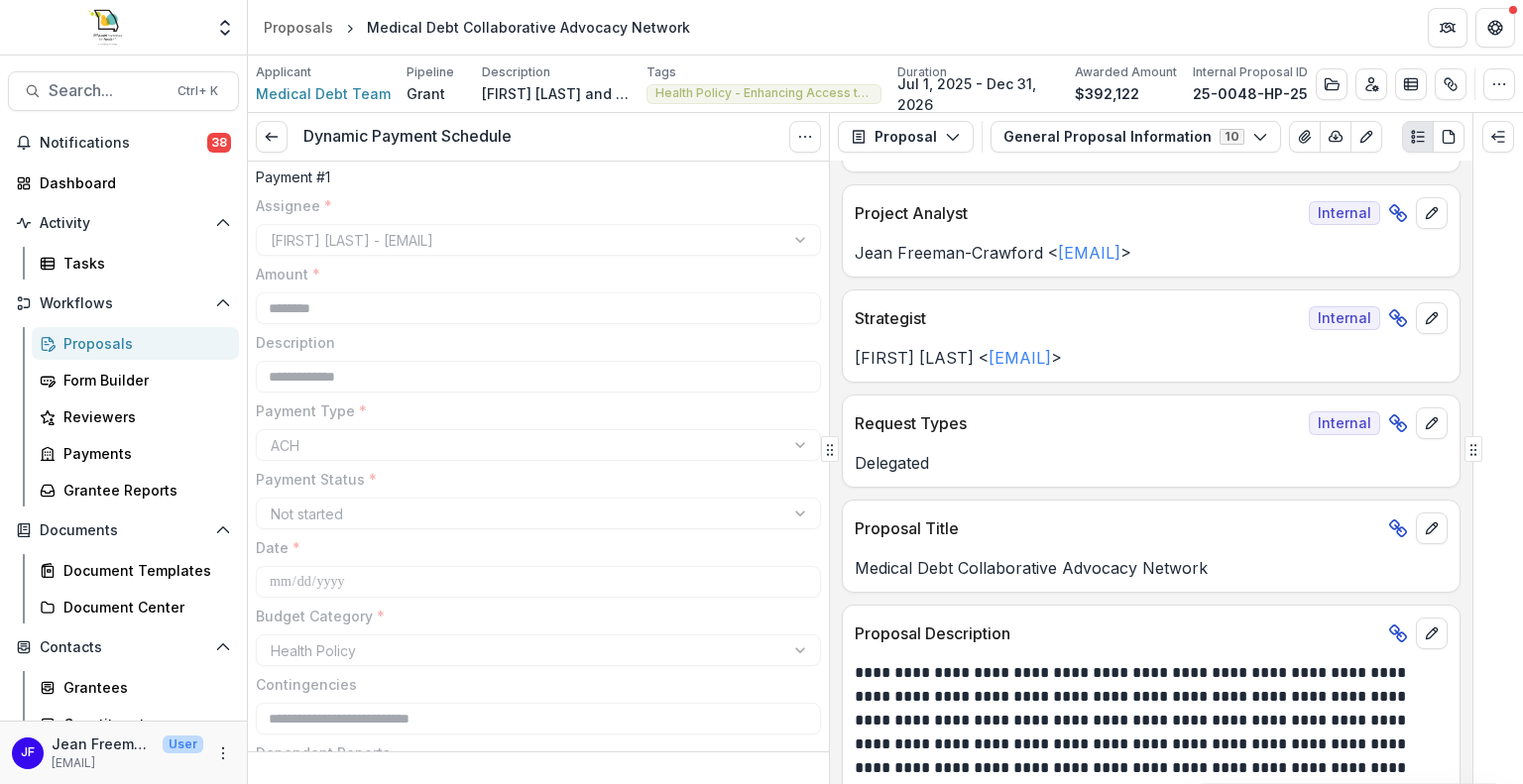 scroll, scrollTop: 0, scrollLeft: 0, axis: both 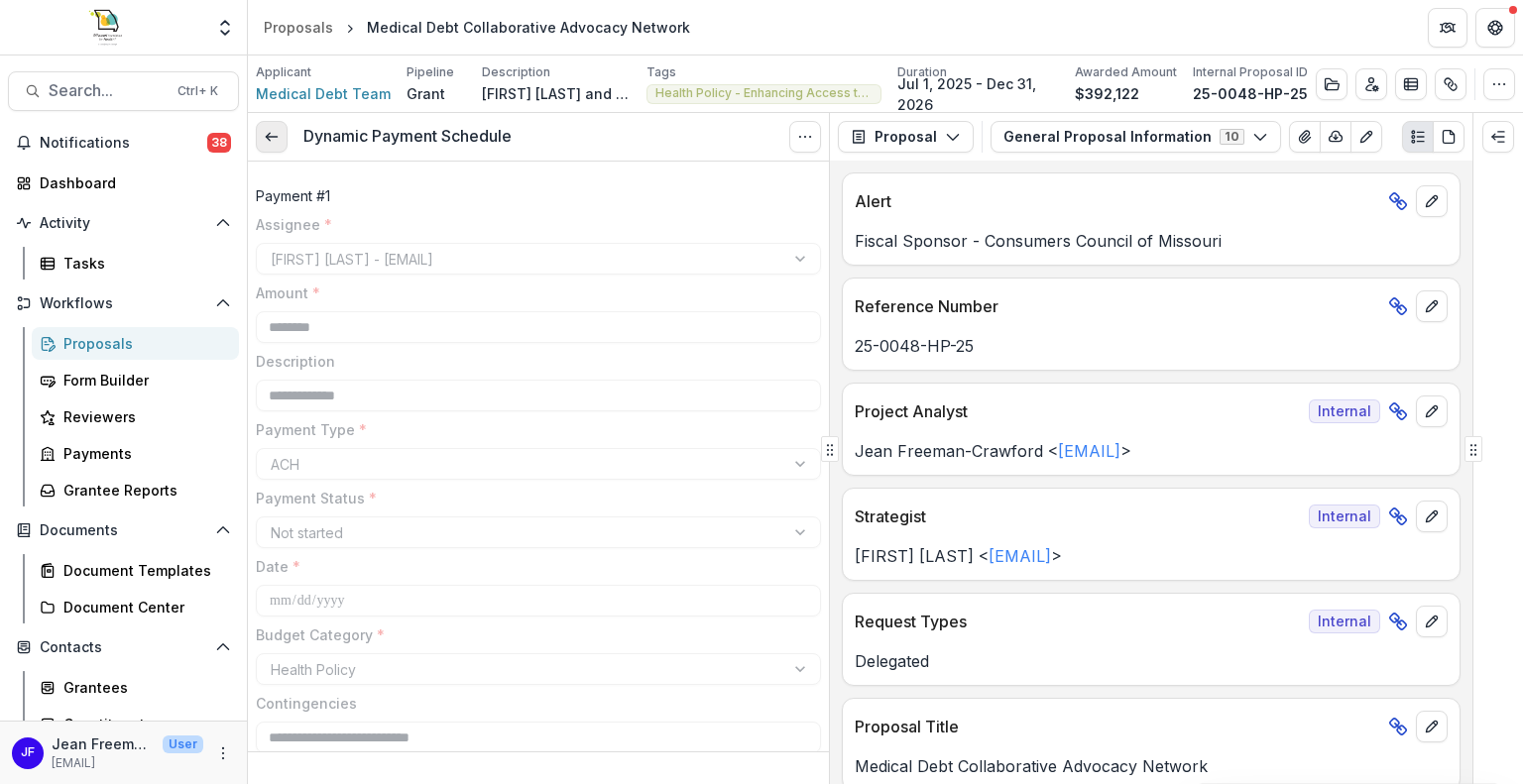click 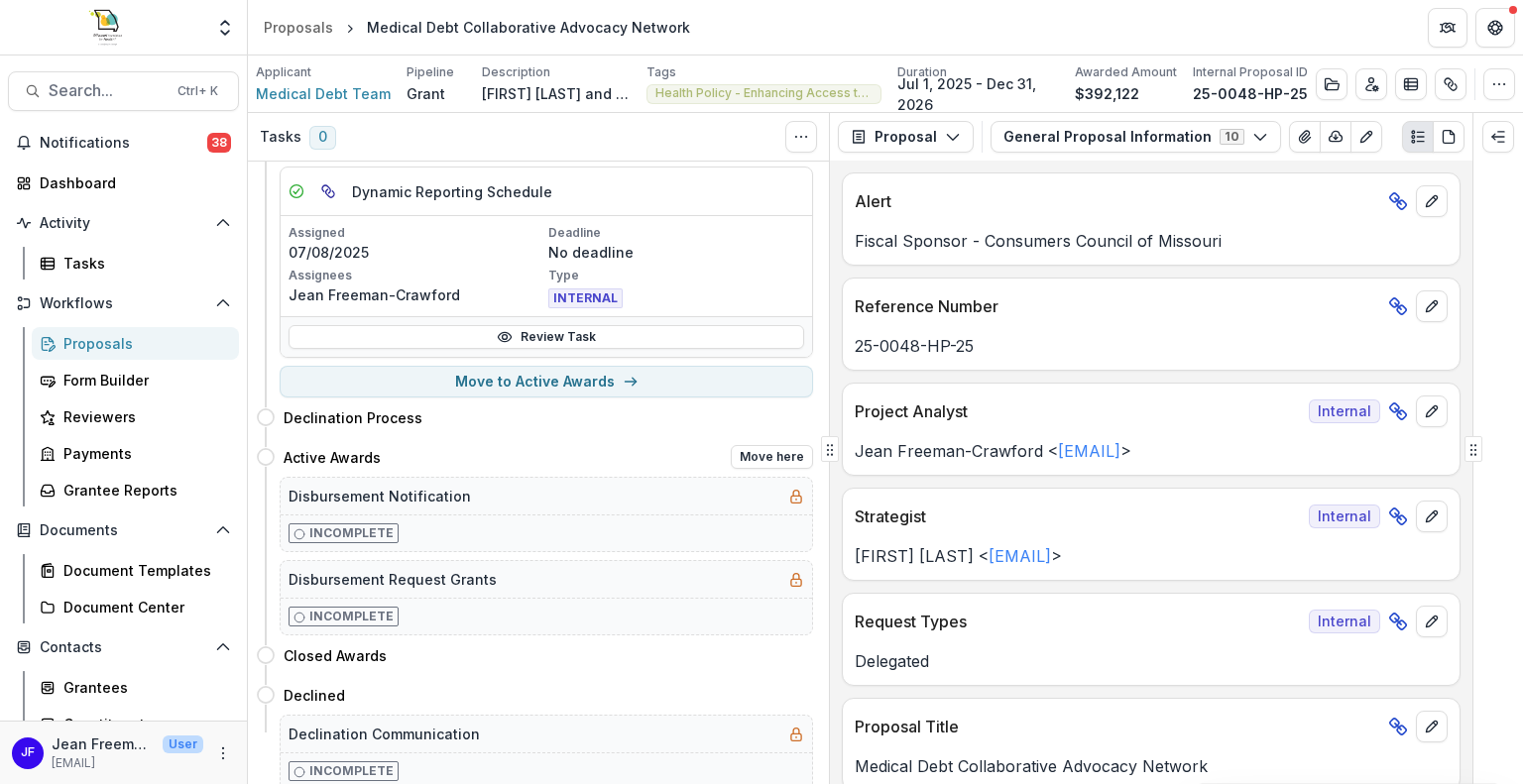 scroll, scrollTop: 0, scrollLeft: 0, axis: both 